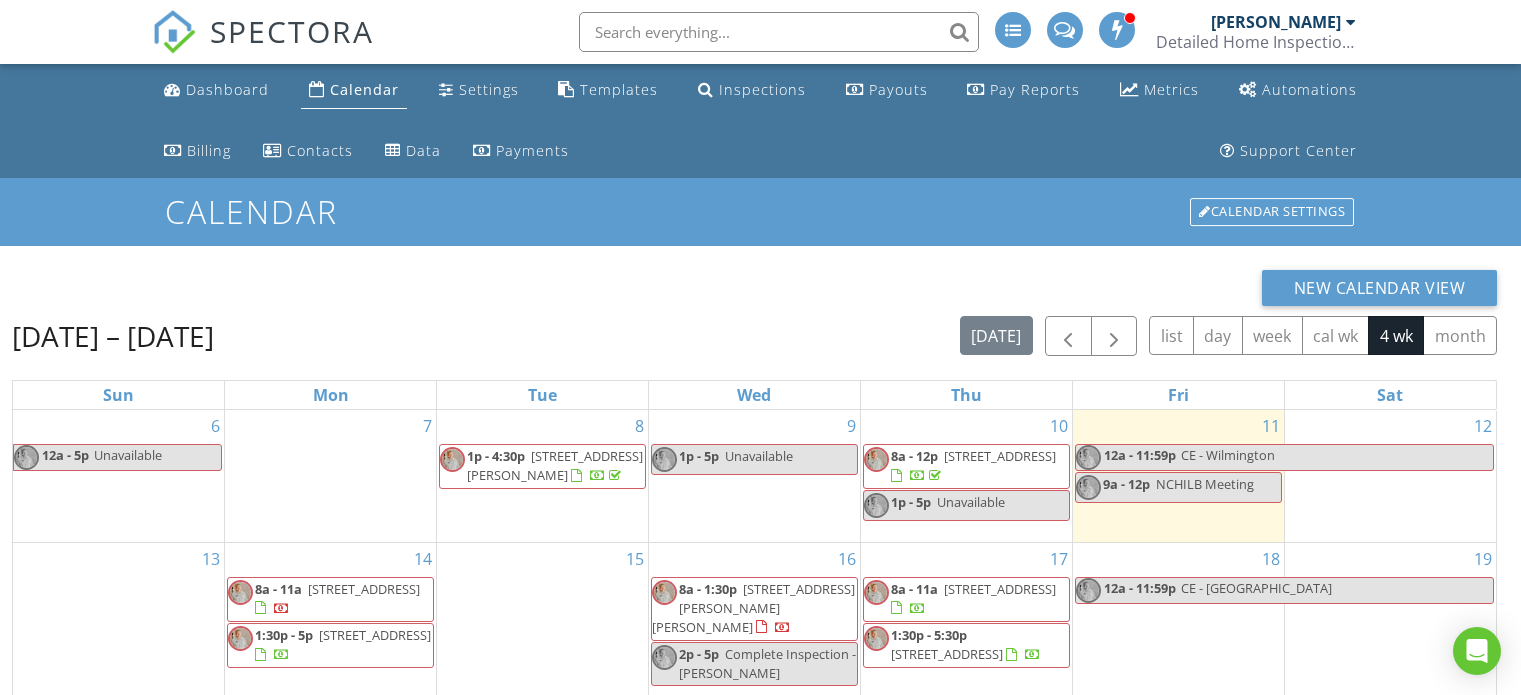 scroll, scrollTop: 228, scrollLeft: 0, axis: vertical 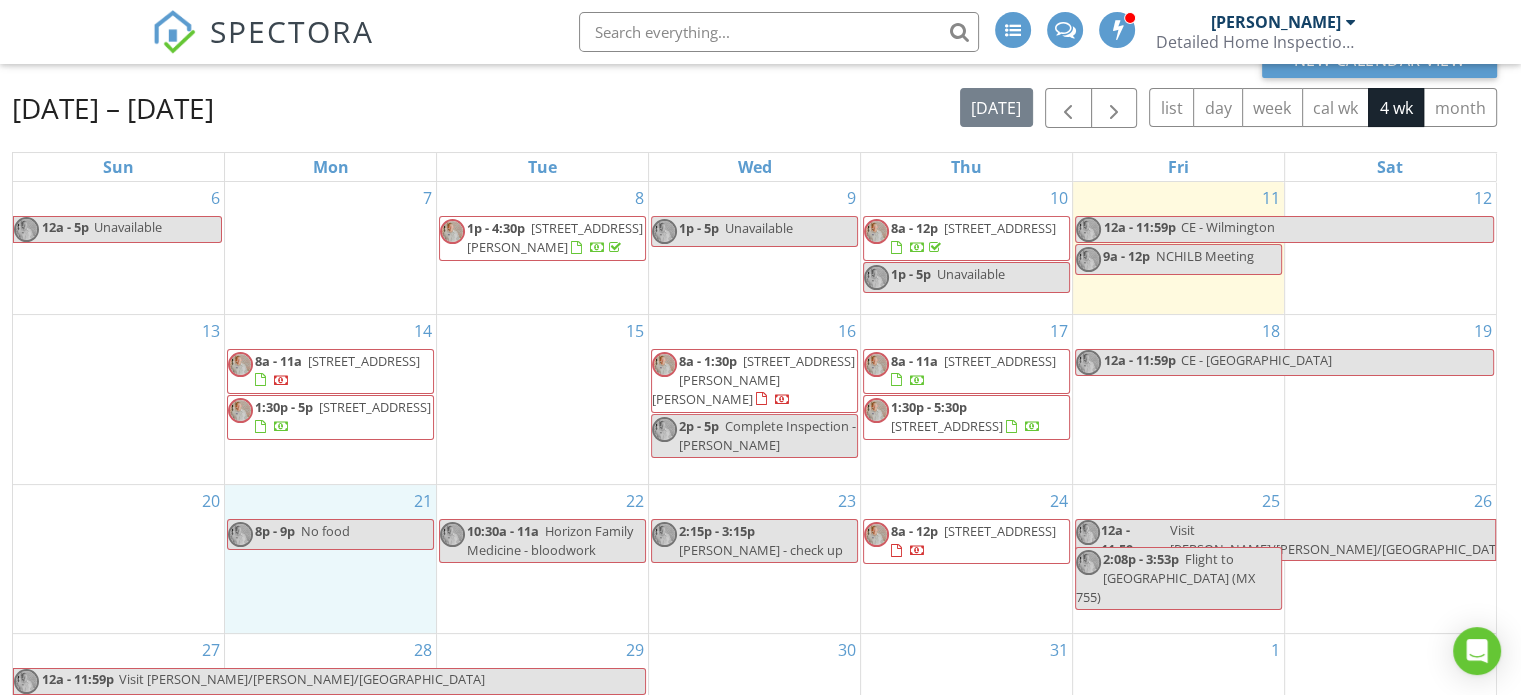click on "21
8p - 9p
No food" at bounding box center (330, 559) 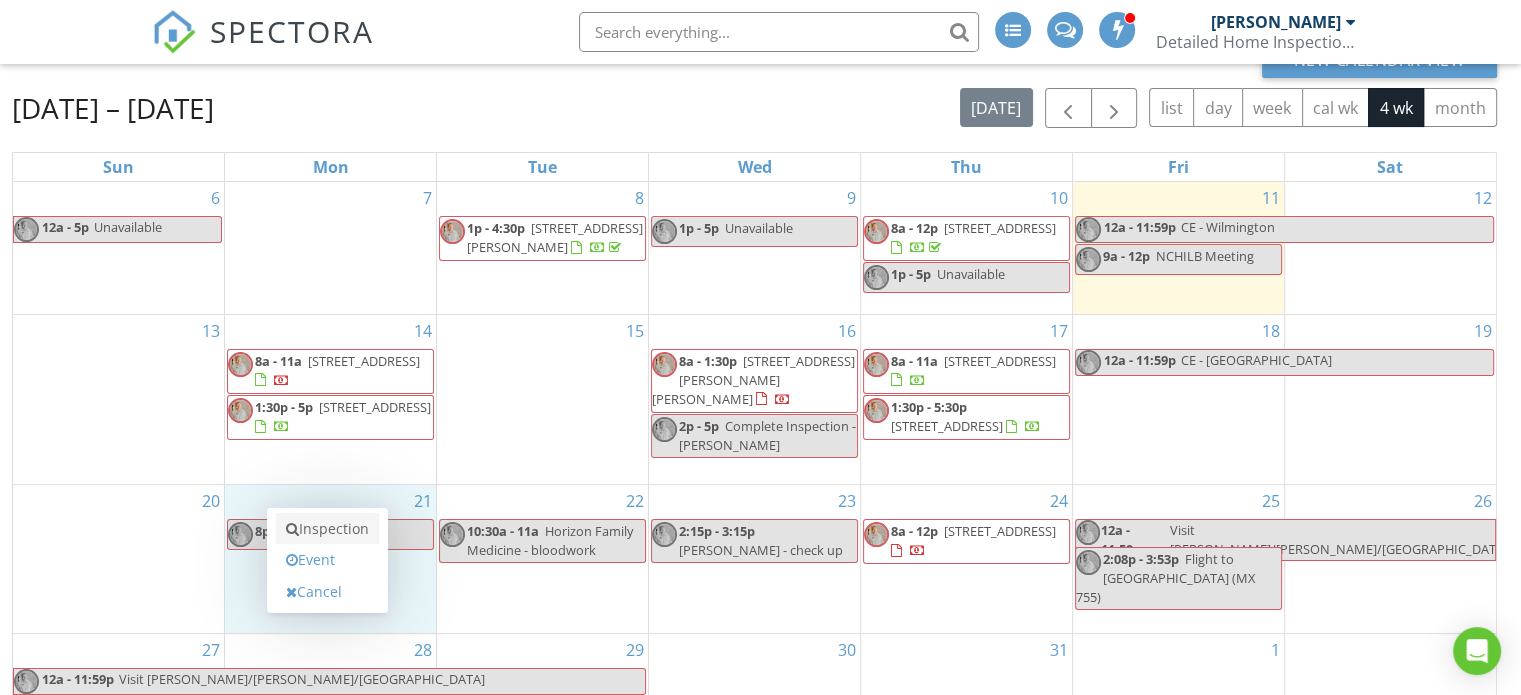click on "Inspection" at bounding box center (327, 529) 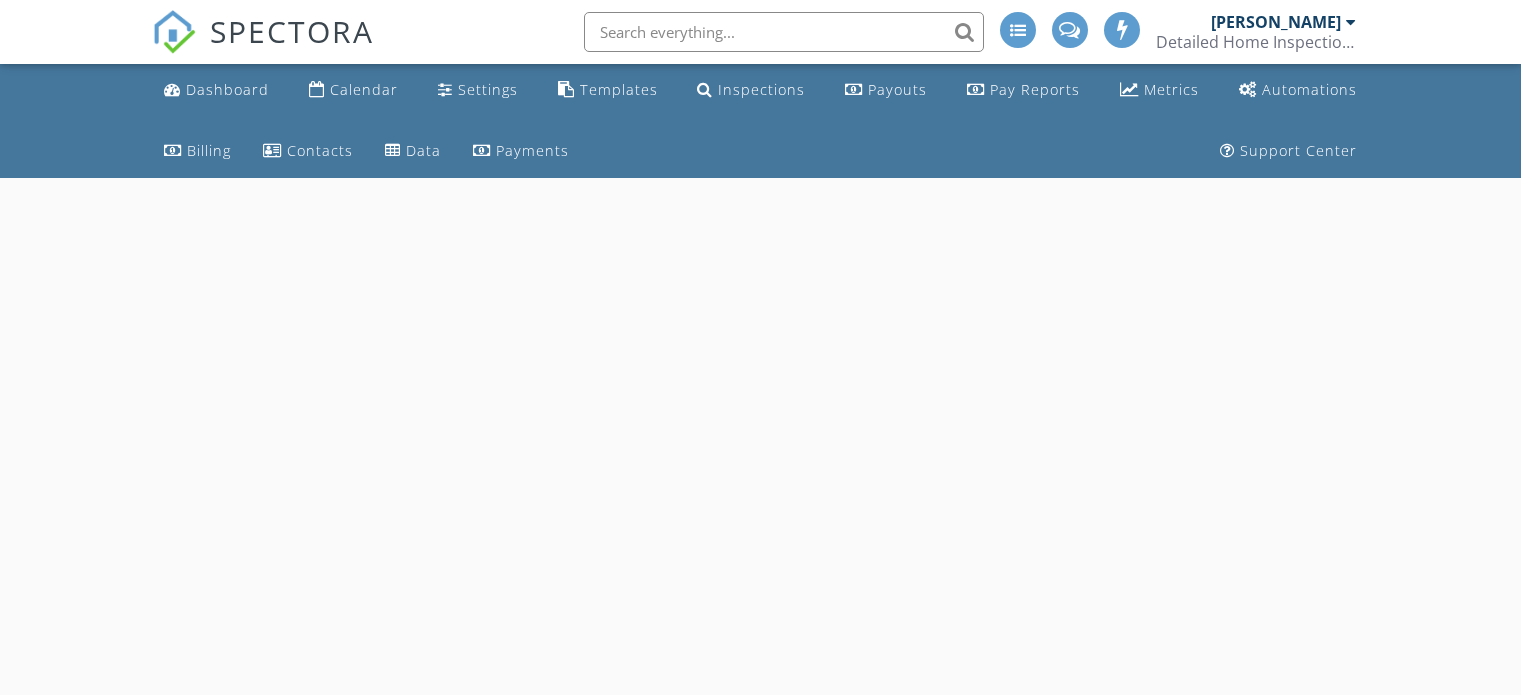 scroll, scrollTop: 0, scrollLeft: 0, axis: both 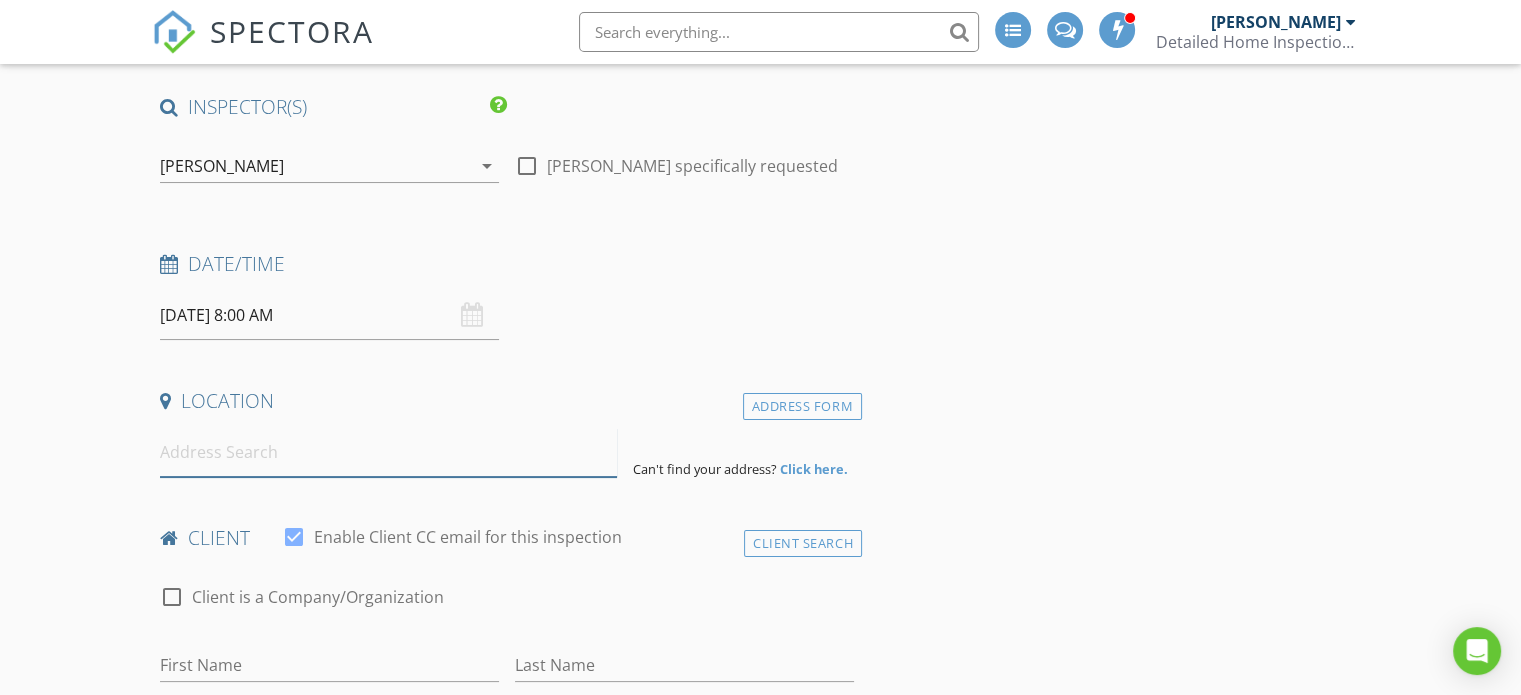 click at bounding box center (388, 452) 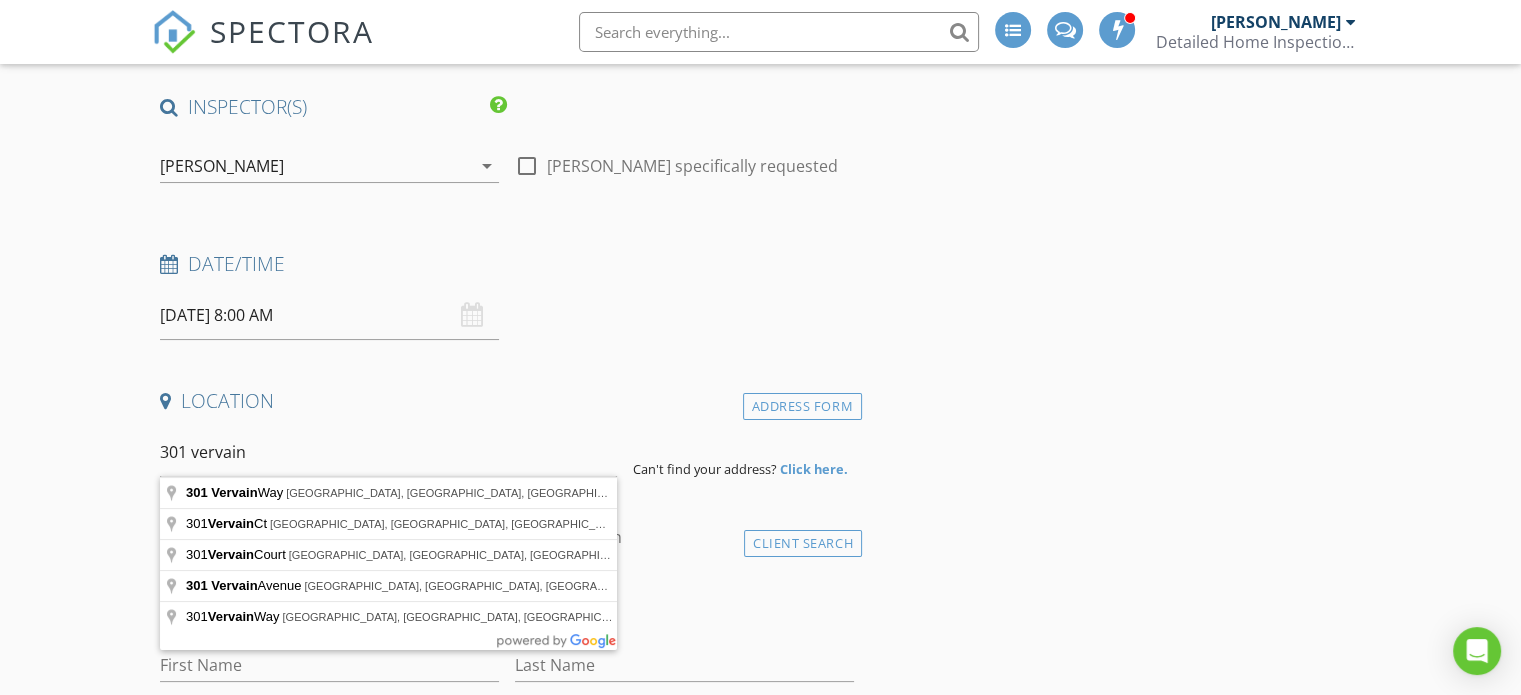 type on "301 Vervain Way, Holly Springs, NC, USA" 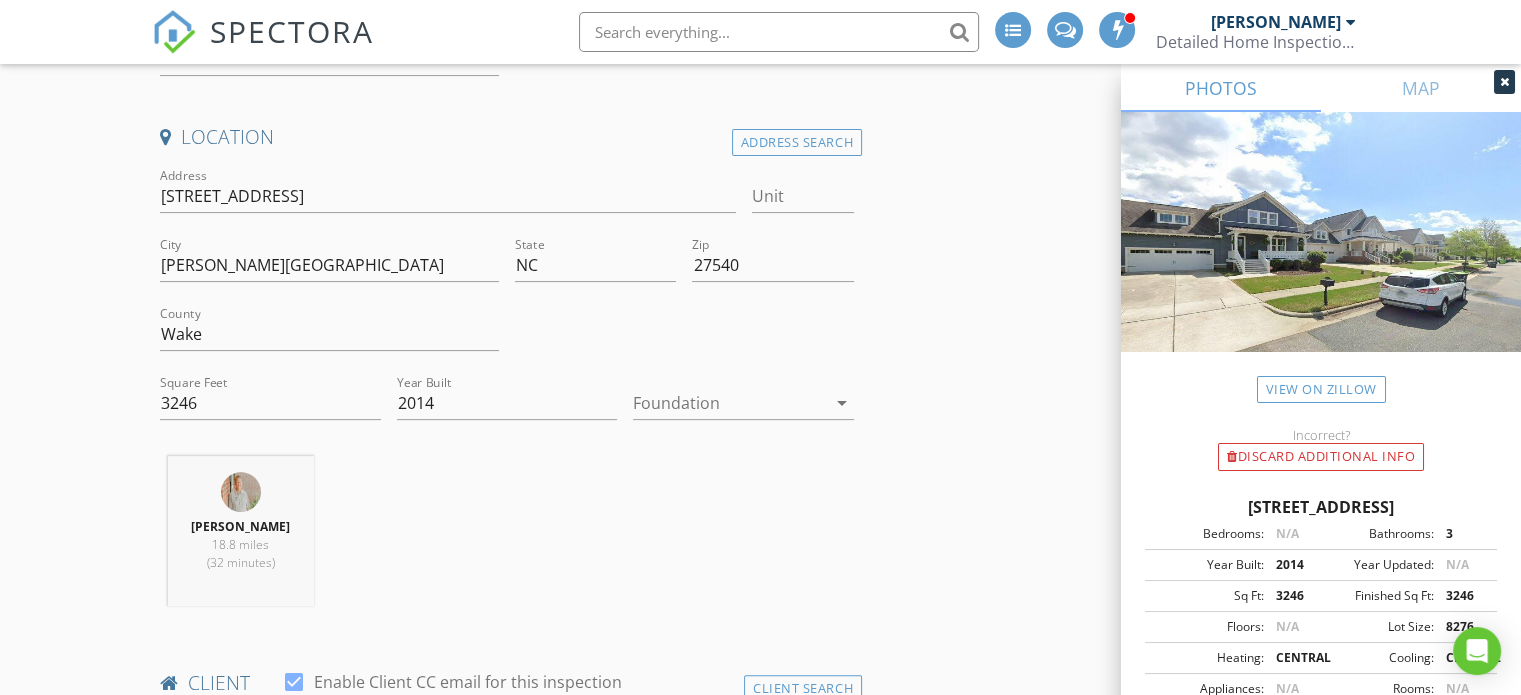 scroll, scrollTop: 500, scrollLeft: 0, axis: vertical 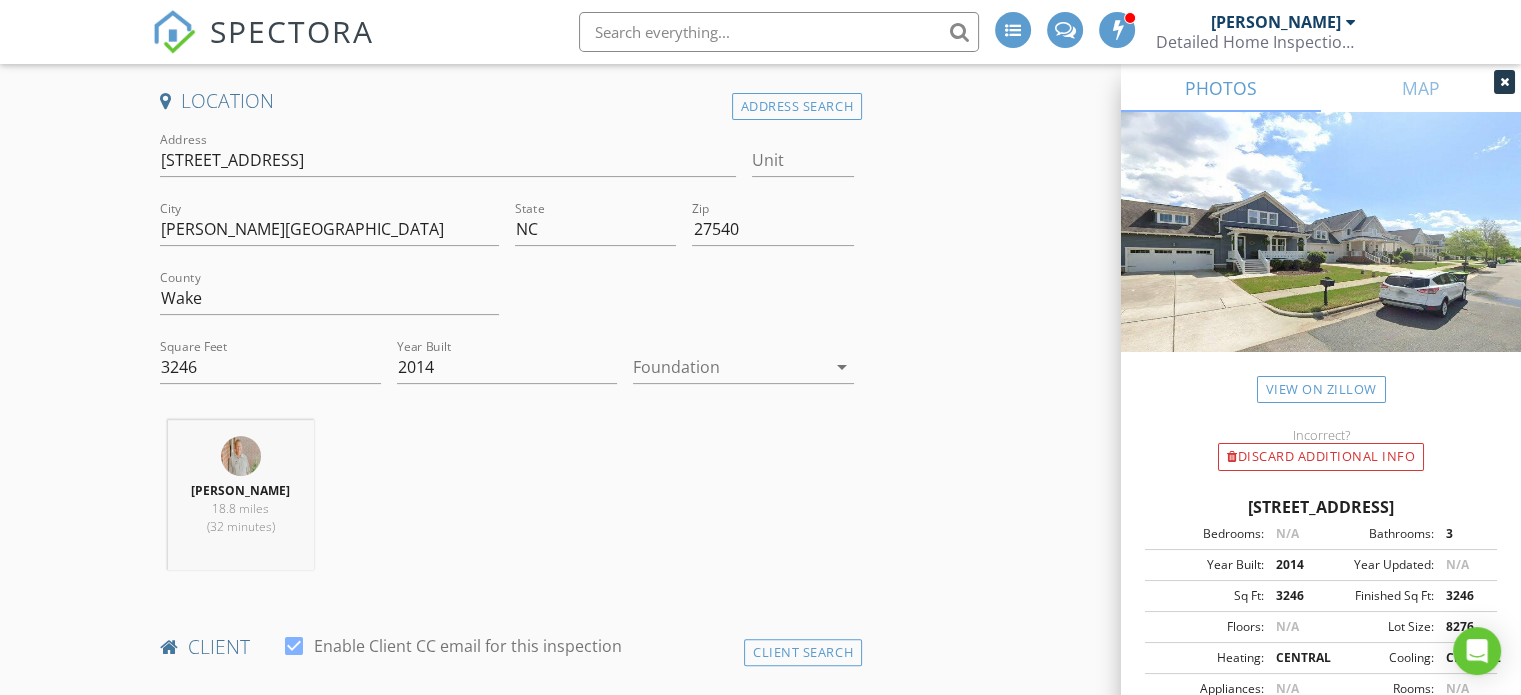 click at bounding box center (729, 367) 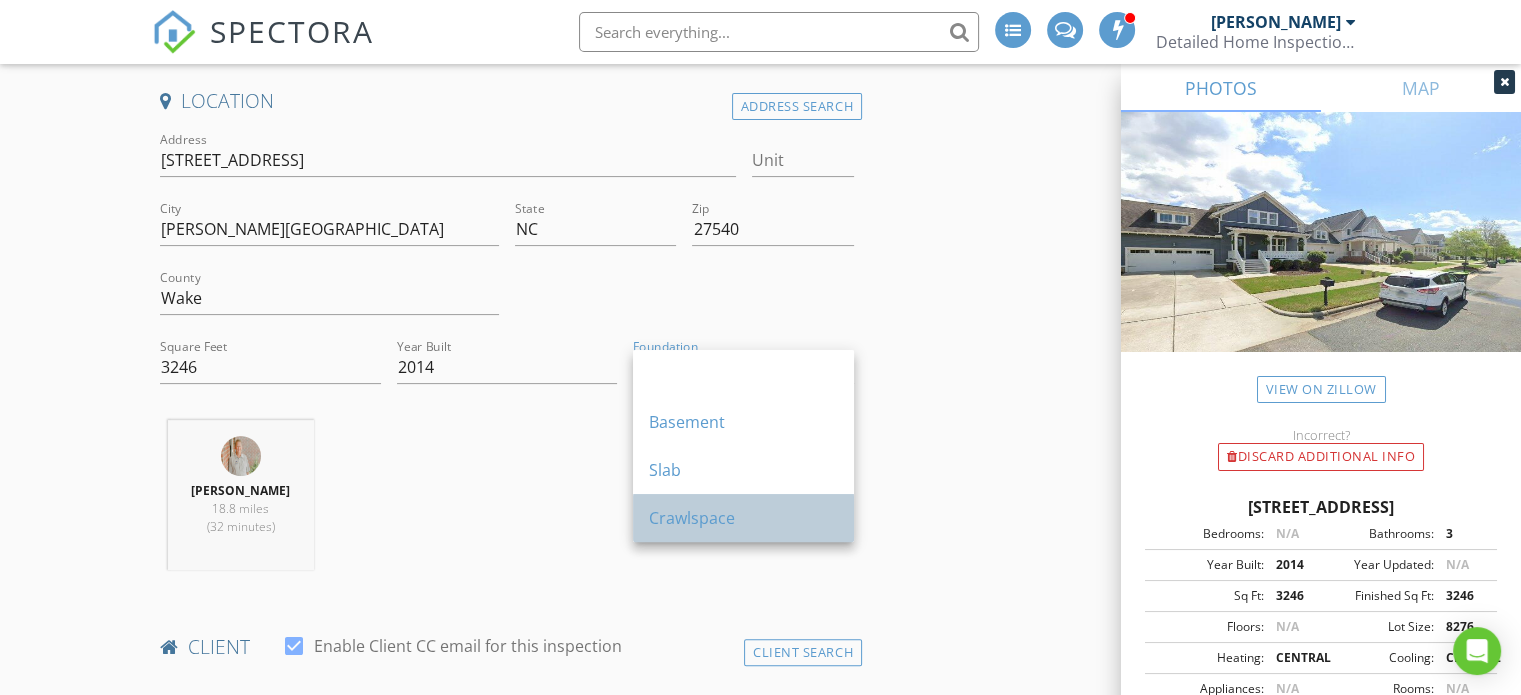 click on "Crawlspace" at bounding box center (743, 518) 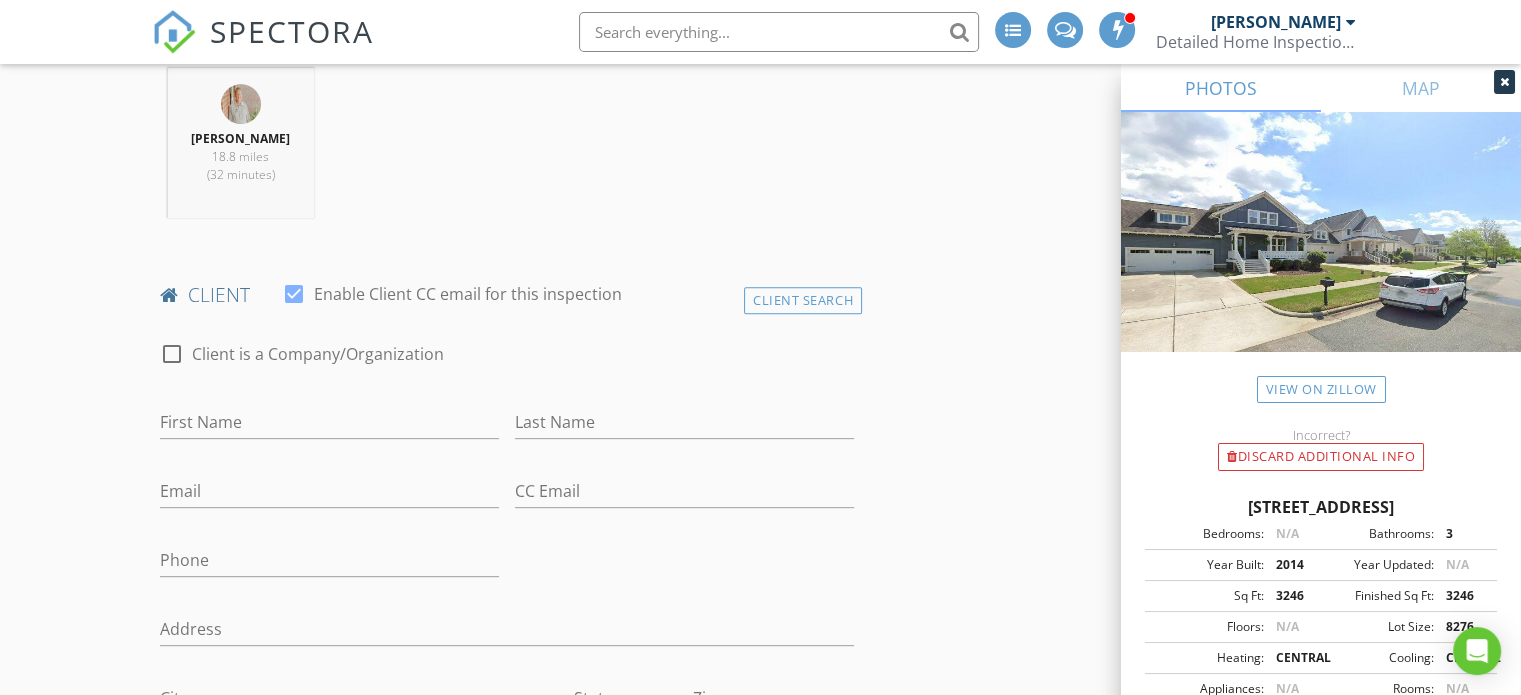 scroll, scrollTop: 900, scrollLeft: 0, axis: vertical 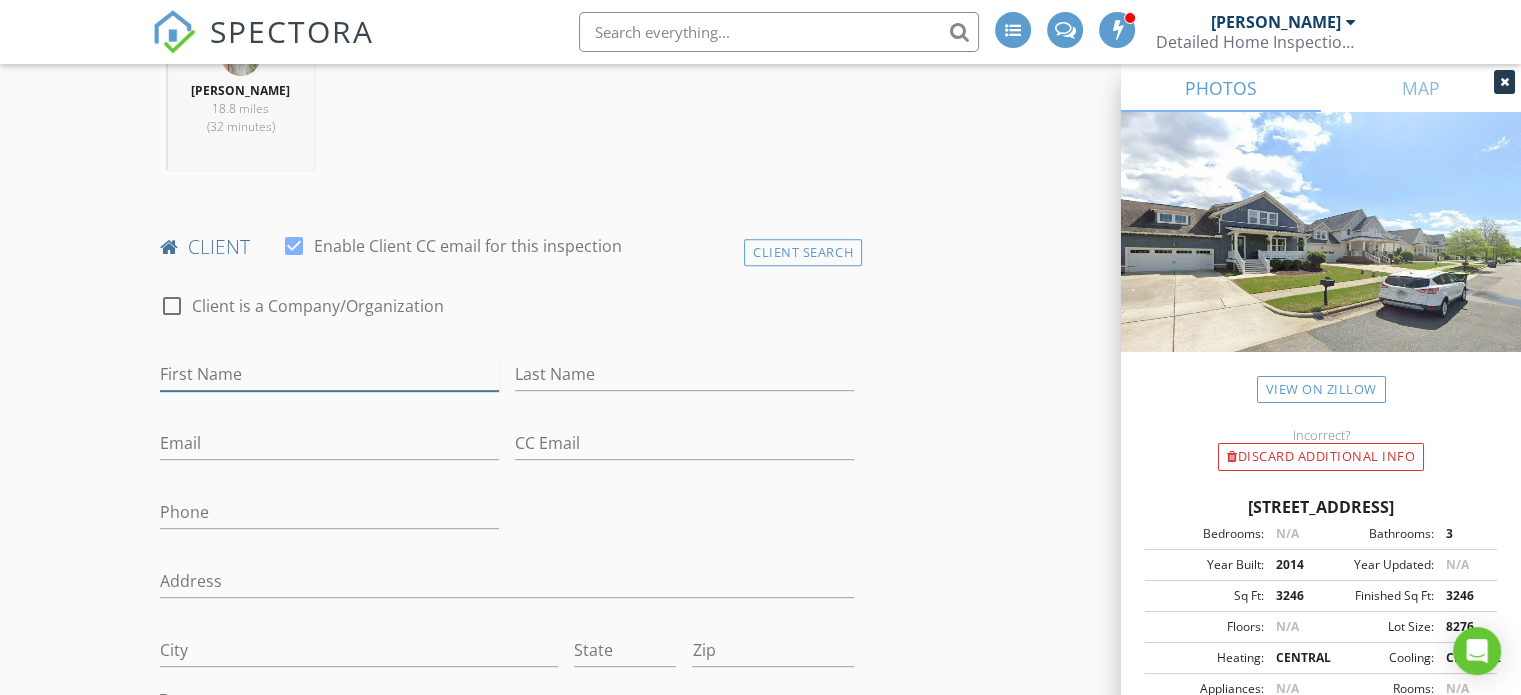 click on "First Name" at bounding box center (329, 374) 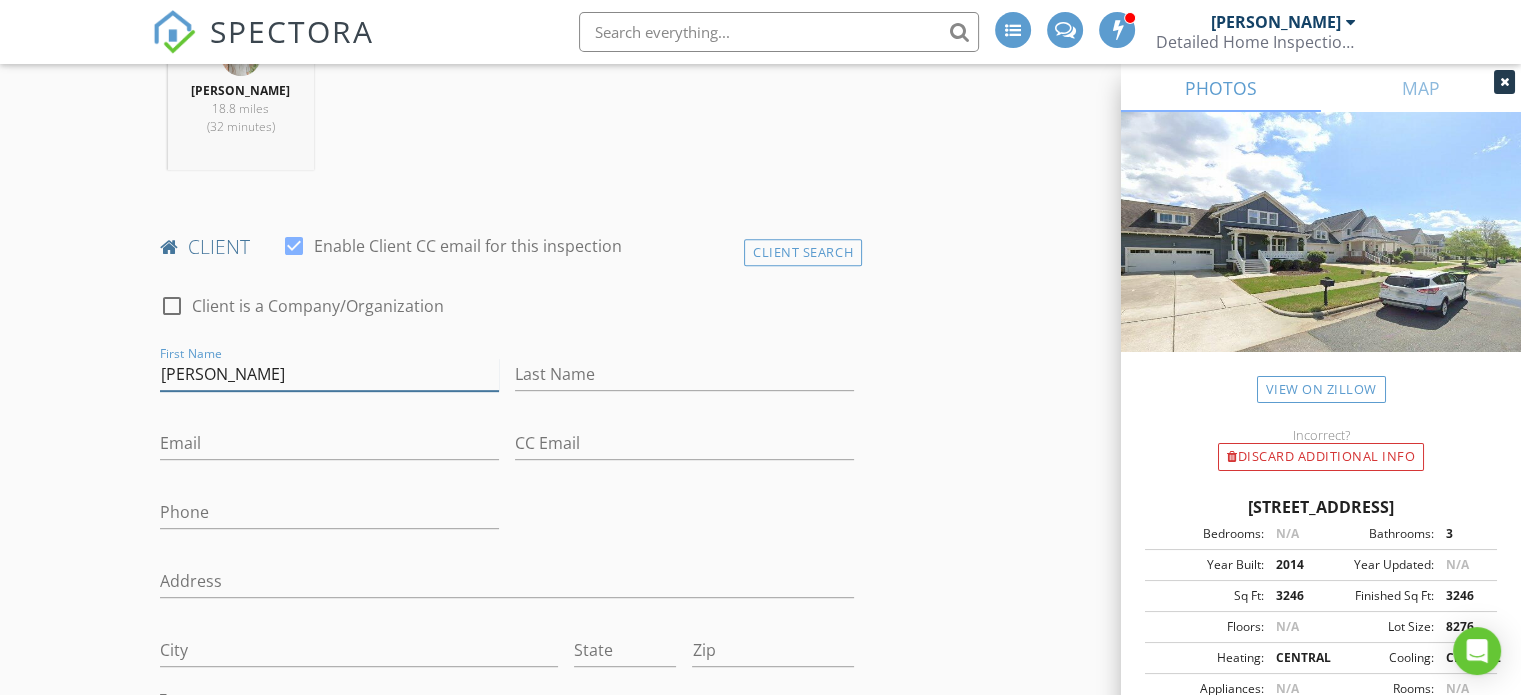 type on "[PERSON_NAME]" 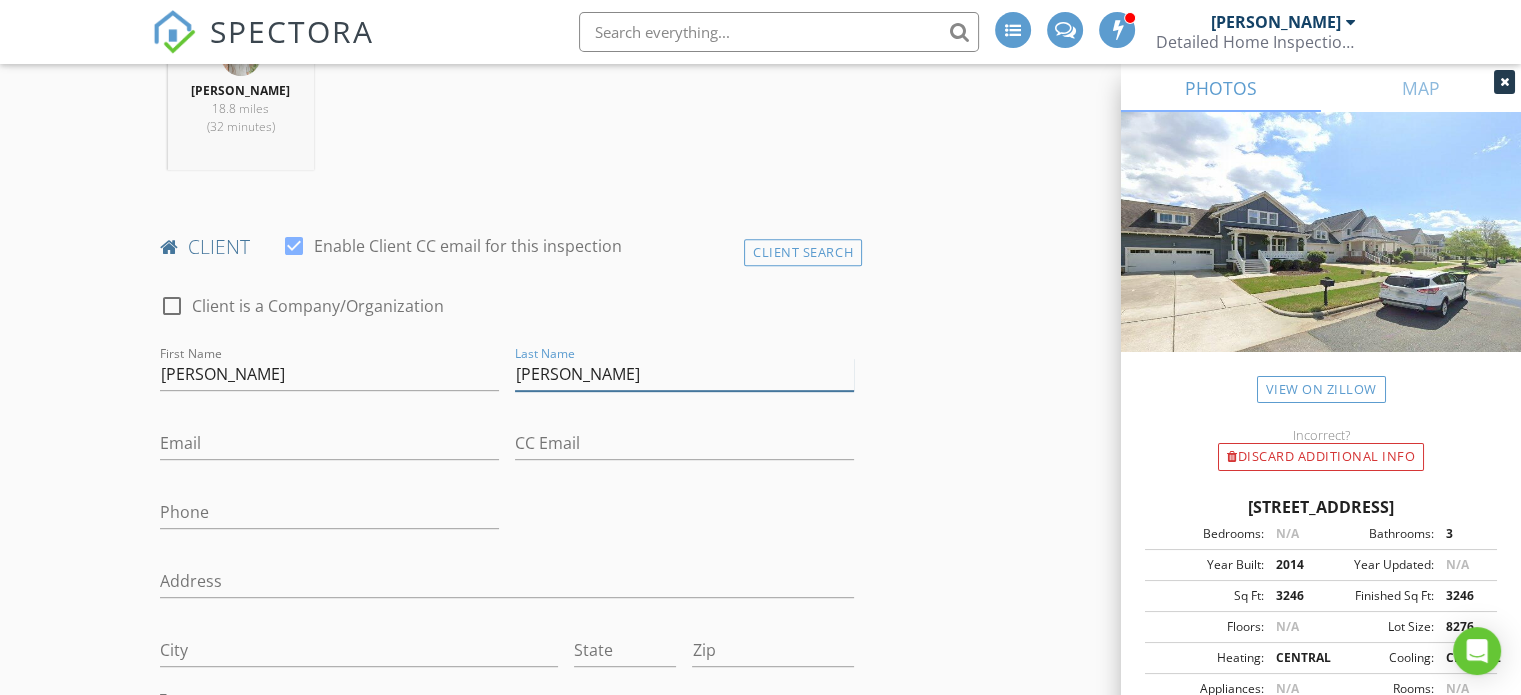 type on "[PERSON_NAME]" 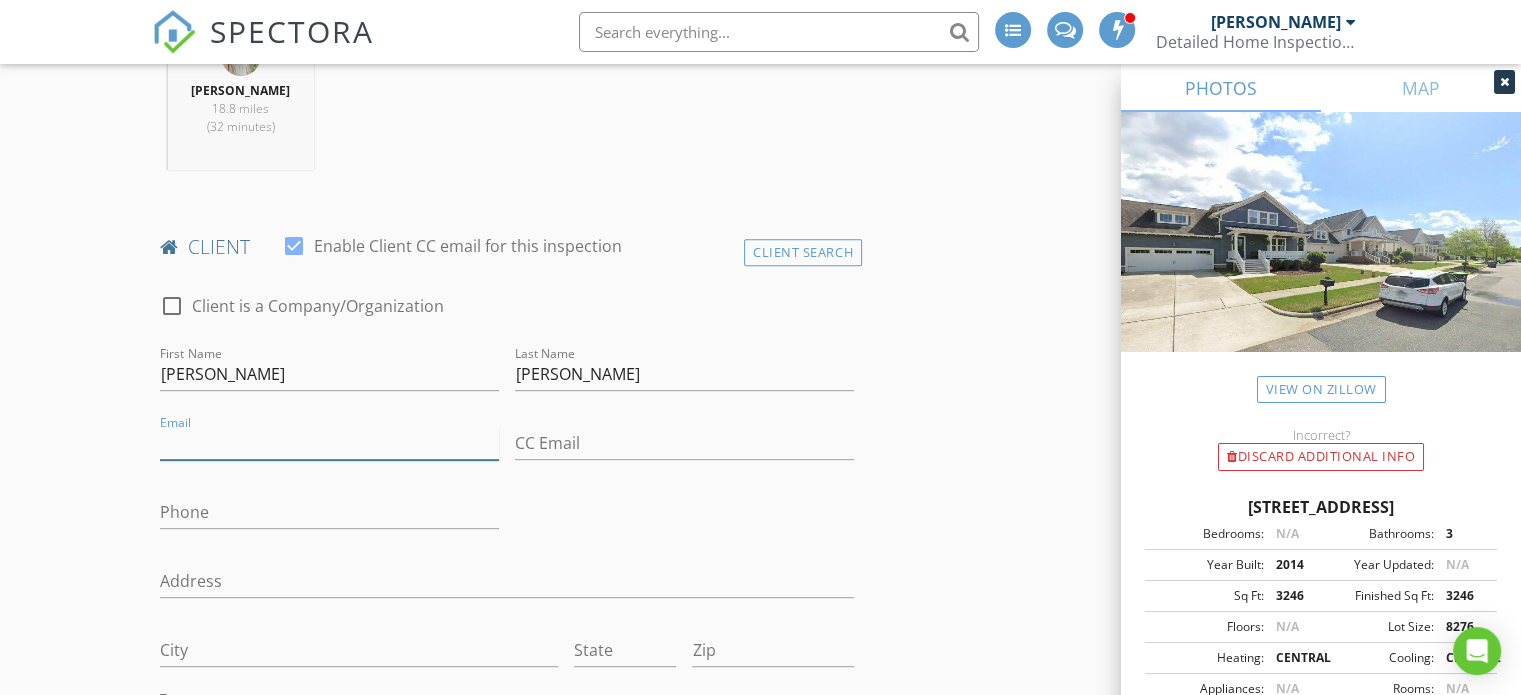 click on "Email" at bounding box center (329, 443) 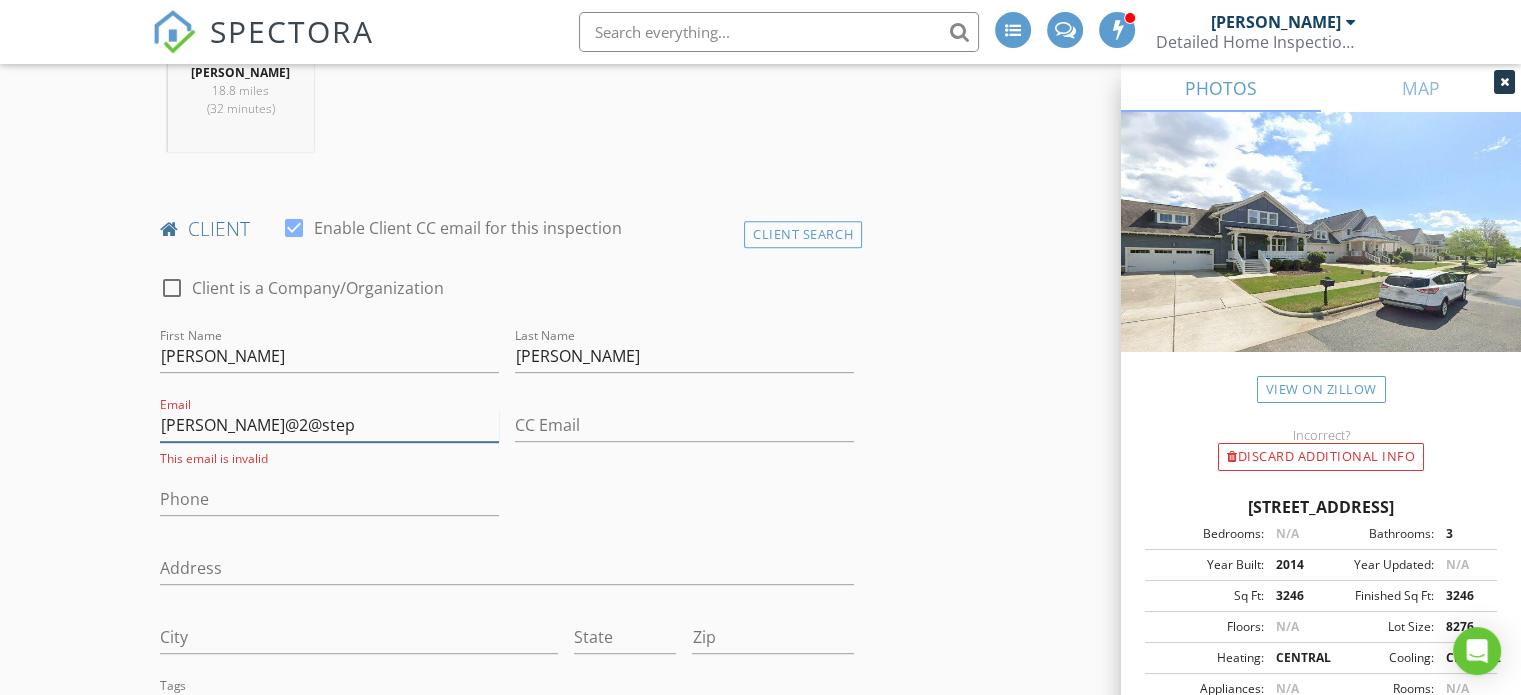scroll, scrollTop: 920, scrollLeft: 0, axis: vertical 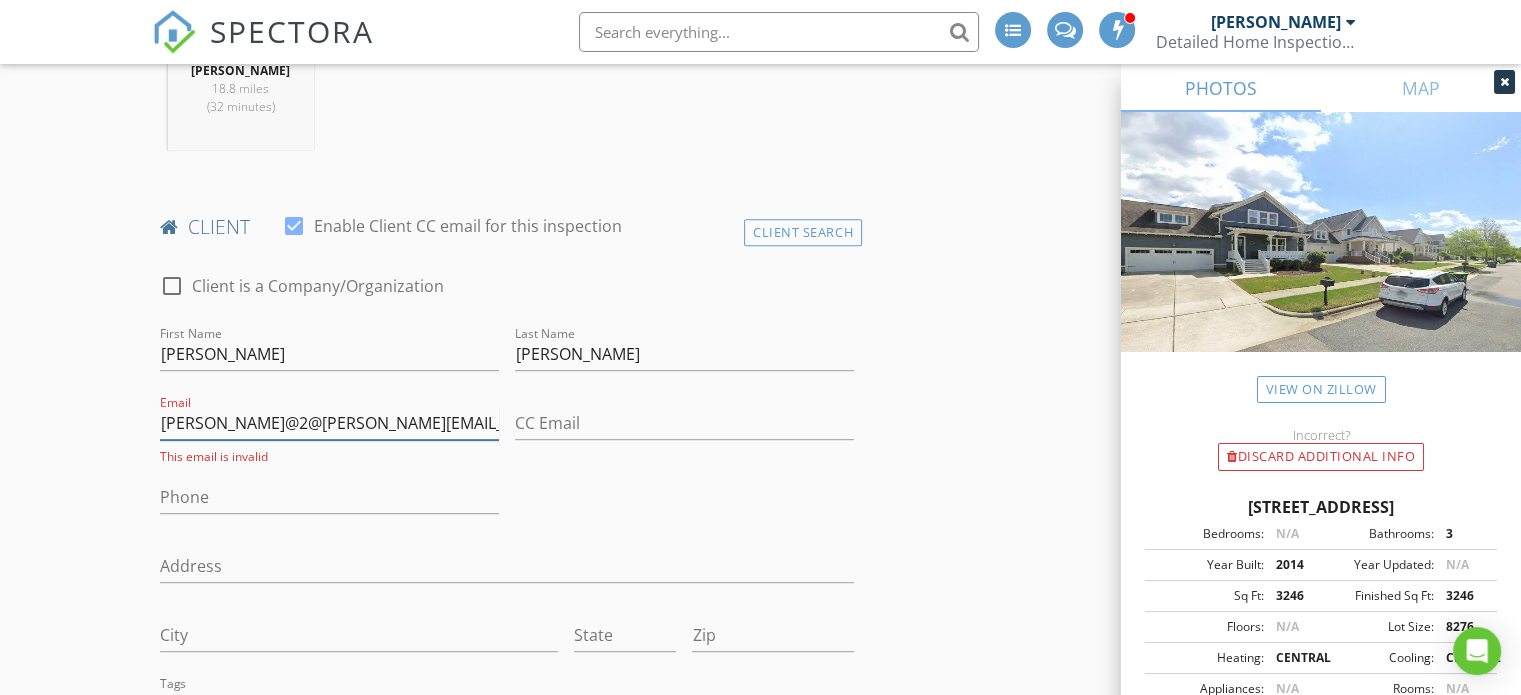 click on "david@2@stepp@yahoo.com" at bounding box center [329, 423] 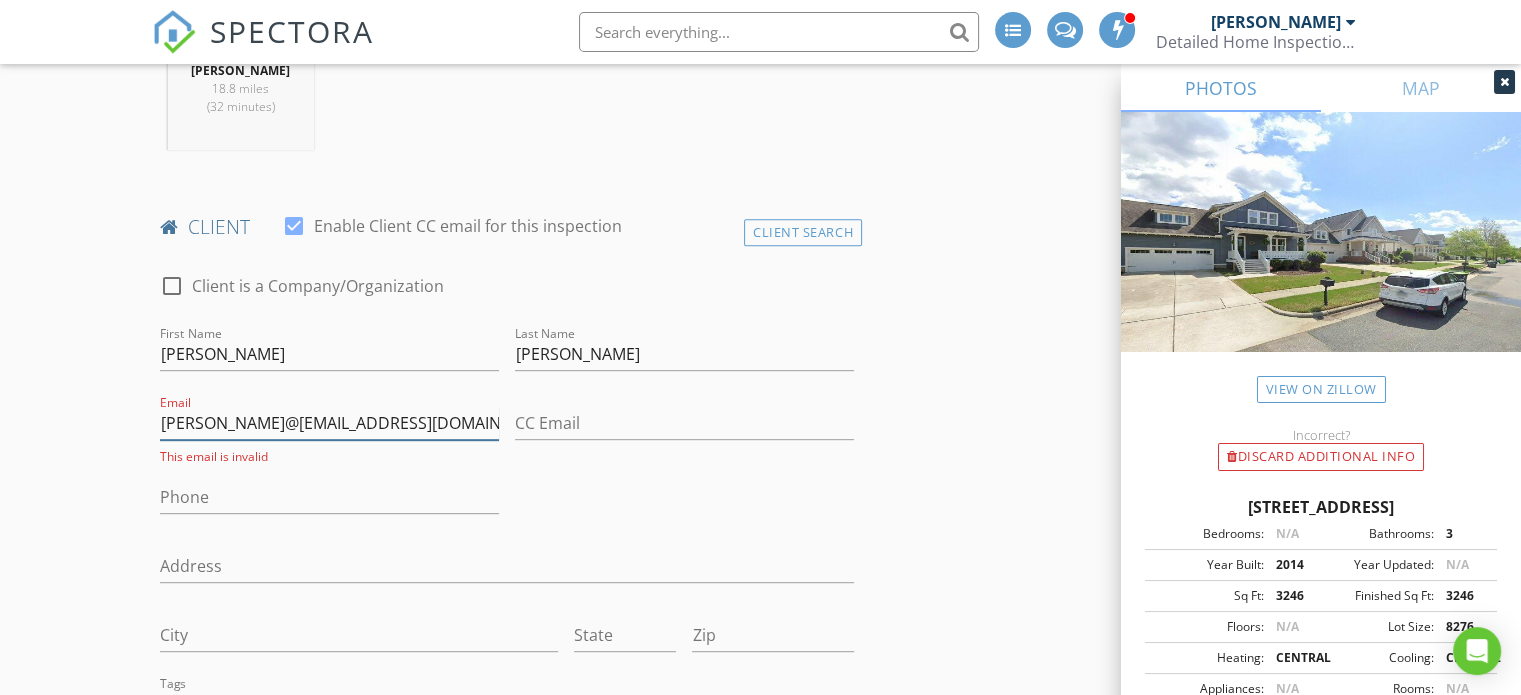 click on "david@2_stepp@yahoo.com" at bounding box center [329, 423] 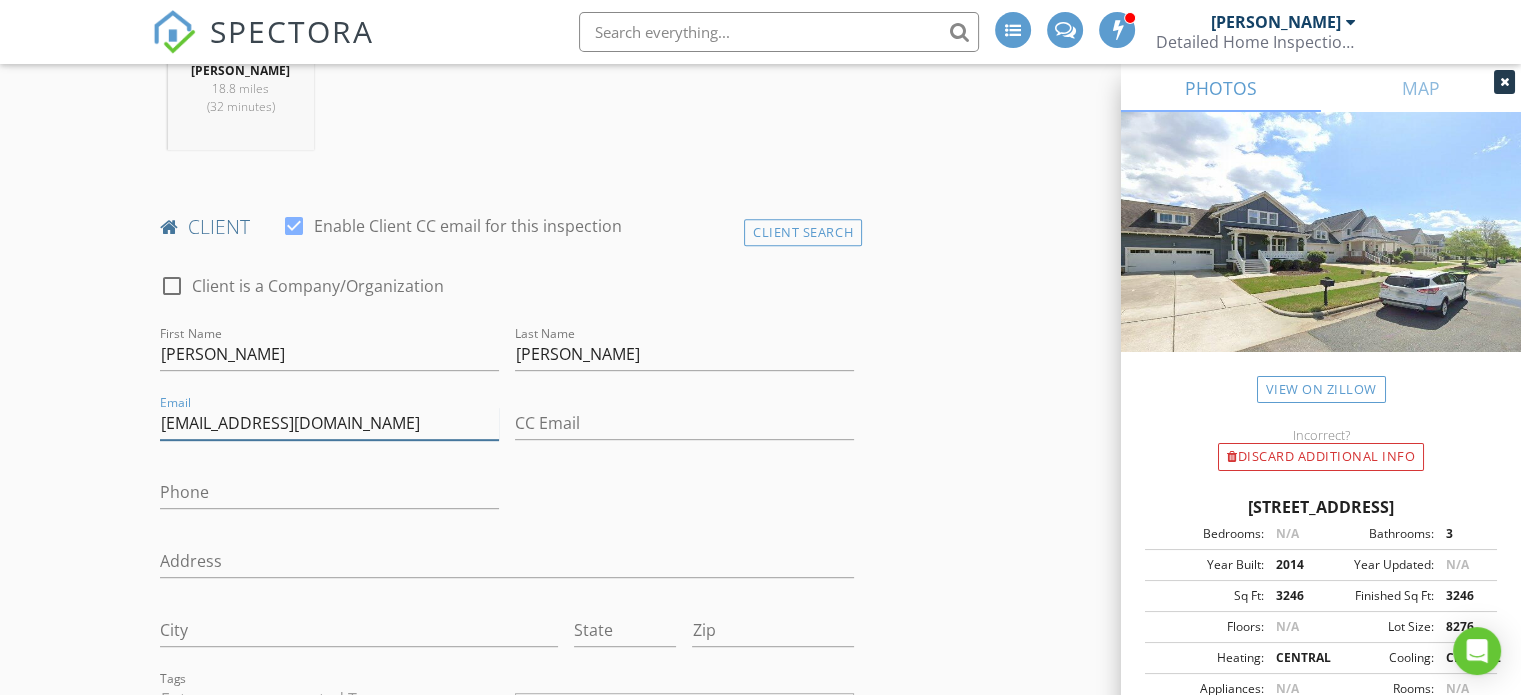 type on "[EMAIL_ADDRESS][DOMAIN_NAME]" 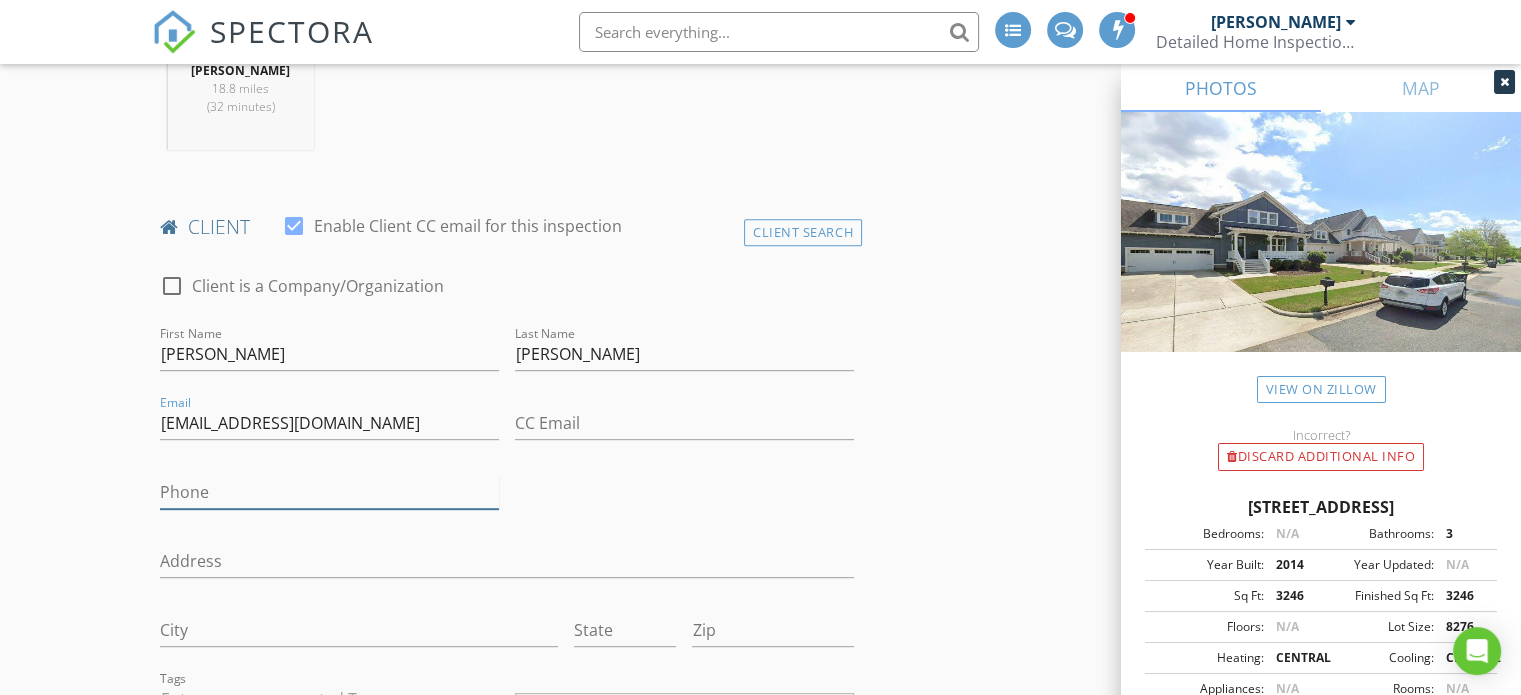 click on "Phone" at bounding box center [329, 492] 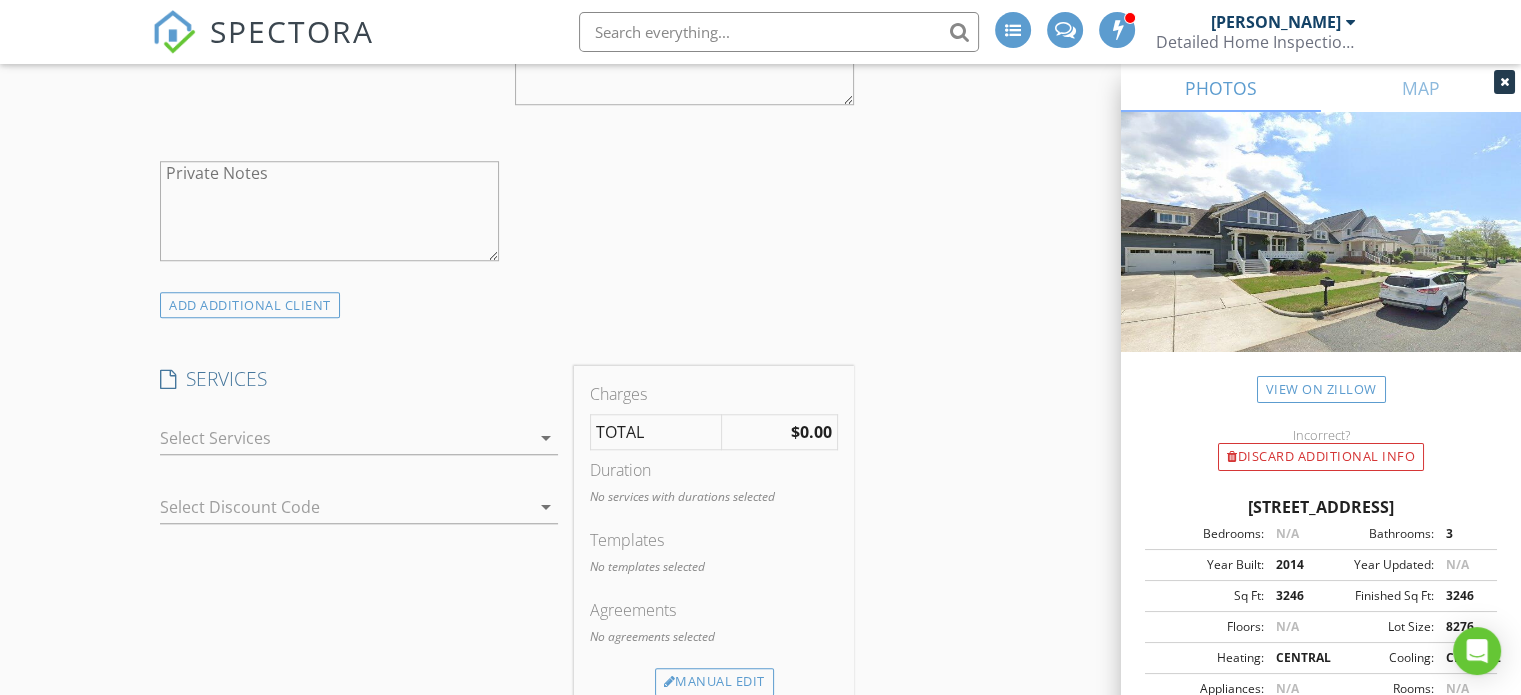 scroll, scrollTop: 1620, scrollLeft: 0, axis: vertical 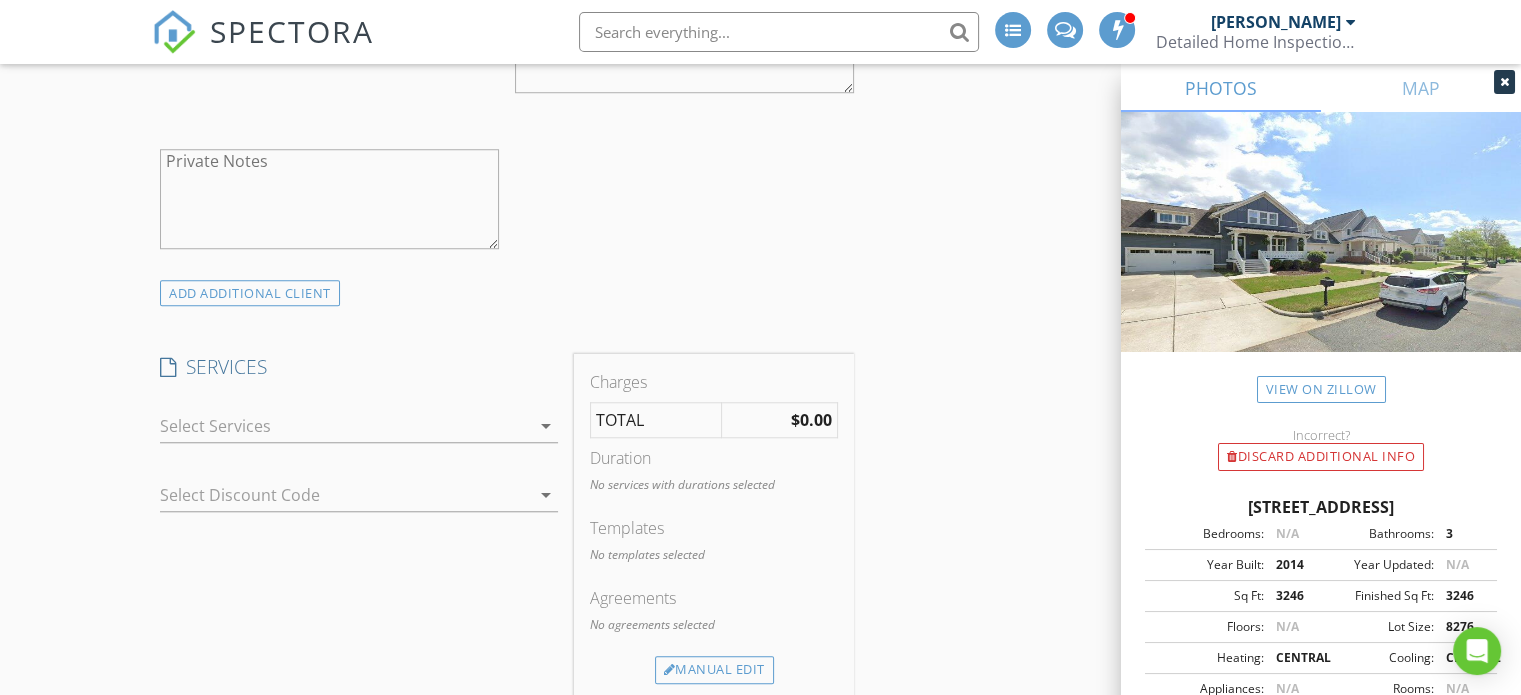 type on "[PHONE_NUMBER]" 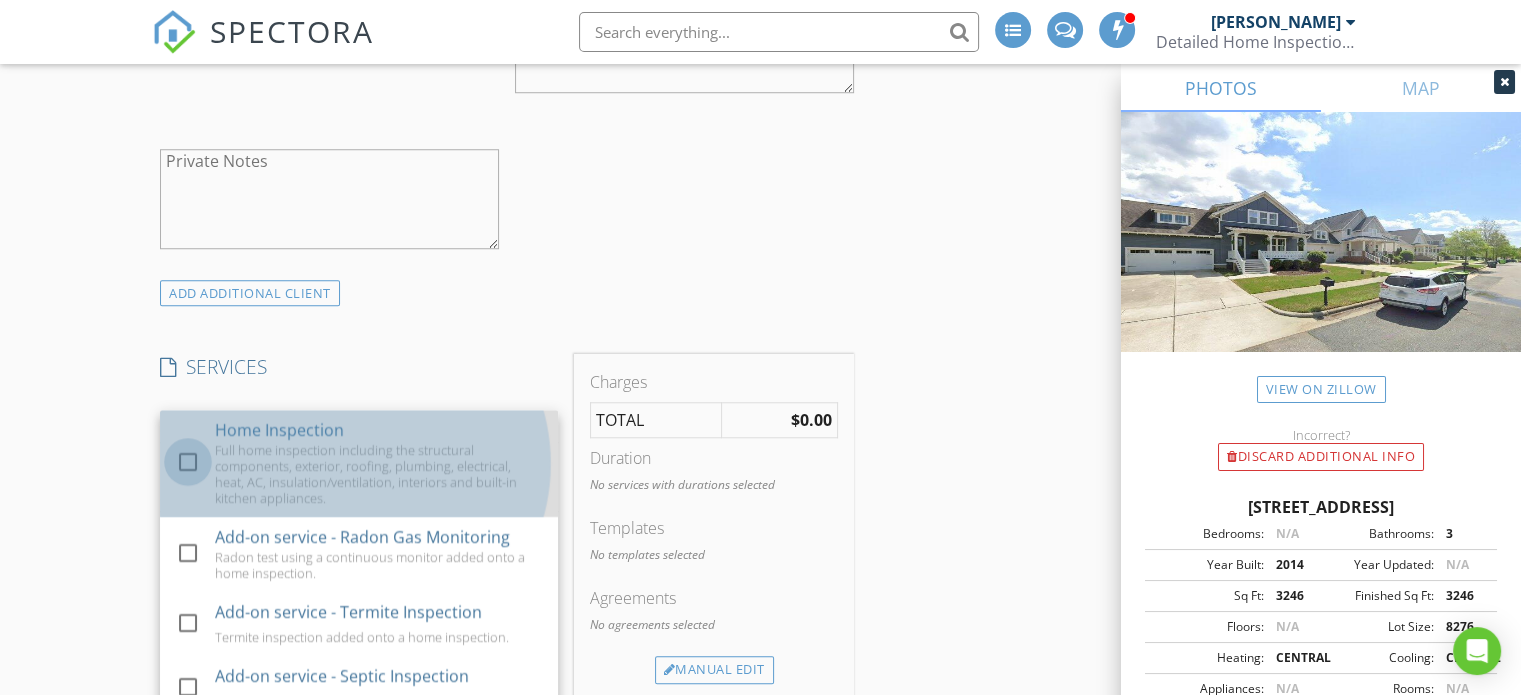 click at bounding box center (188, 462) 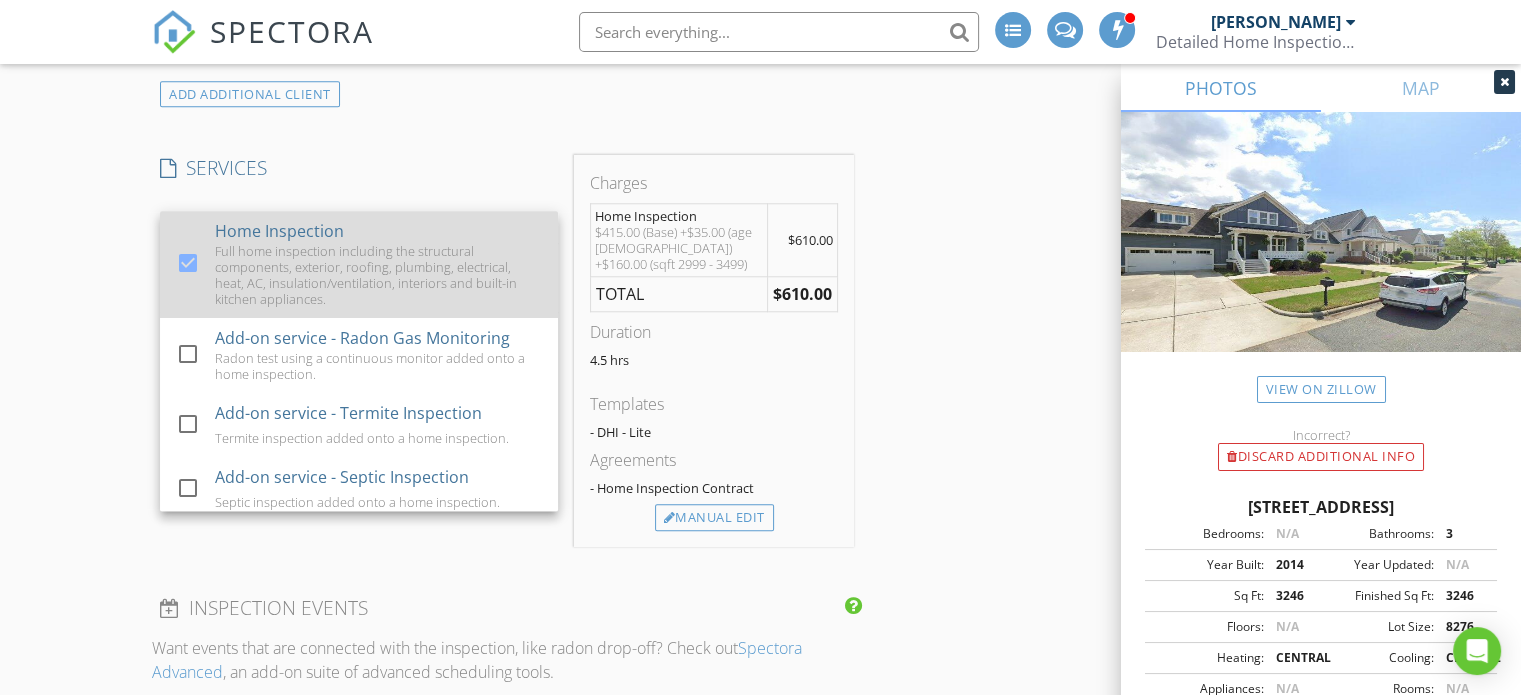 scroll, scrollTop: 1820, scrollLeft: 0, axis: vertical 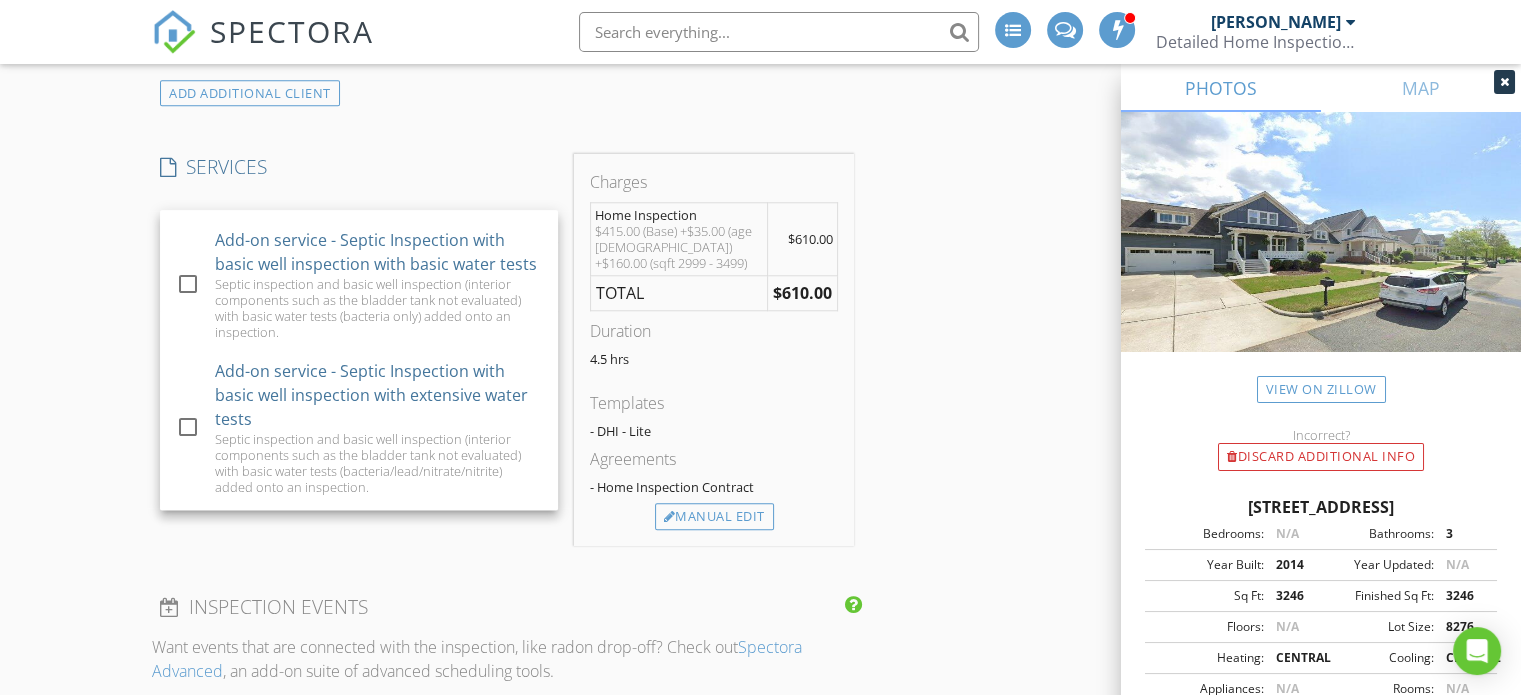 click on "New Inspection
INSPECTOR(S)
check_box   Eric Coates   PRIMARY   Eric Coates arrow_drop_down   check_box_outline_blank Eric Coates specifically requested
Date/Time
07/21/2025 8:00 AM
Location
Address Search       Address 301 Vervain Way   Unit   City Holly Springs   State NC   Zip 27540   County Wake     Square Feet 3246   Year Built 2014   Foundation Crawlspace arrow_drop_down     Eric Coates     18.8 miles     (32 minutes)
client
check_box Enable Client CC email for this inspection   Client Search     check_box_outline_blank Client is a Company/Organization     First Name David   Last Name Stepp   Email david_2_stepp@yahoo.com   CC Email   Phone 919-907-8153   Address   City   State   Zip     Tags         Notes   Private Notes
ADD ADDITIONAL client
SERVICES
check_box" at bounding box center (760, 644) 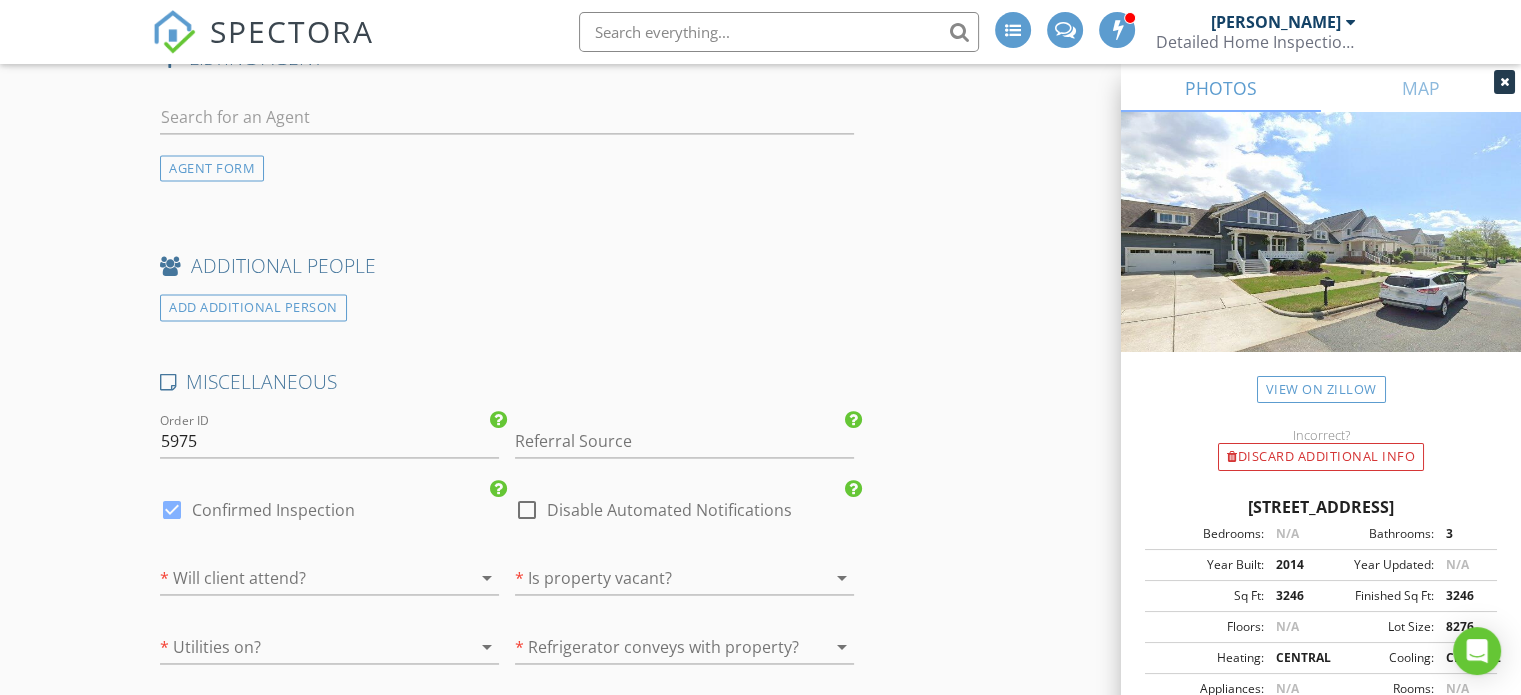 scroll, scrollTop: 3120, scrollLeft: 0, axis: vertical 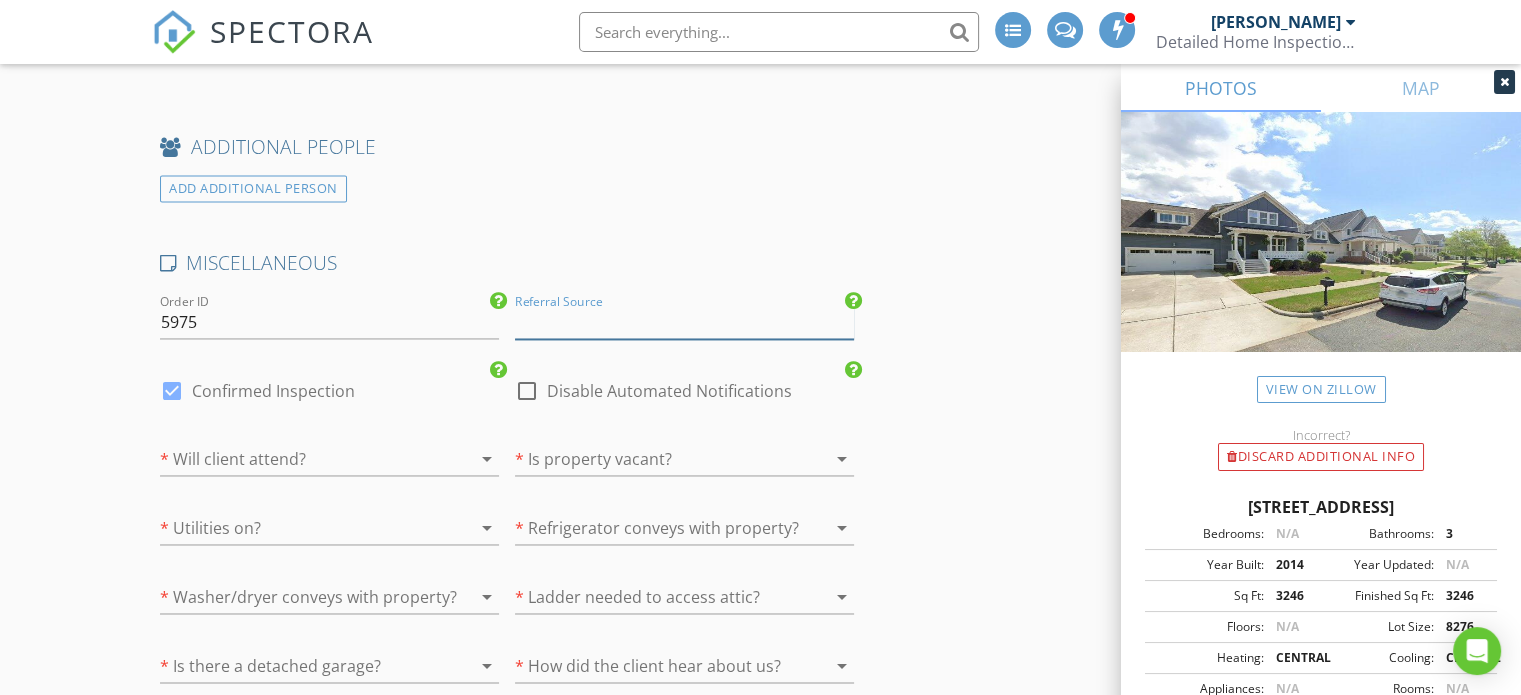 click at bounding box center [684, 322] 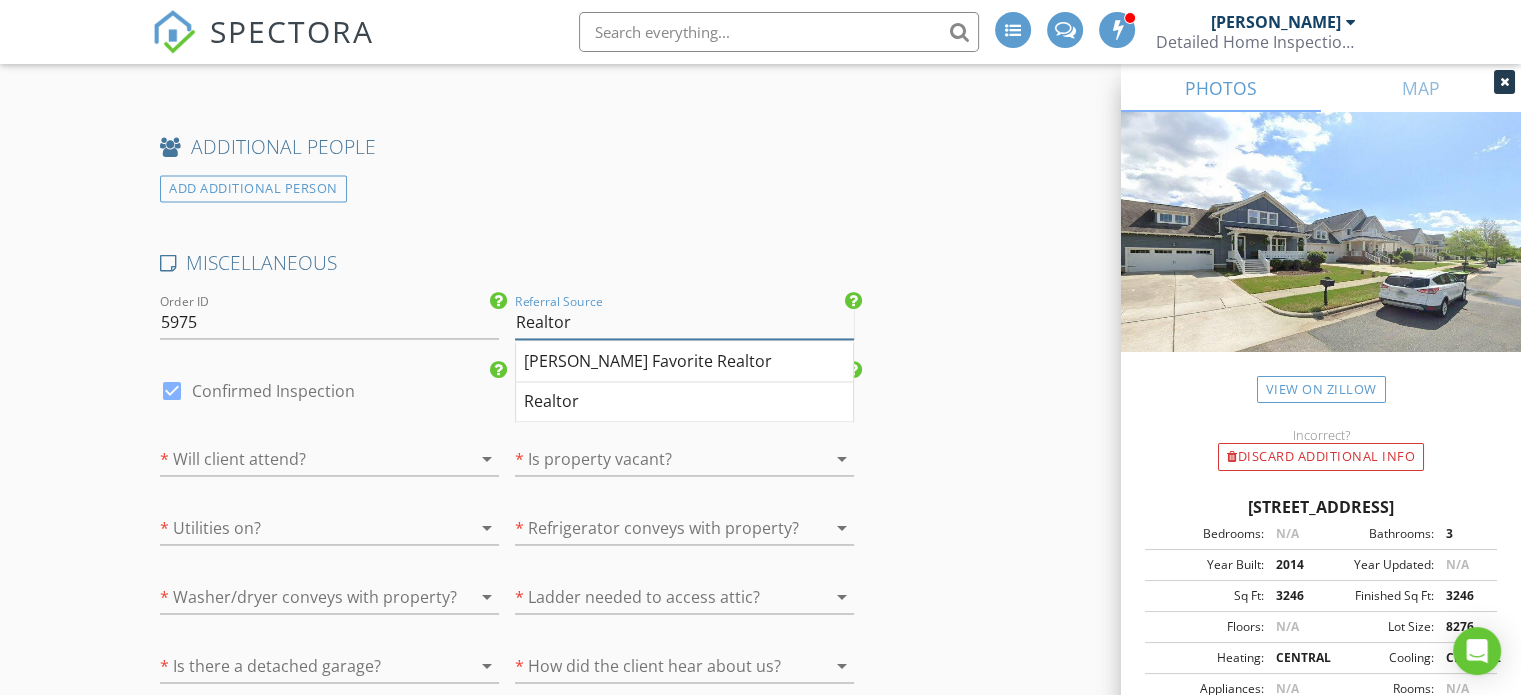 type on "Realtor" 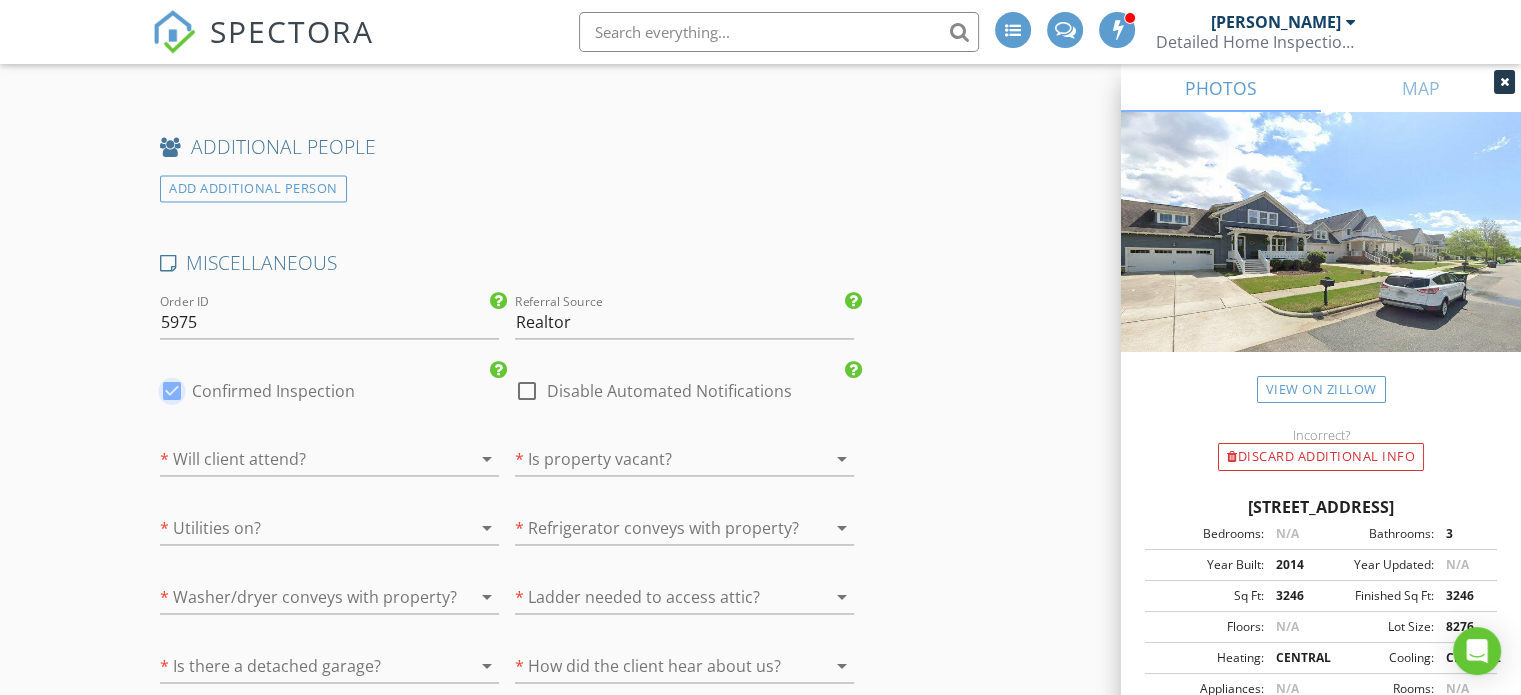 click at bounding box center [301, 459] 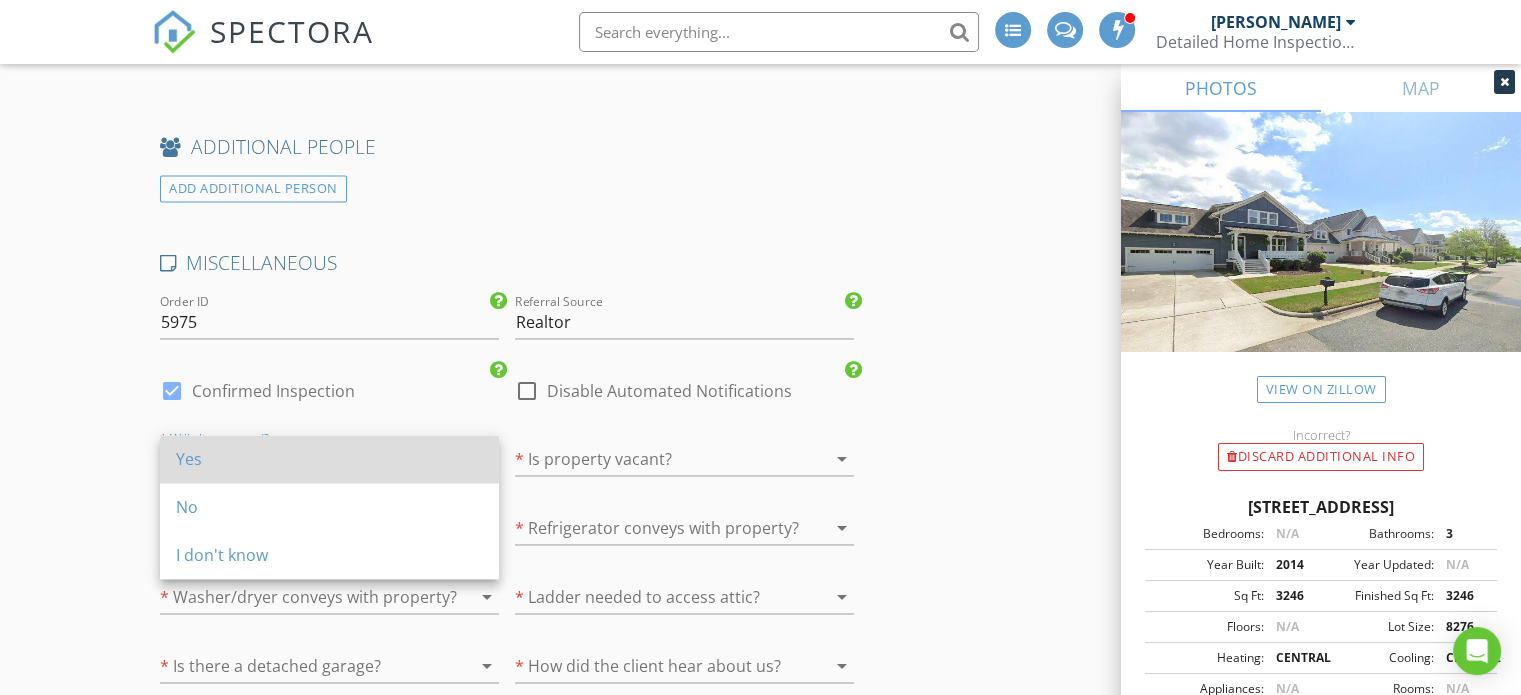 click on "Yes" at bounding box center (329, 459) 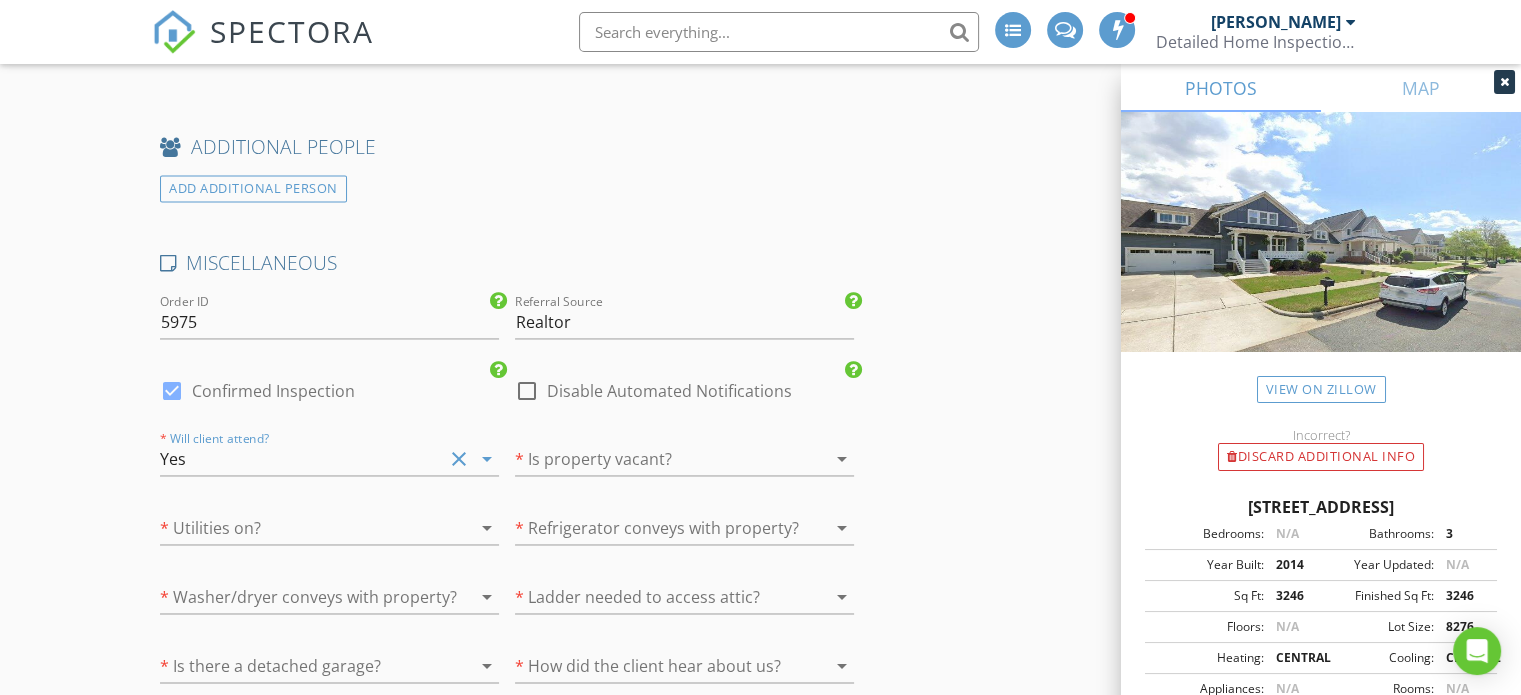 click at bounding box center [656, 459] 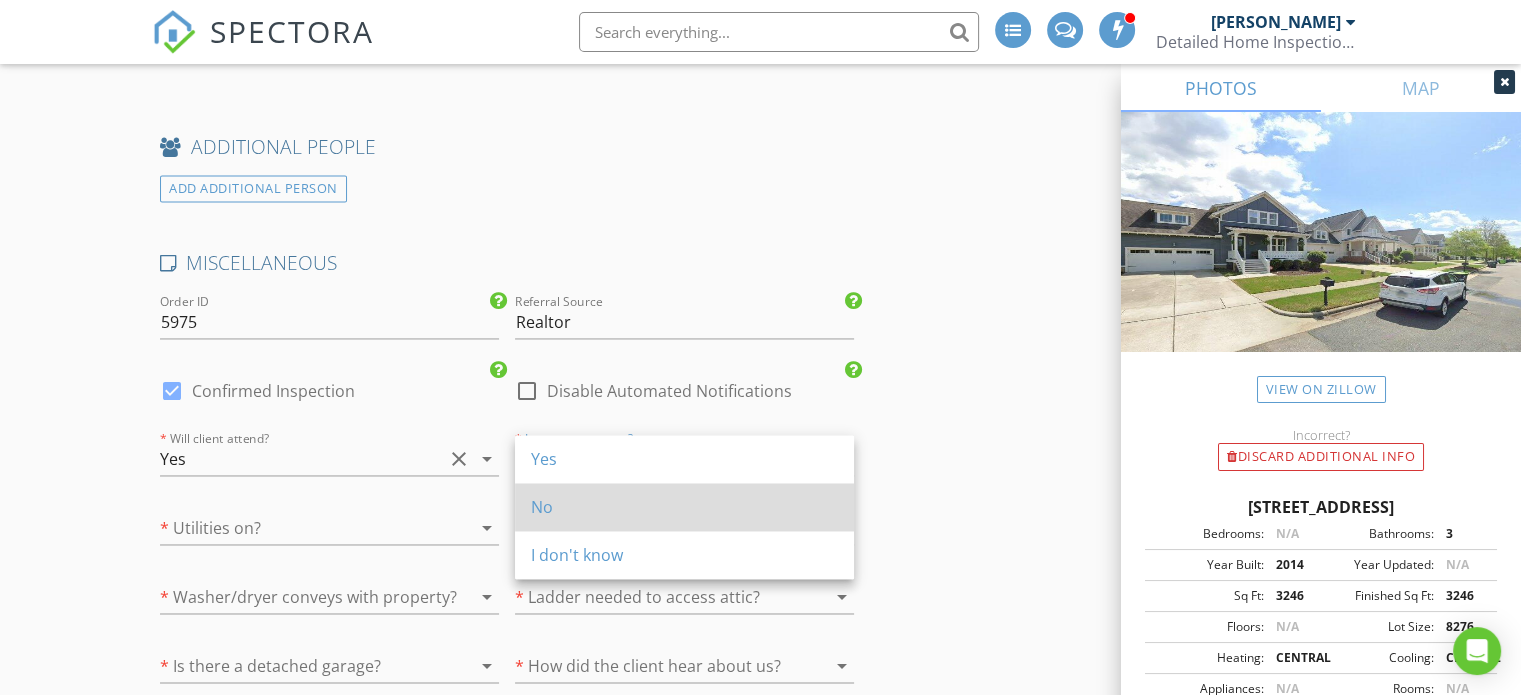click on "No" at bounding box center (684, 507) 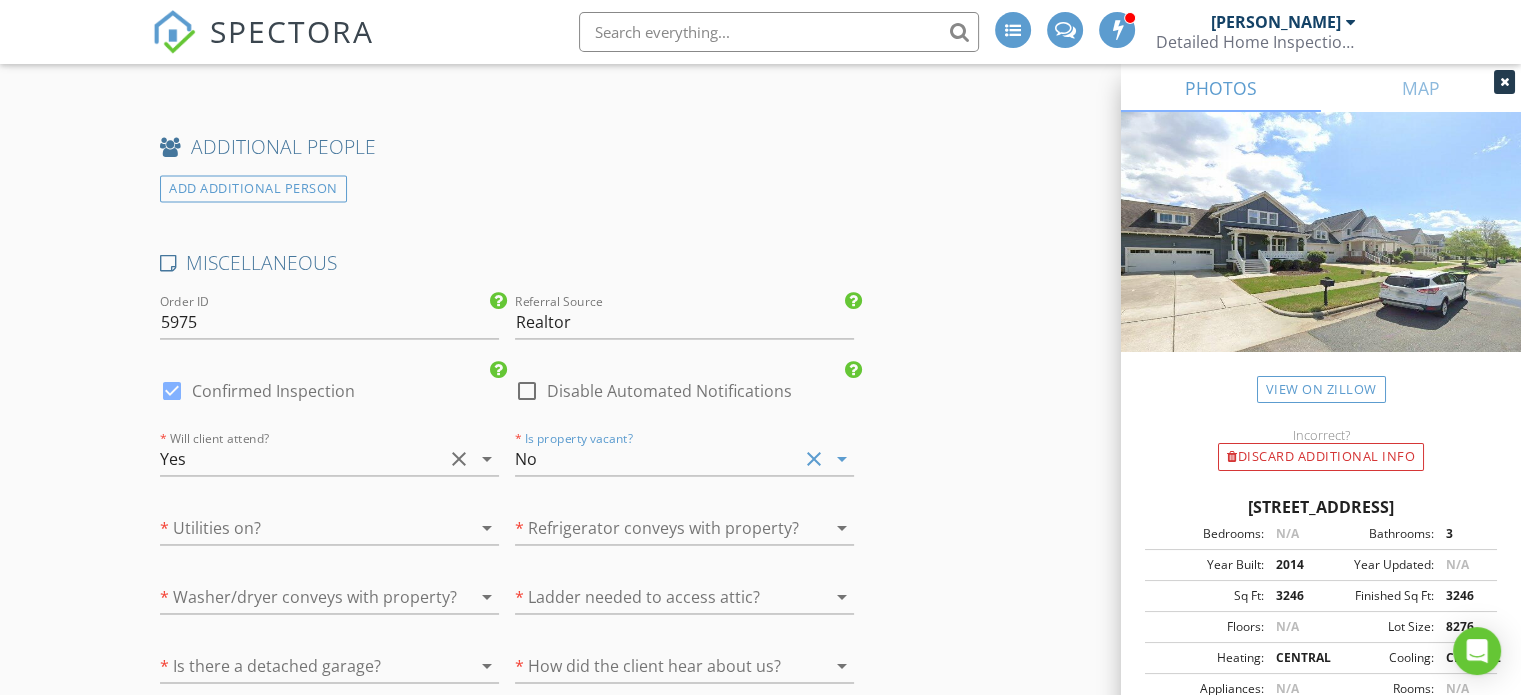 click at bounding box center [301, 528] 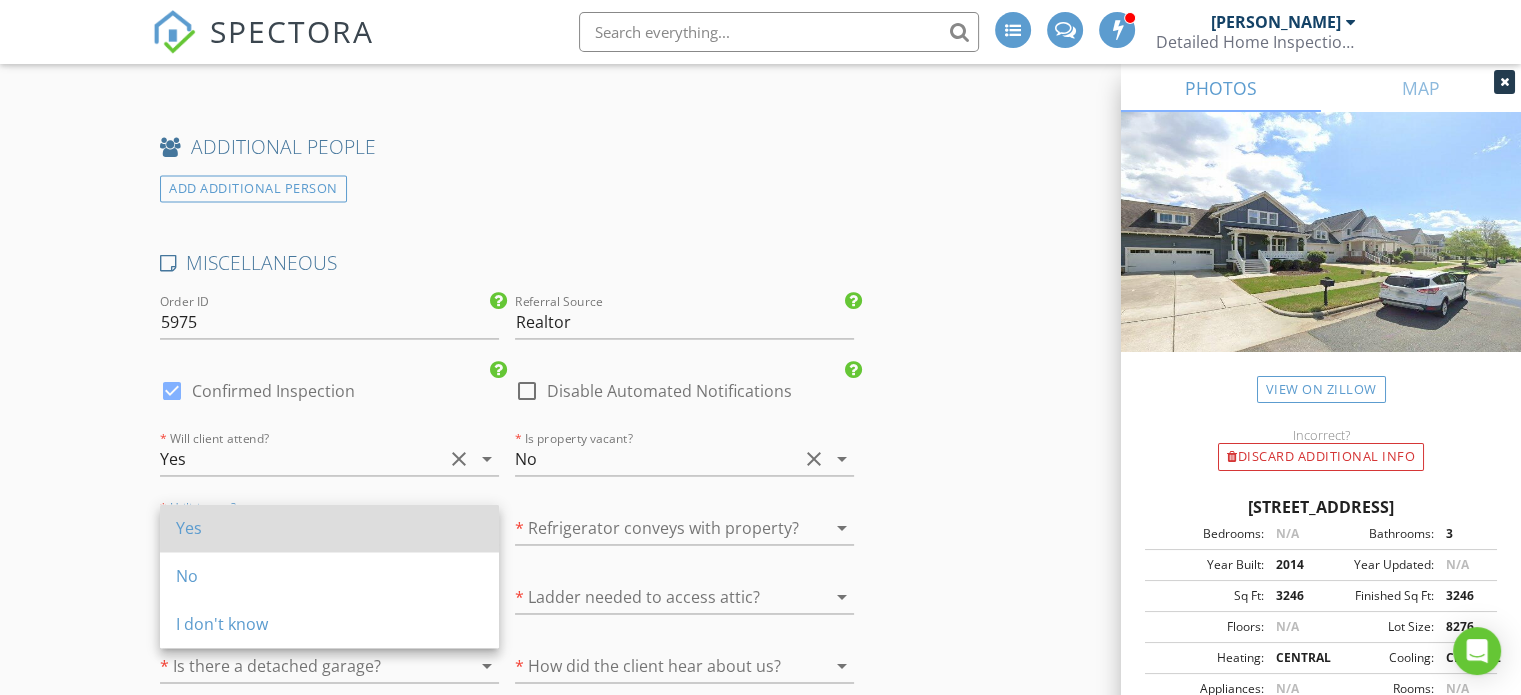 click on "Yes" at bounding box center [329, 528] 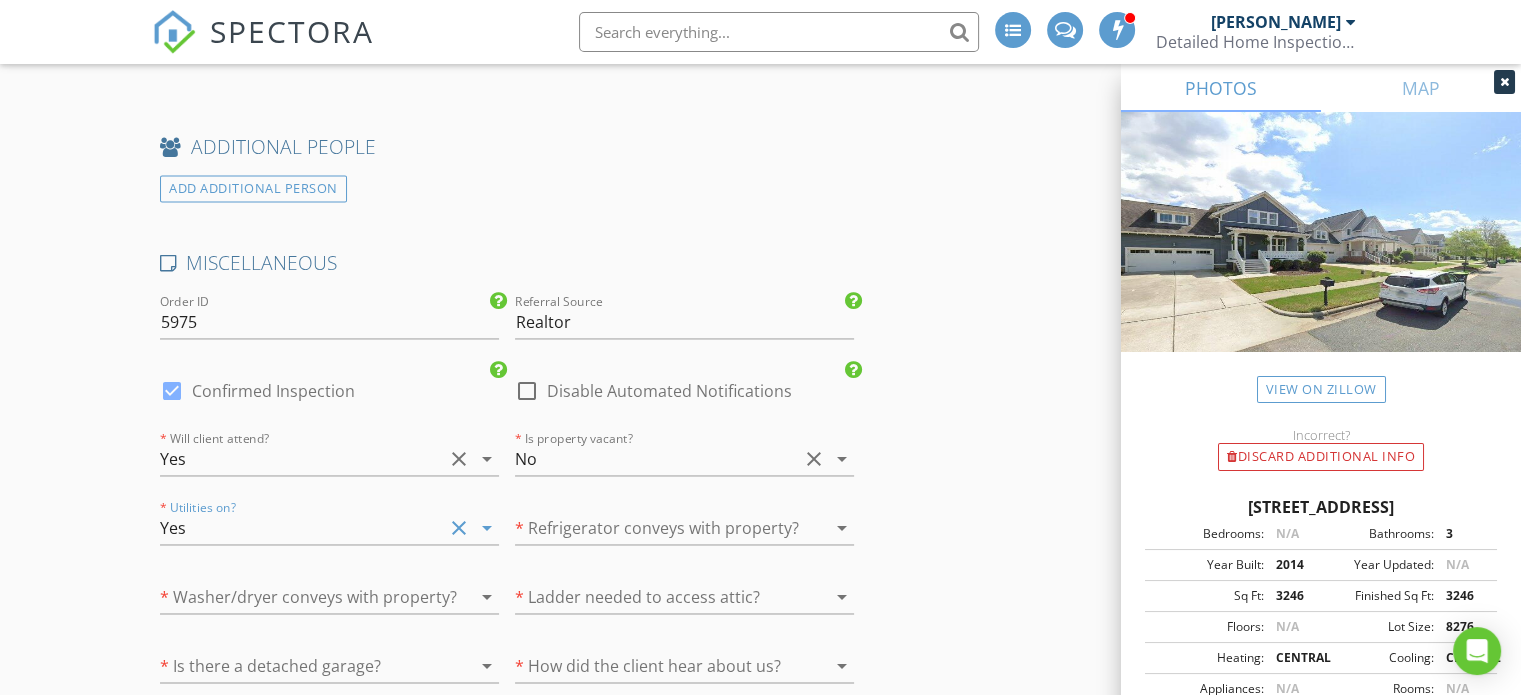 click at bounding box center [656, 528] 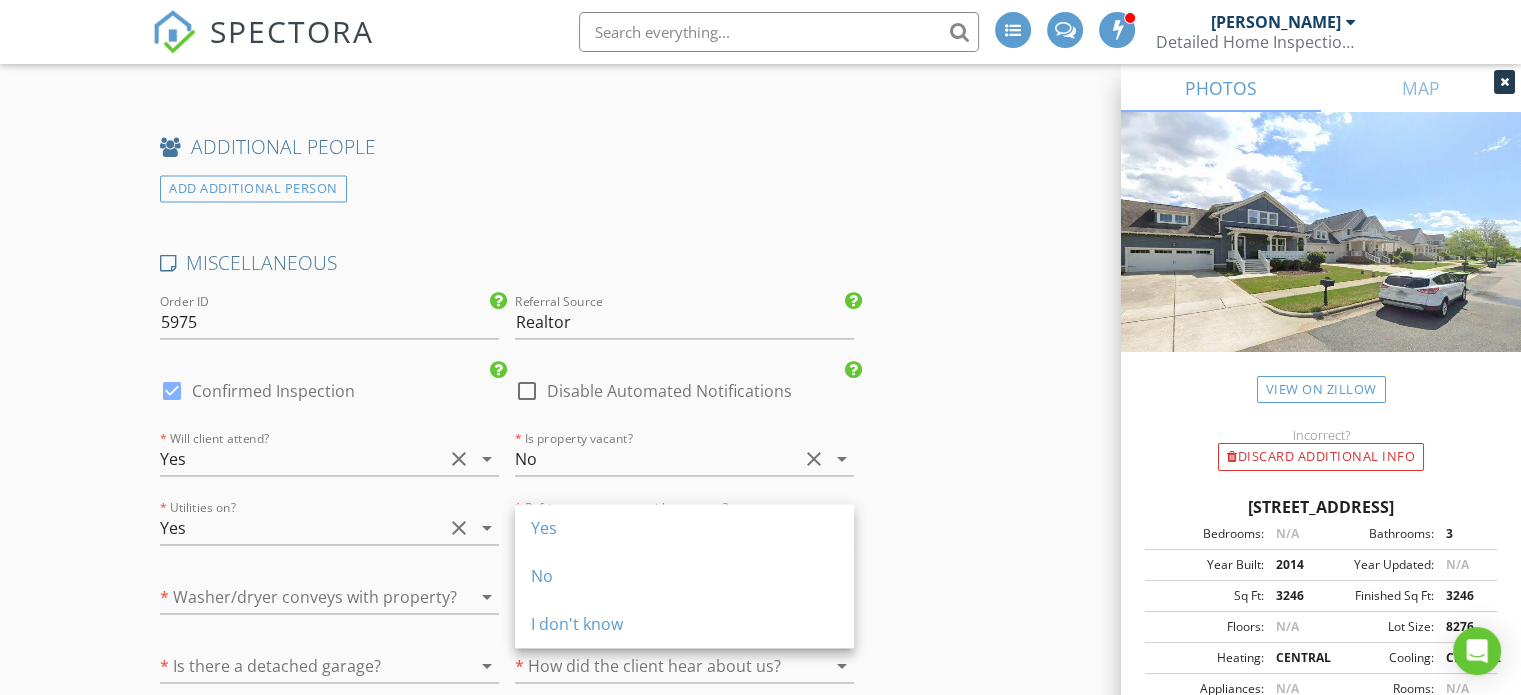click on "I don't know" at bounding box center [684, 624] 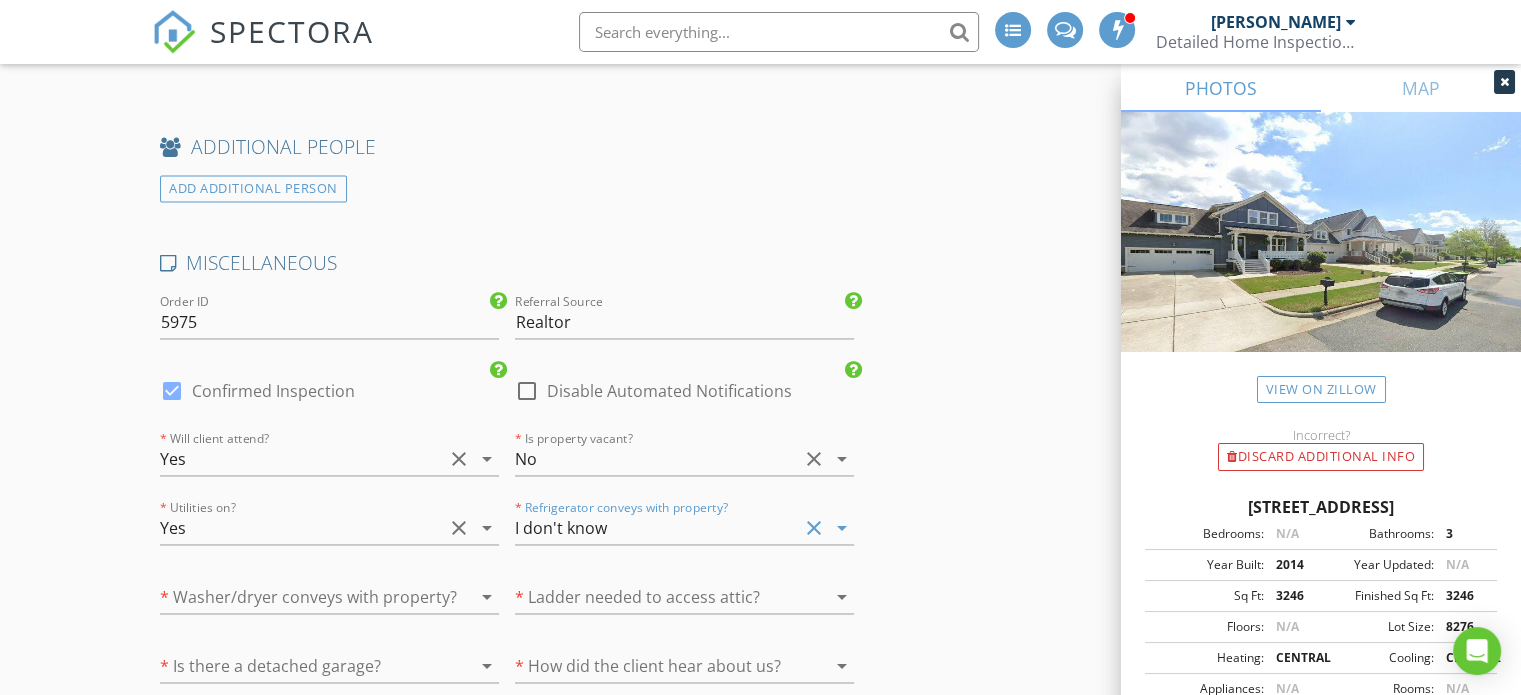 drag, startPoint x: 362, startPoint y: 583, endPoint x: 356, endPoint y: 592, distance: 10.816654 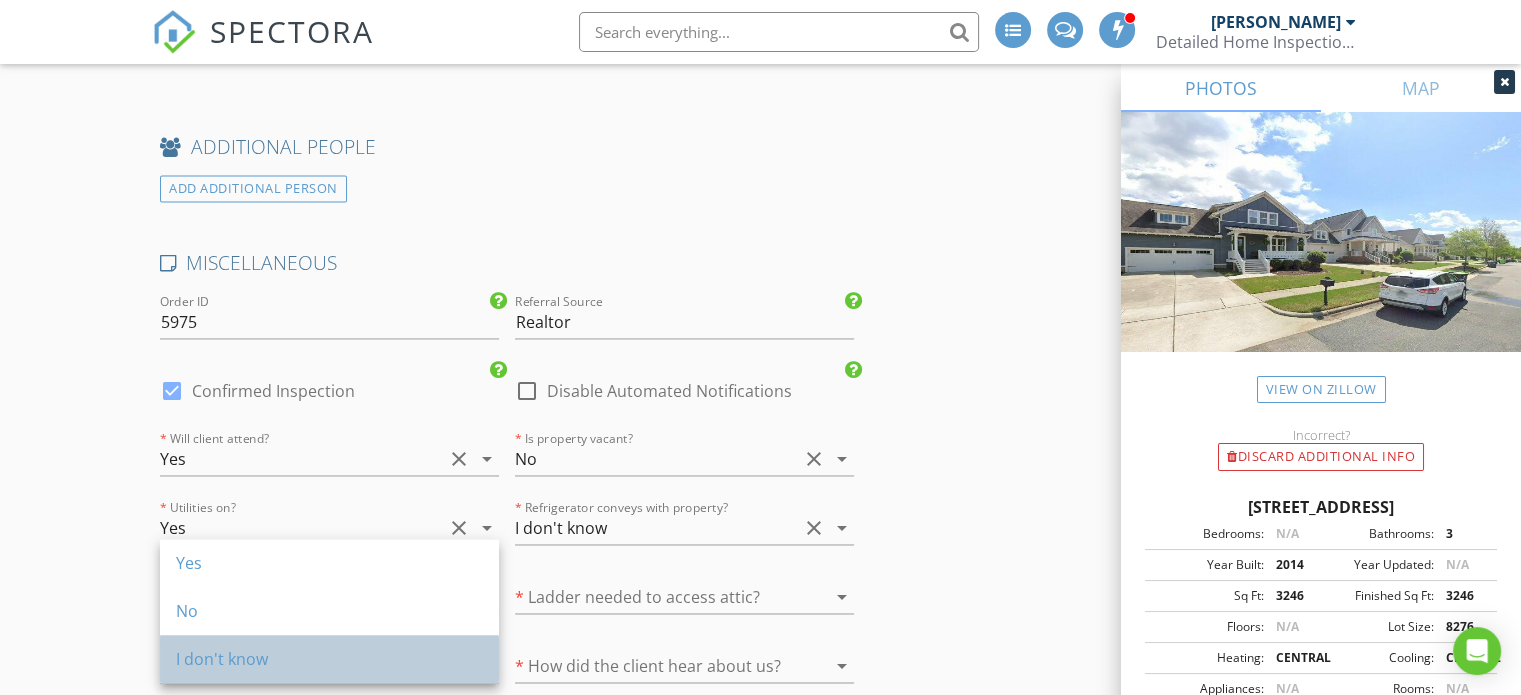 click on "I don't know" at bounding box center (329, 659) 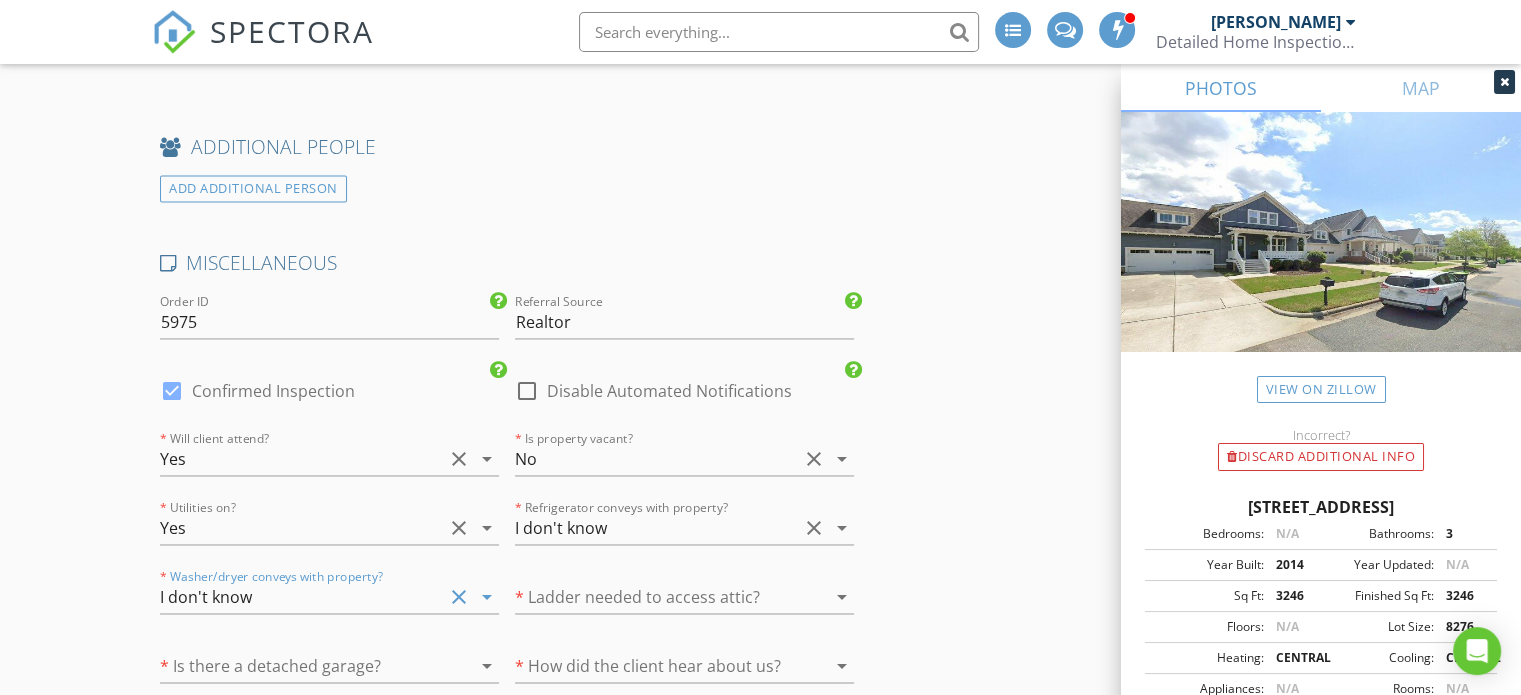 click at bounding box center [656, 597] 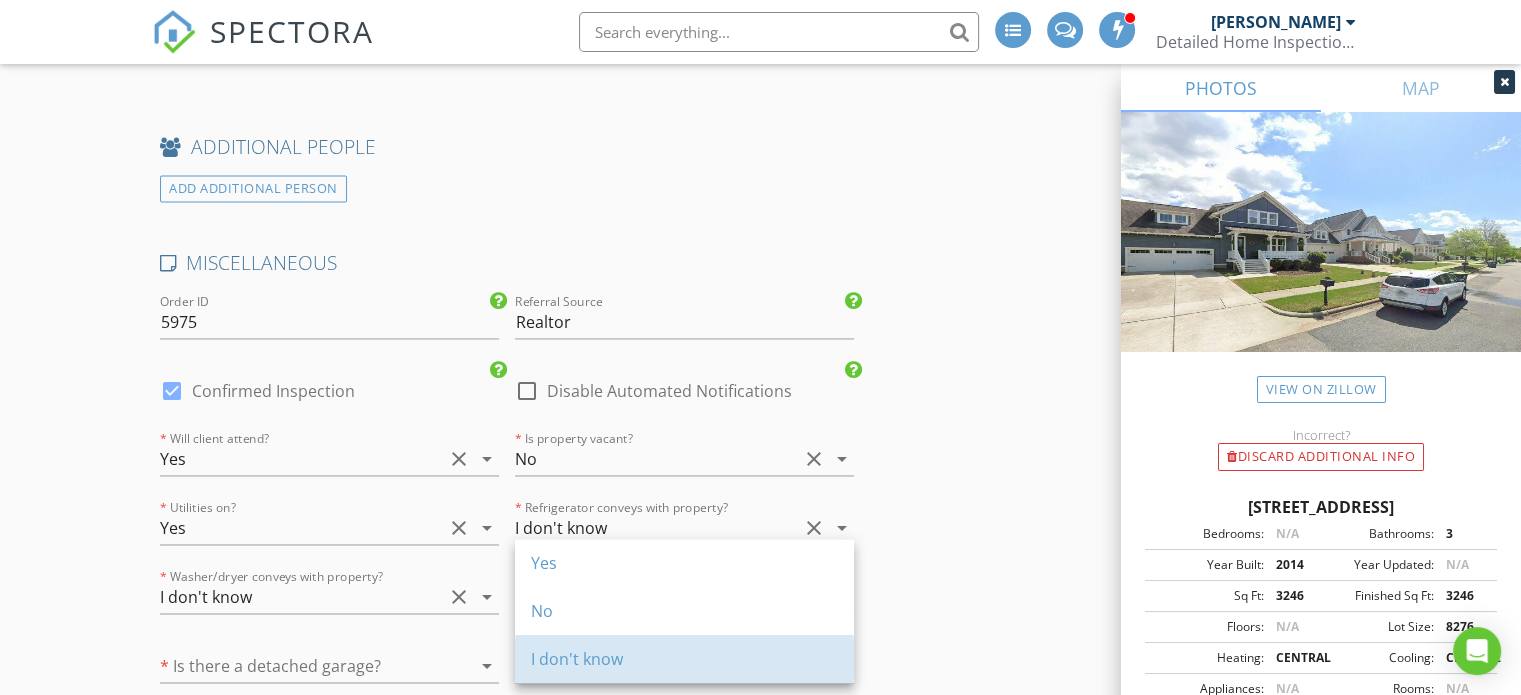 click on "I don't know" at bounding box center (684, 659) 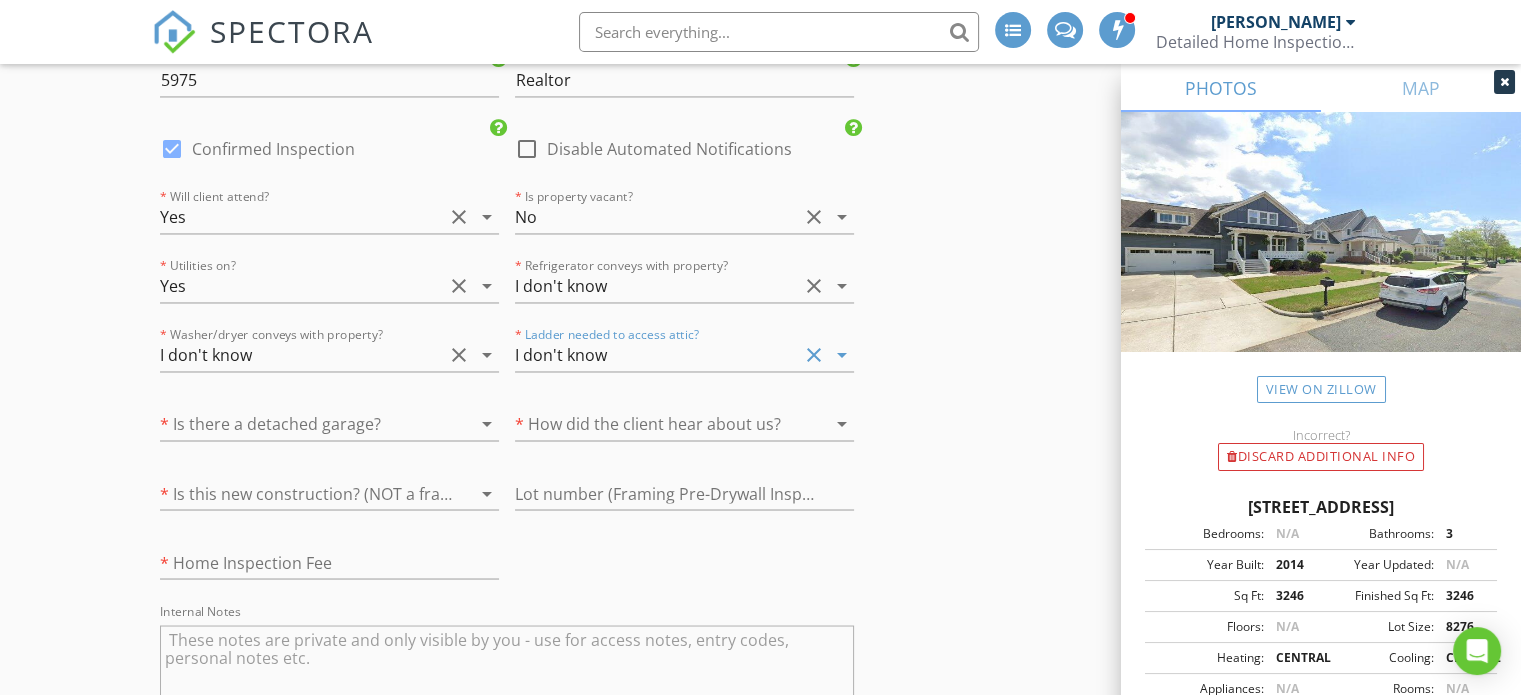 scroll, scrollTop: 3420, scrollLeft: 0, axis: vertical 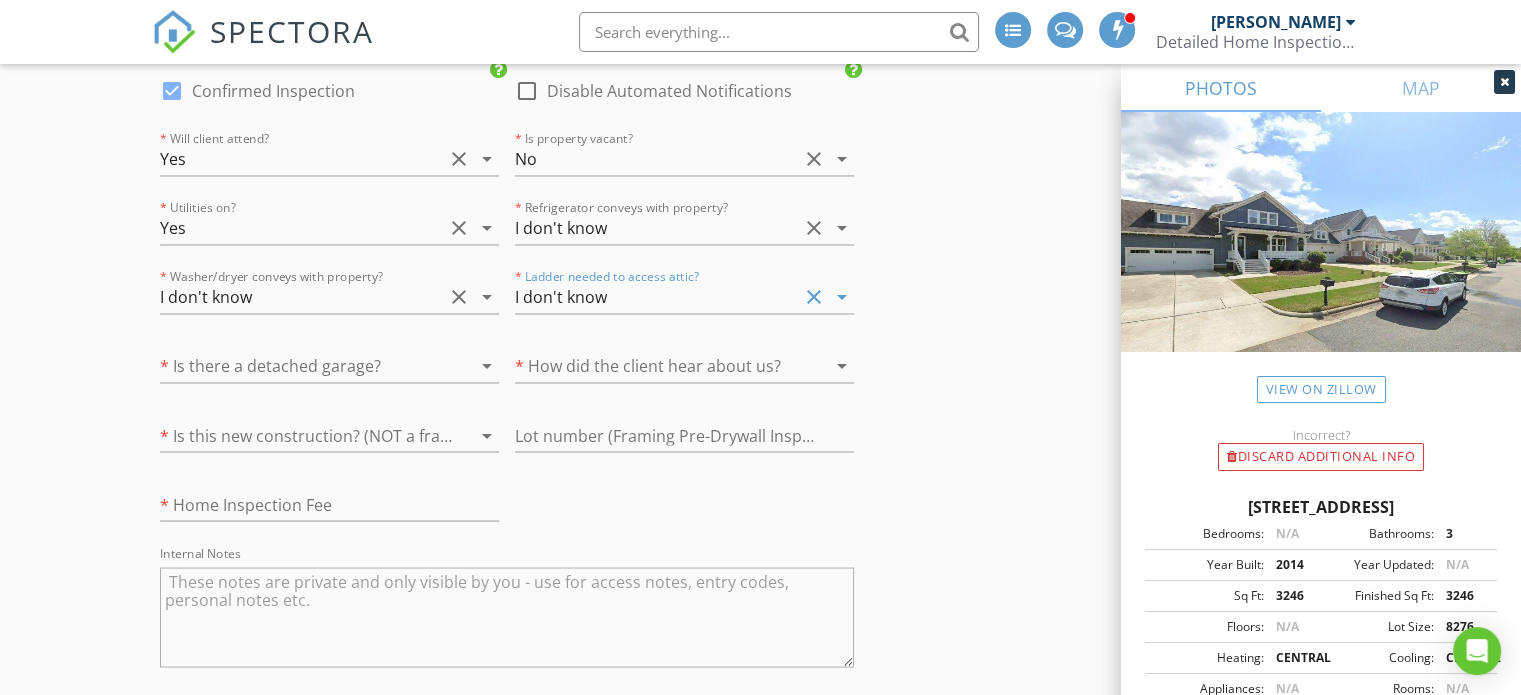 click at bounding box center [301, 366] 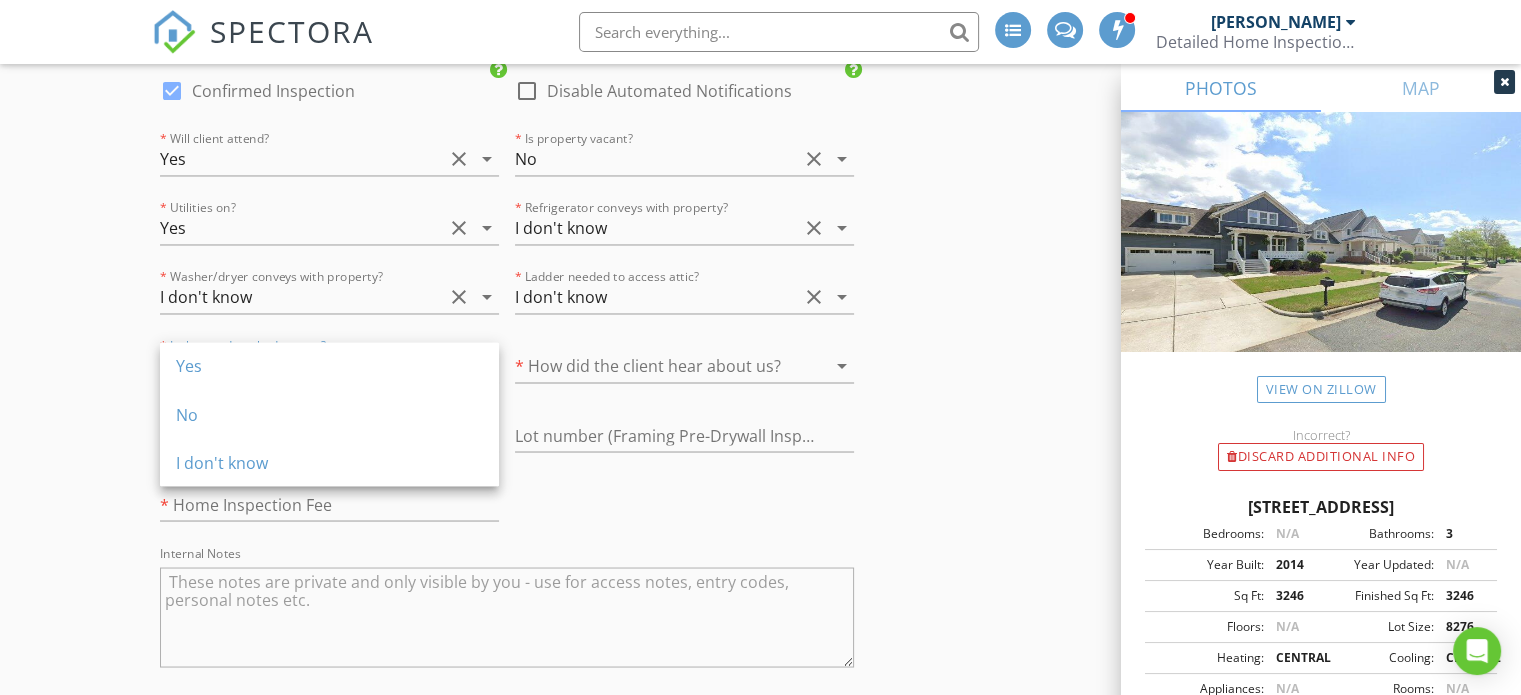 click on "INSPECTOR(S)
check_box   Eric Coates   PRIMARY   Eric Coates arrow_drop_down   check_box_outline_blank Eric Coates specifically requested
Date/Time
07/21/2025 8:00 AM
Location
Address Search       Address 301 Vervain Way   Unit   City Holly Springs   State NC   Zip 27540   County Wake     Square Feet 3246   Year Built 2014   Foundation Crawlspace arrow_drop_down     Eric Coates     18.8 miles     (32 minutes)
client
check_box Enable Client CC email for this inspection   Client Search     check_box_outline_blank Client is a Company/Organization     First Name David   Last Name Stepp   Email david_2_stepp@yahoo.com   CC Email   Phone 919-907-8153   Address   City   State   Zip     Tags         Notes   Private Notes
ADD ADDITIONAL client
SERVICES
check_box   Home Inspection" at bounding box center (760, -922) 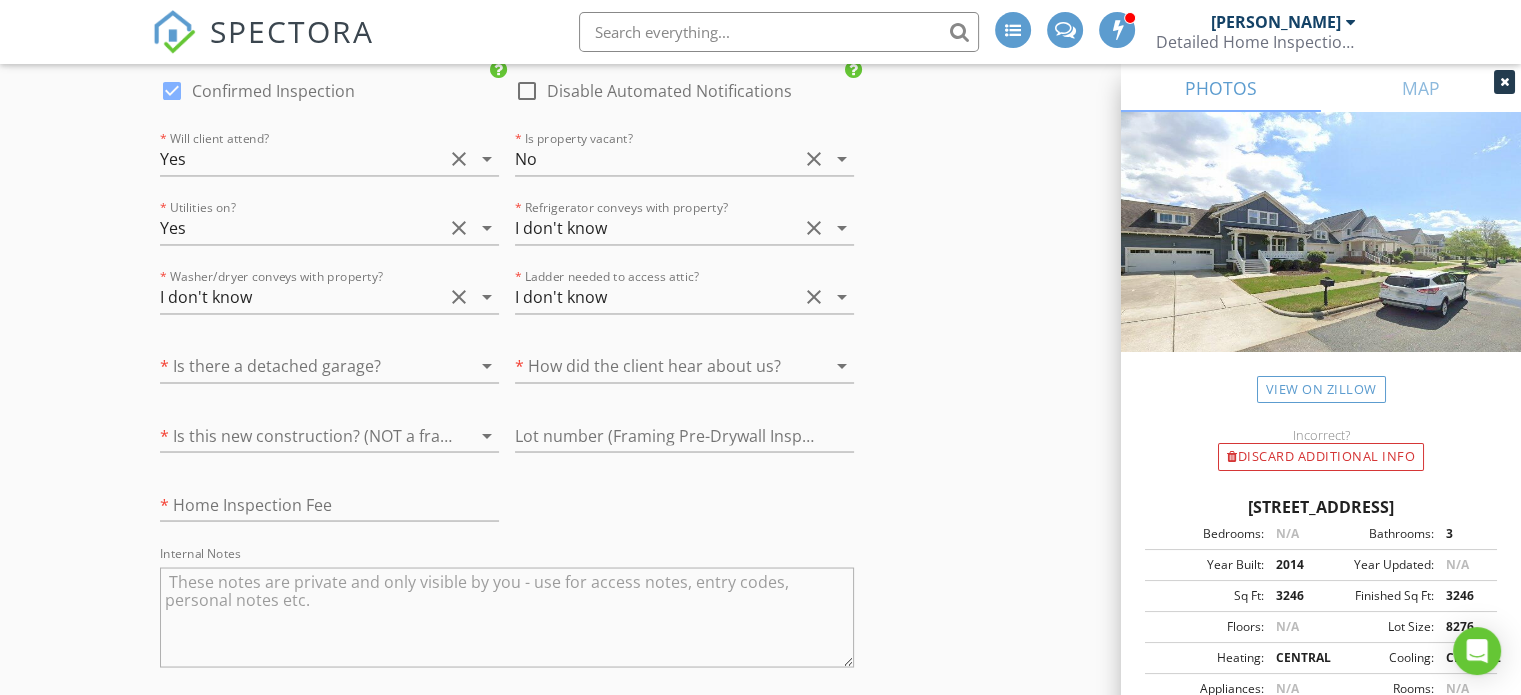 click at bounding box center [301, 366] 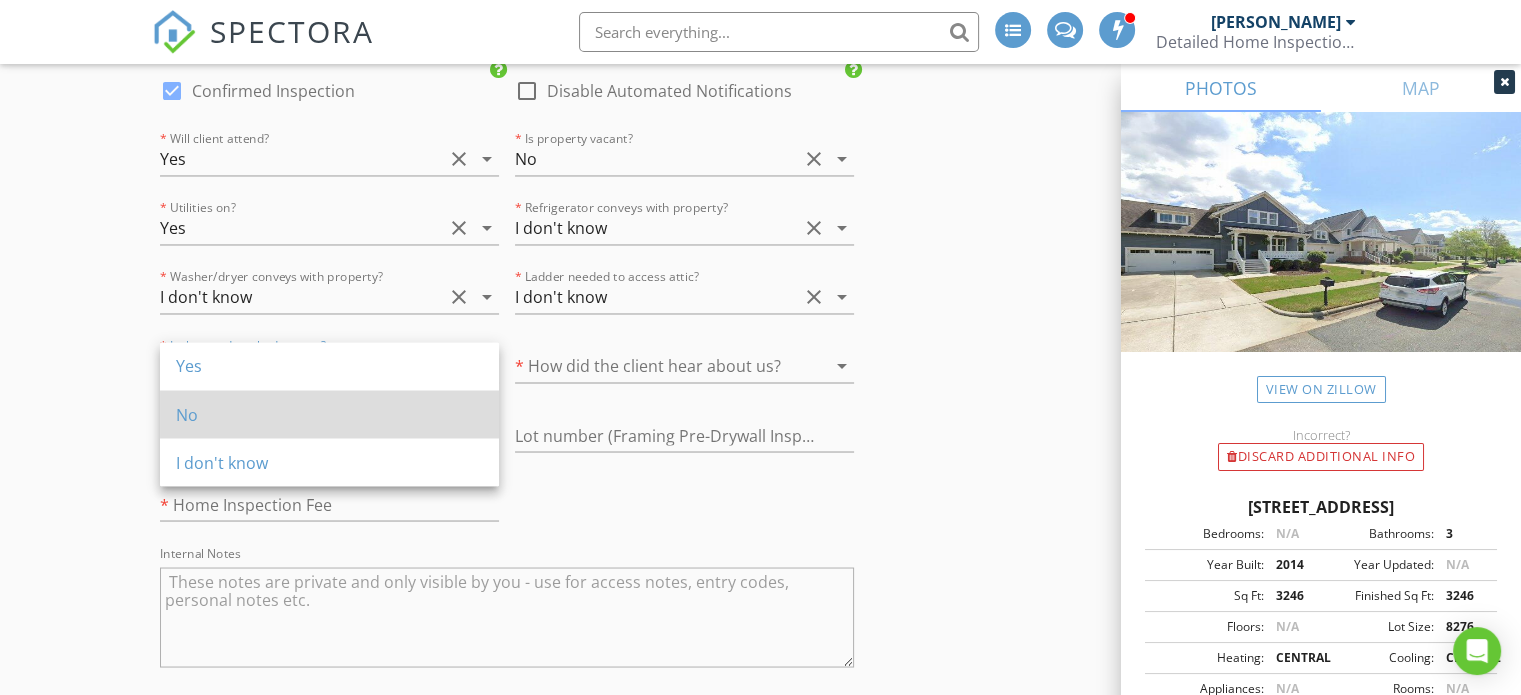 click on "No" at bounding box center (329, 414) 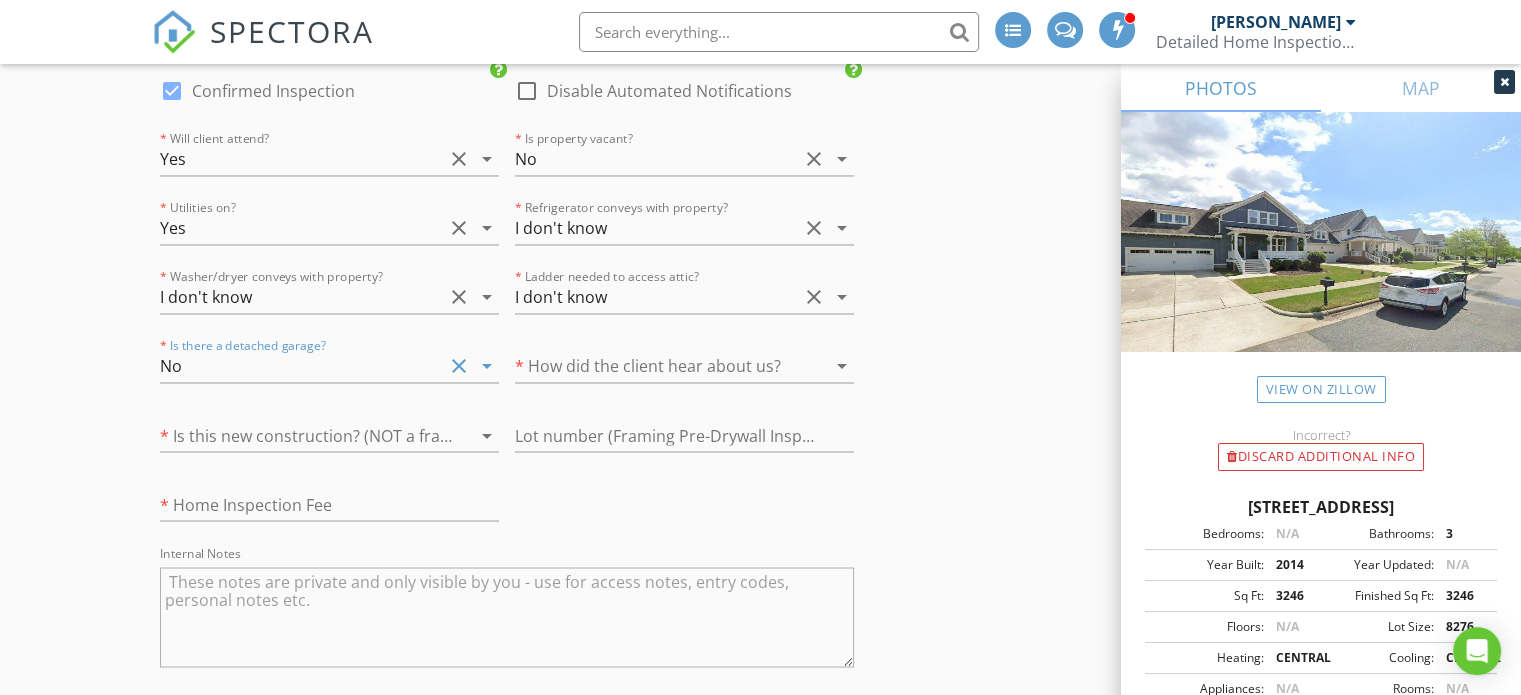 click at bounding box center [656, 366] 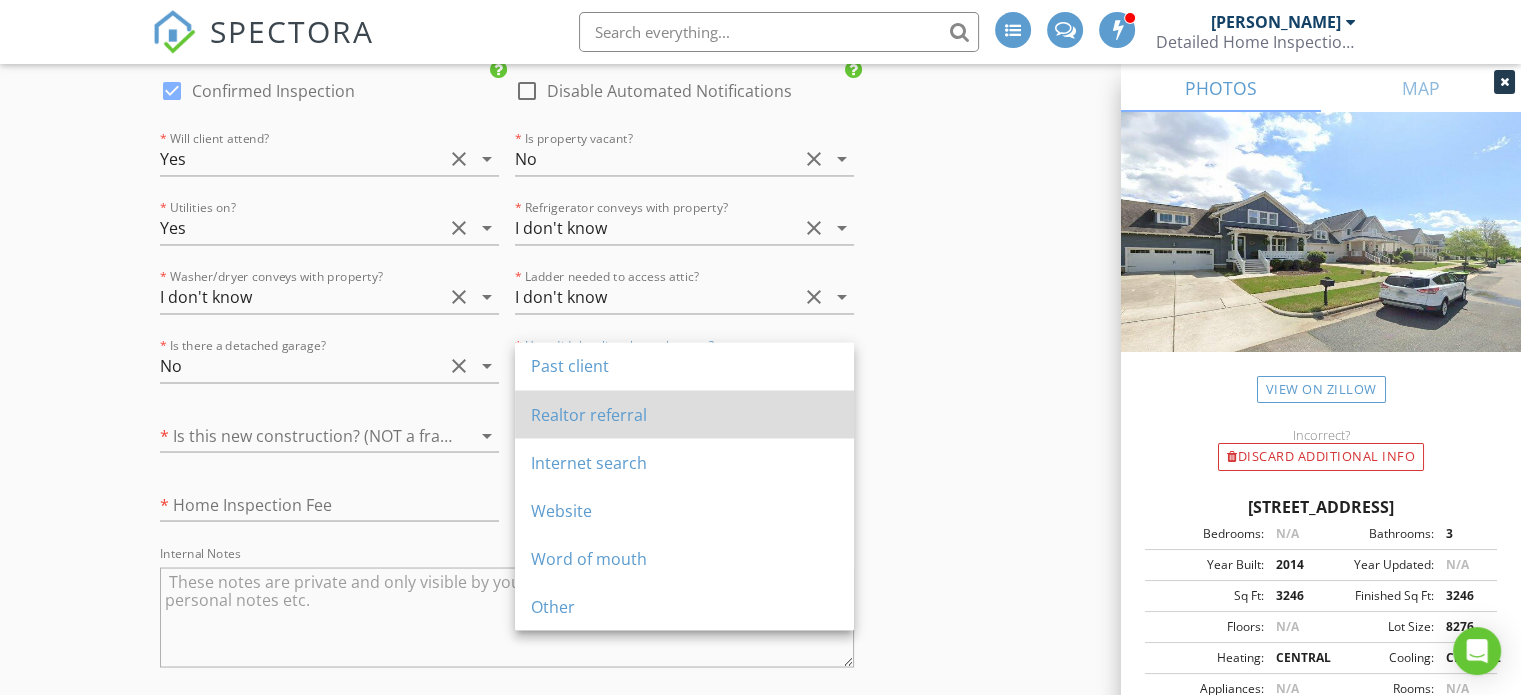 click on "Realtor referral" at bounding box center (684, 414) 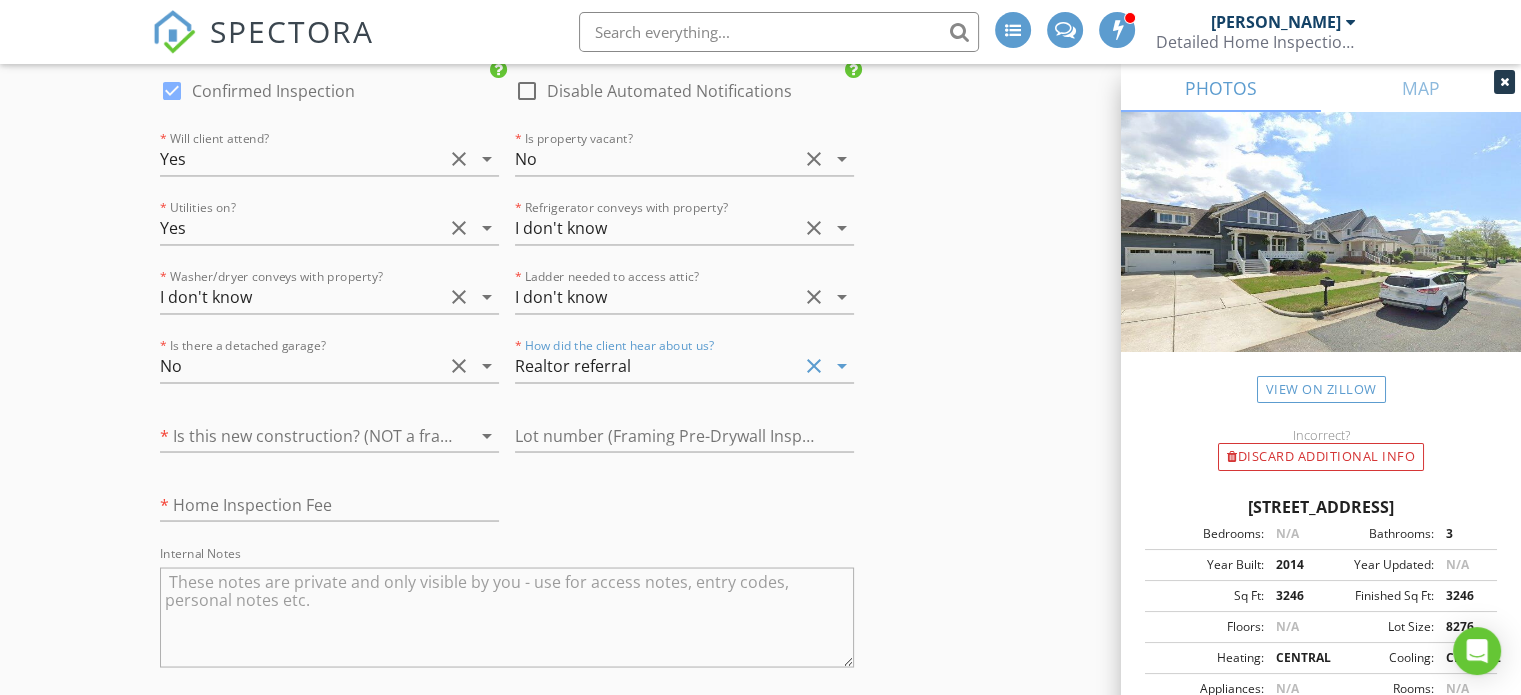click at bounding box center (301, 435) 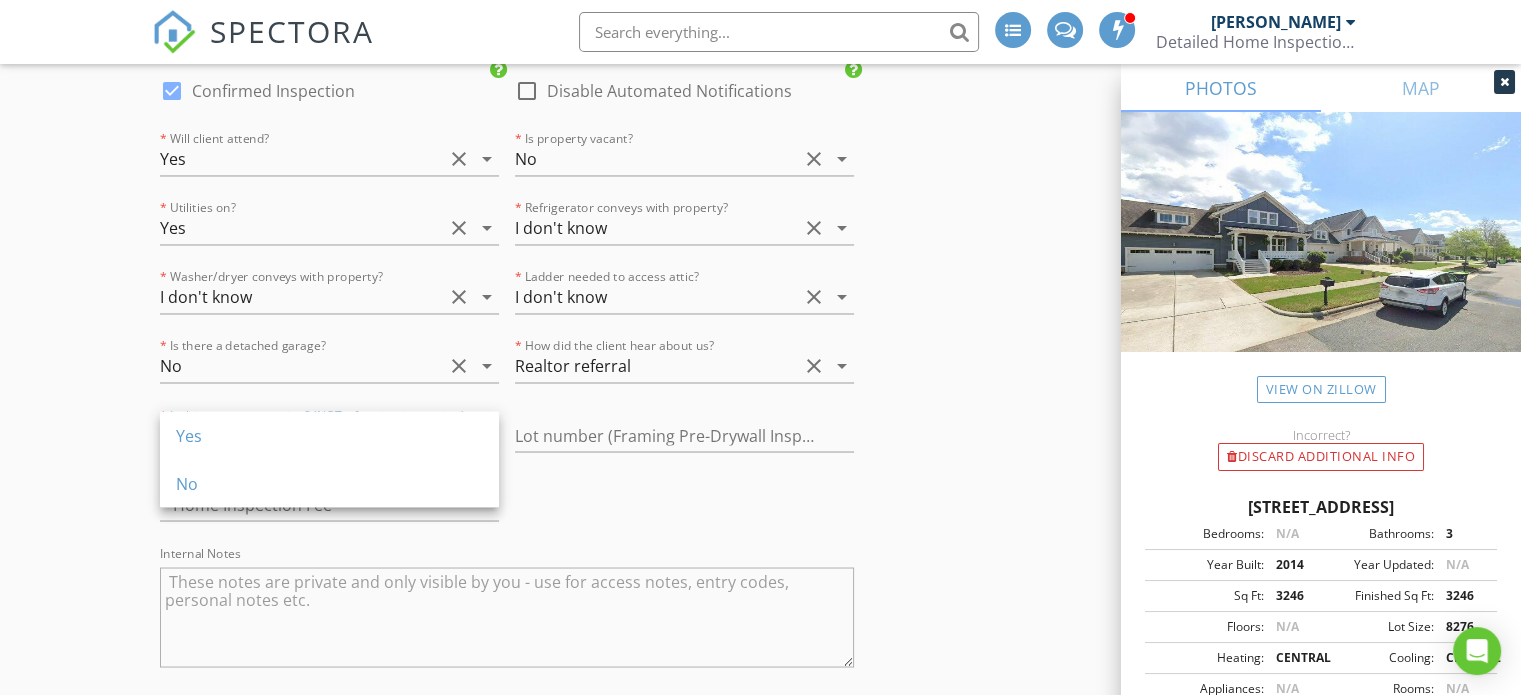click on "No" at bounding box center (329, 483) 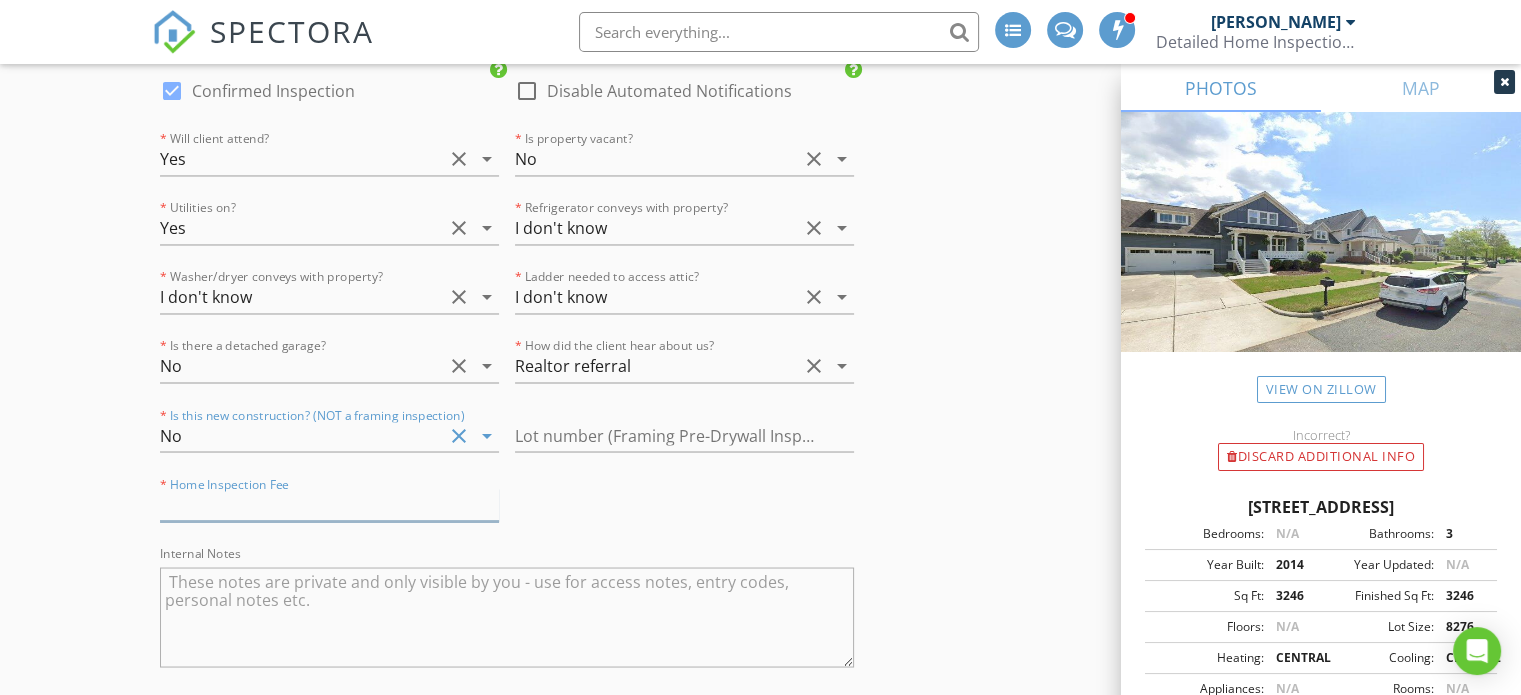 click at bounding box center [329, 504] 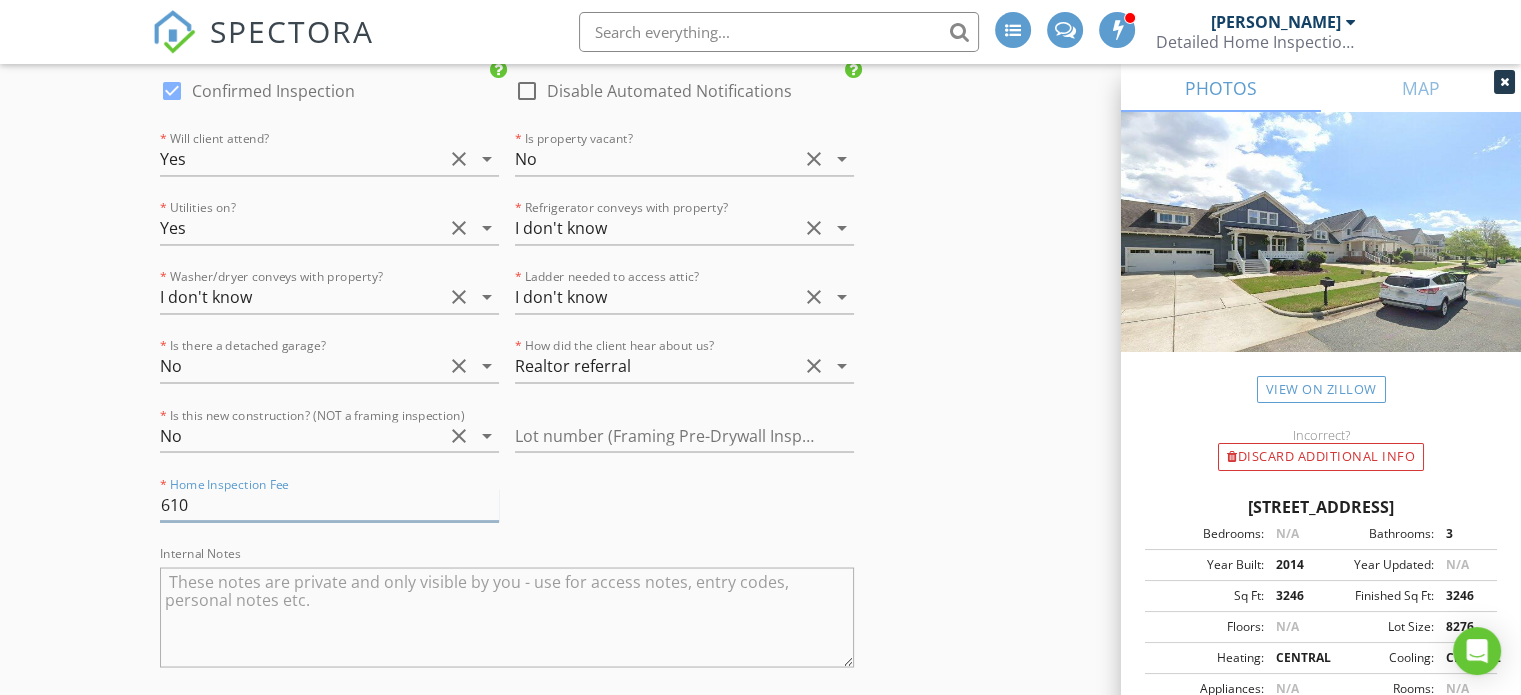 type on "610" 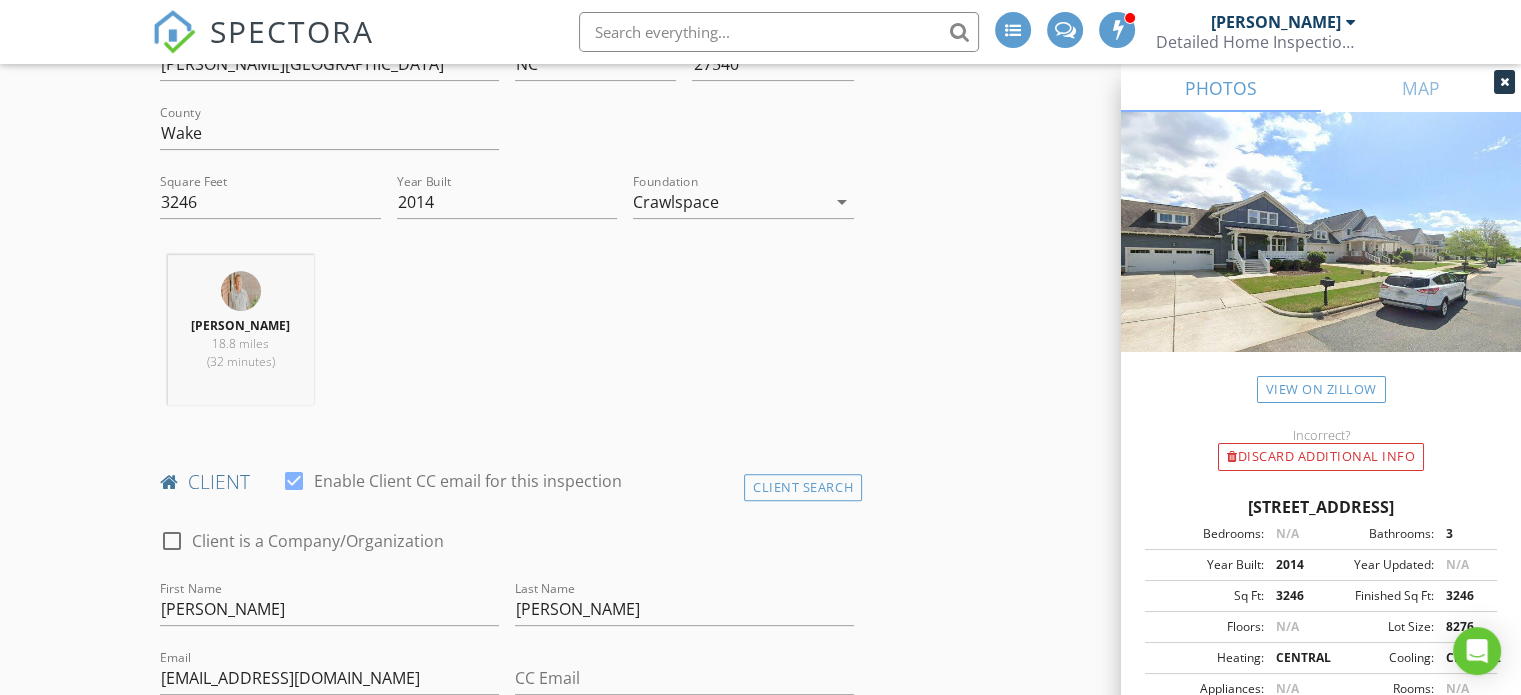 scroll, scrollTop: 544, scrollLeft: 0, axis: vertical 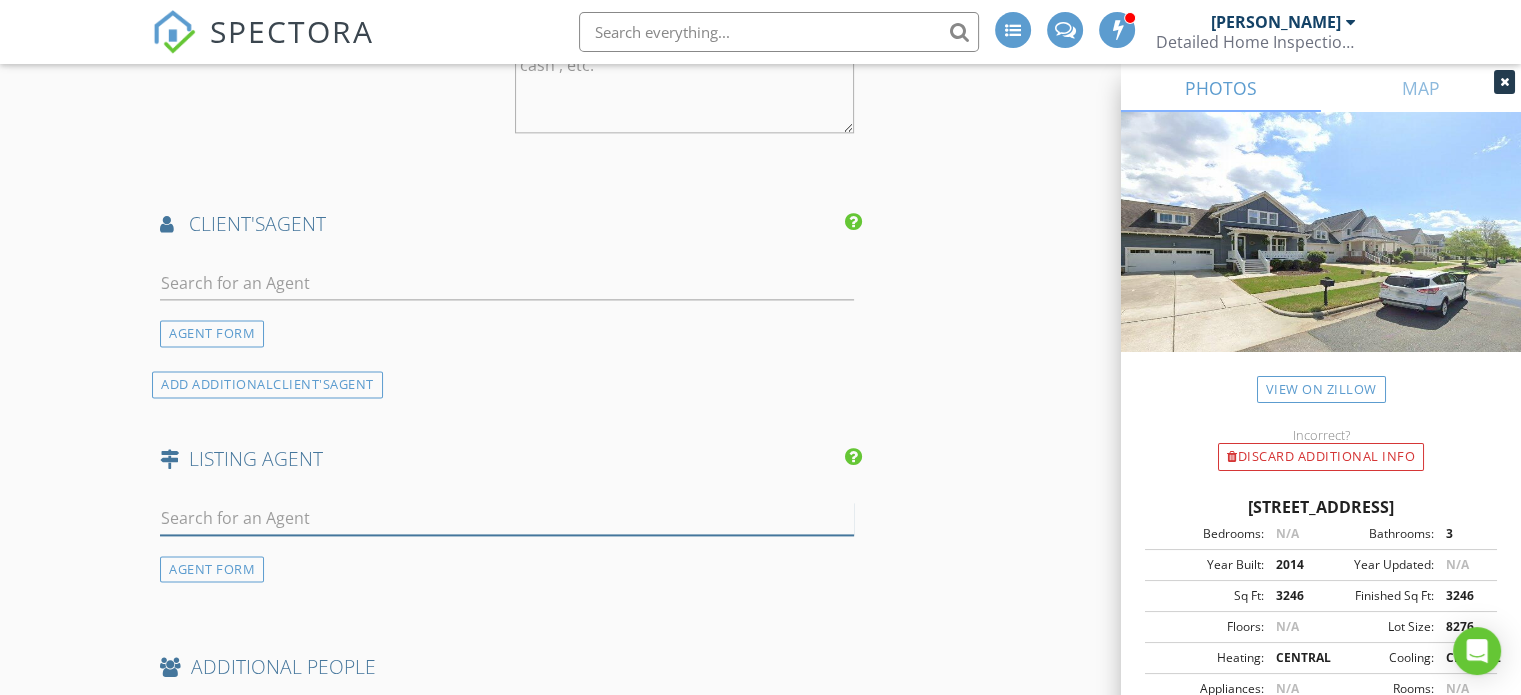 click at bounding box center (507, 518) 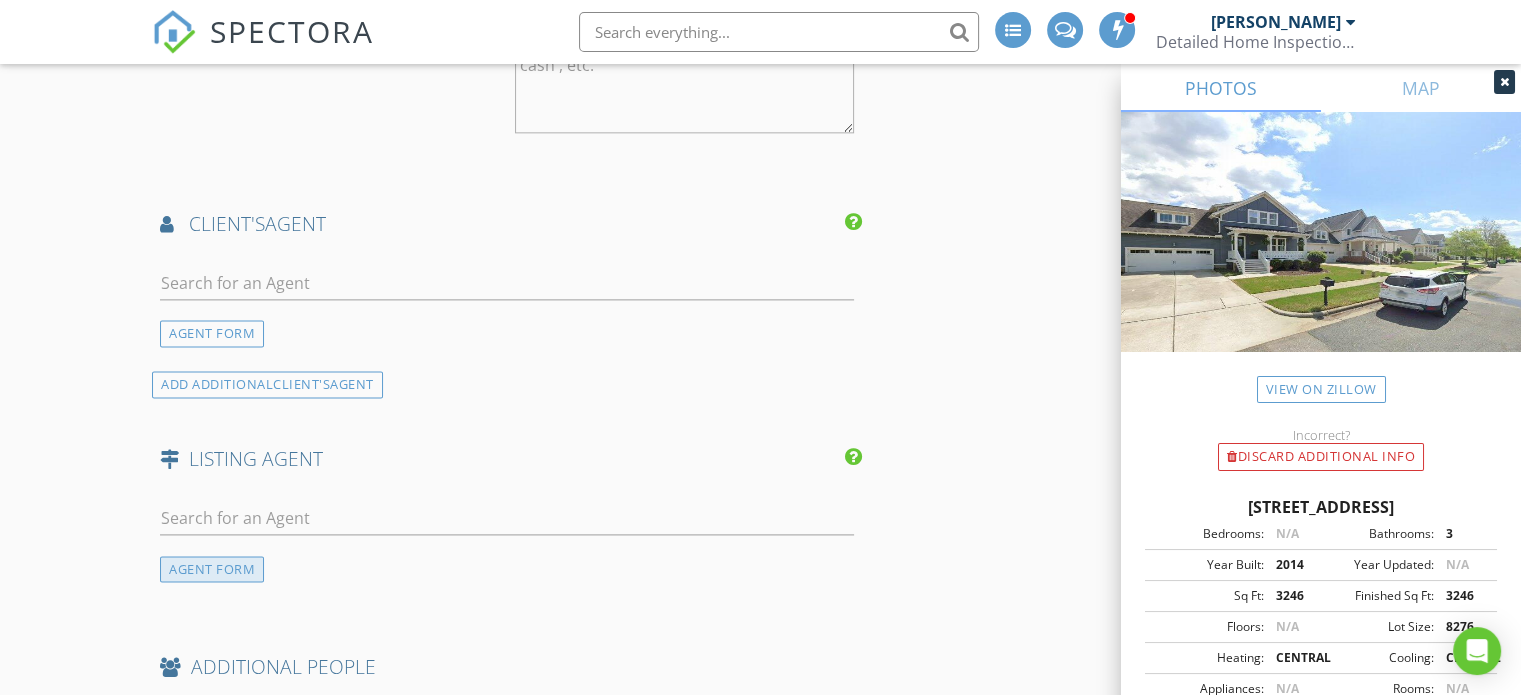 click on "AGENT FORM" at bounding box center (212, 569) 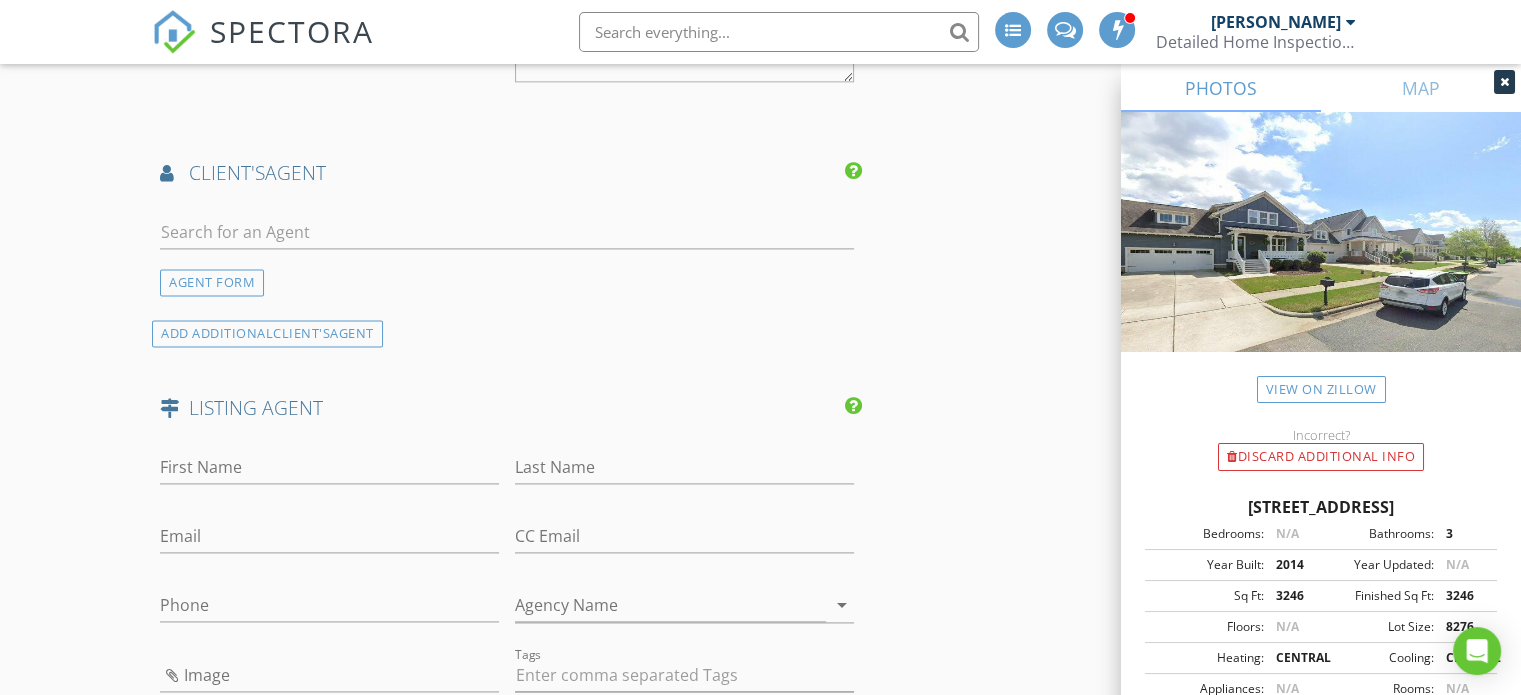 scroll, scrollTop: 2800, scrollLeft: 0, axis: vertical 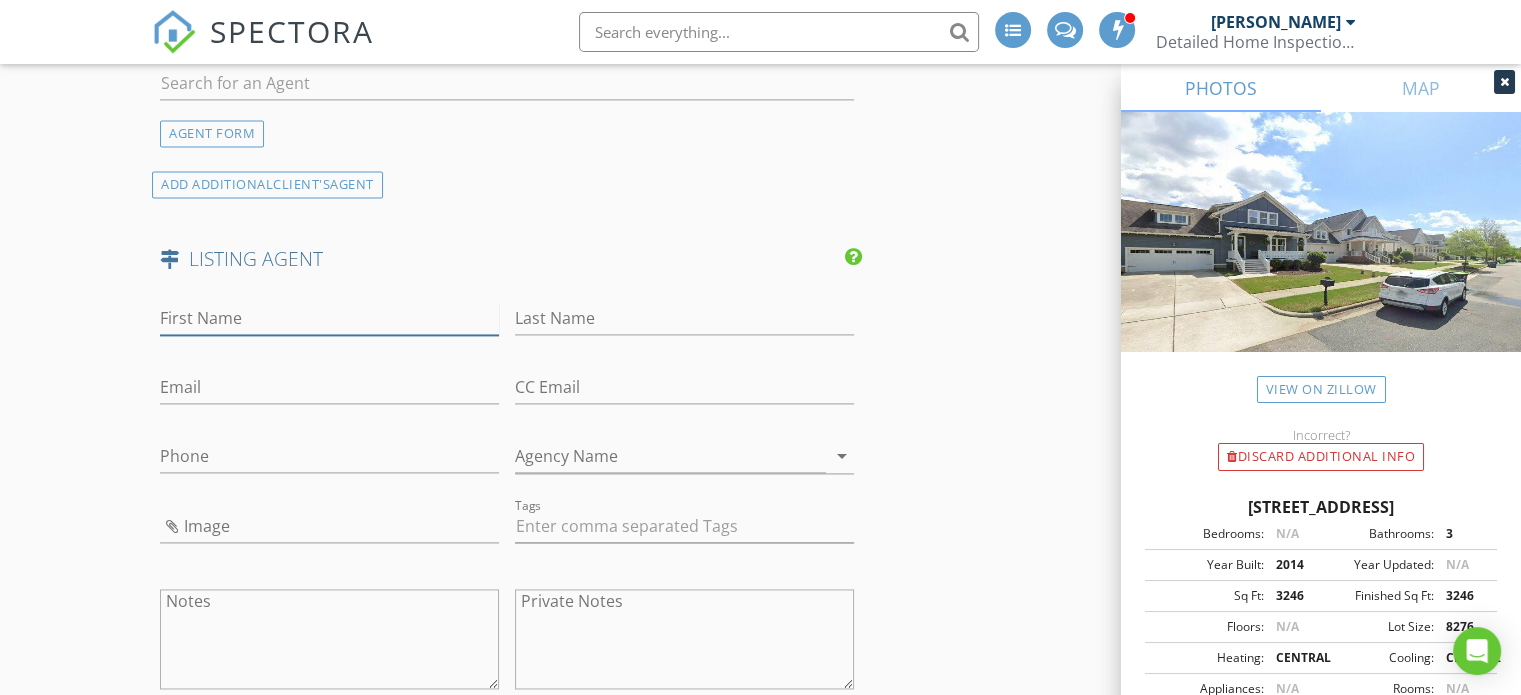 click on "First Name" at bounding box center (329, 318) 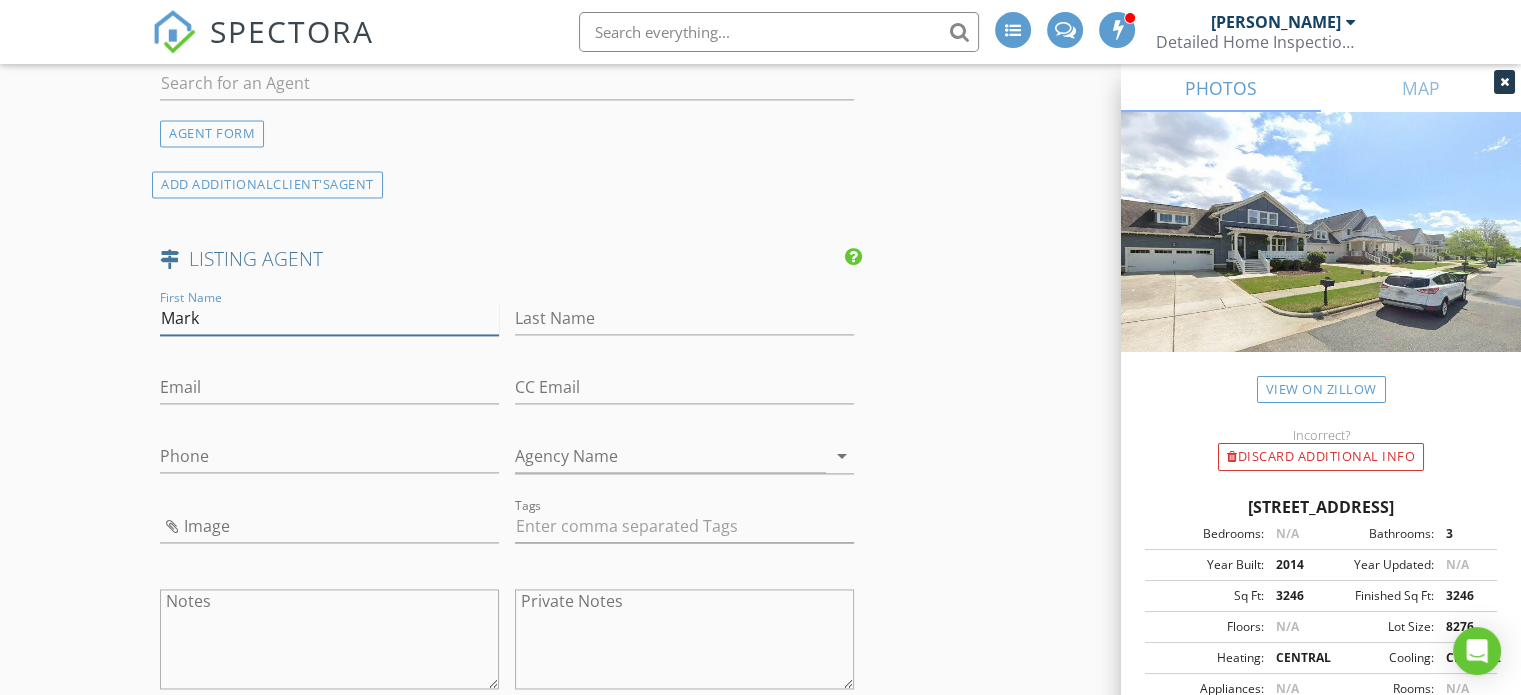 type on "Mark" 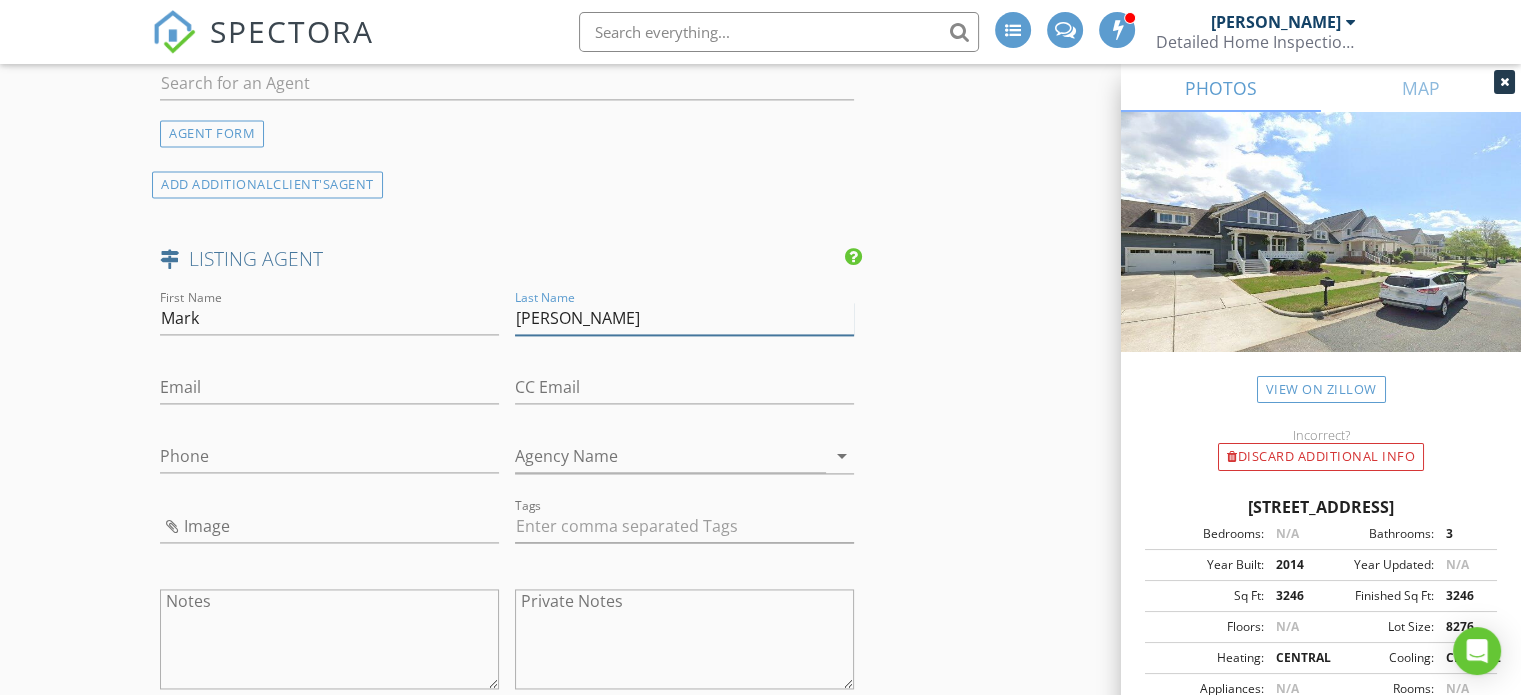 type on "McMillen" 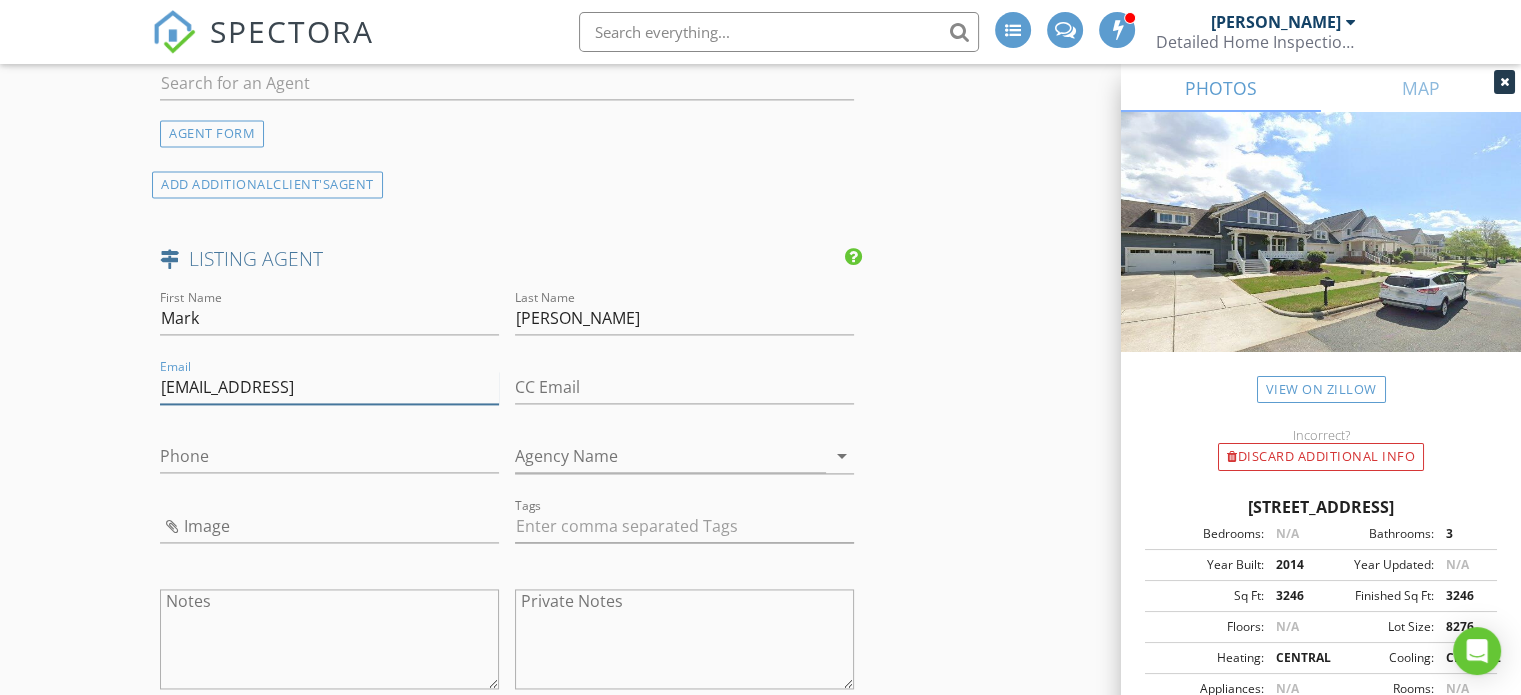 type on "mfmcmillen90@gmail.ciom" 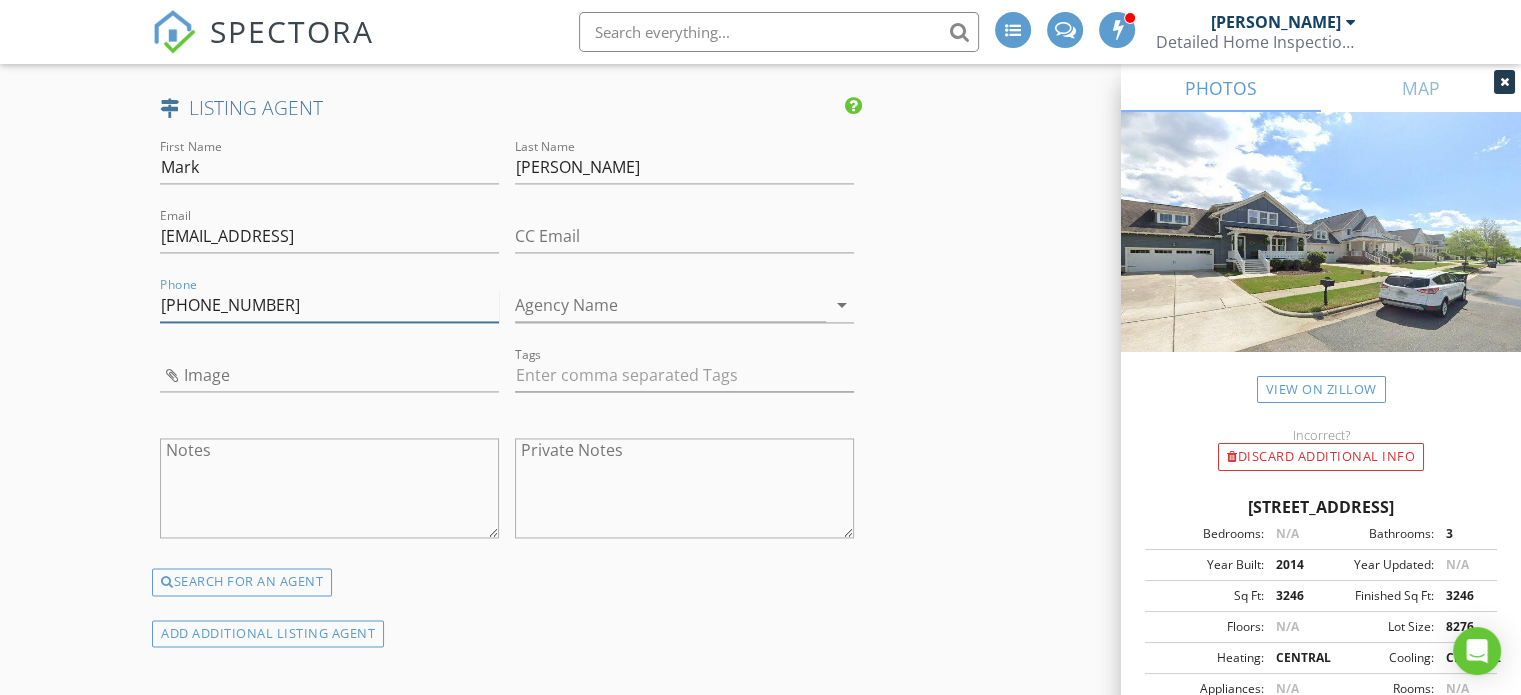 scroll, scrollTop: 3000, scrollLeft: 0, axis: vertical 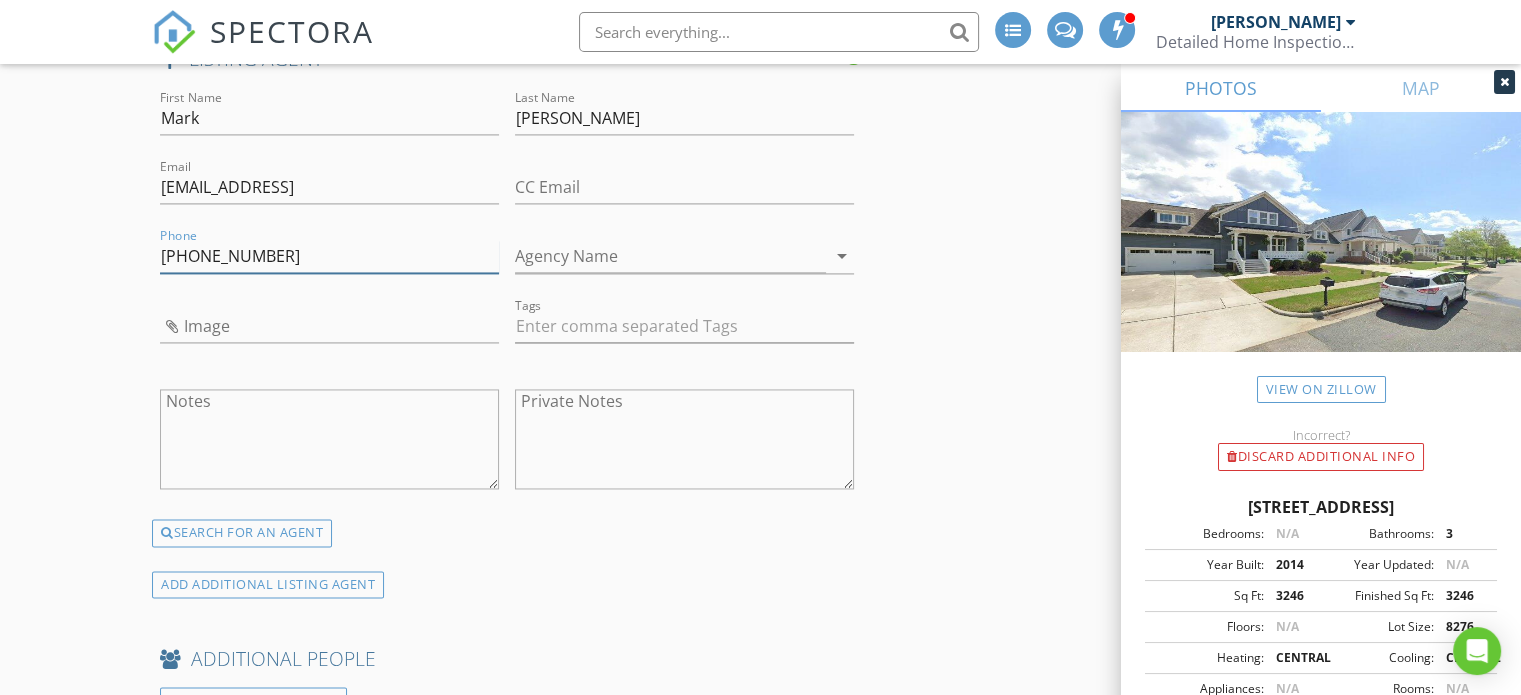 type on "919-524-4503" 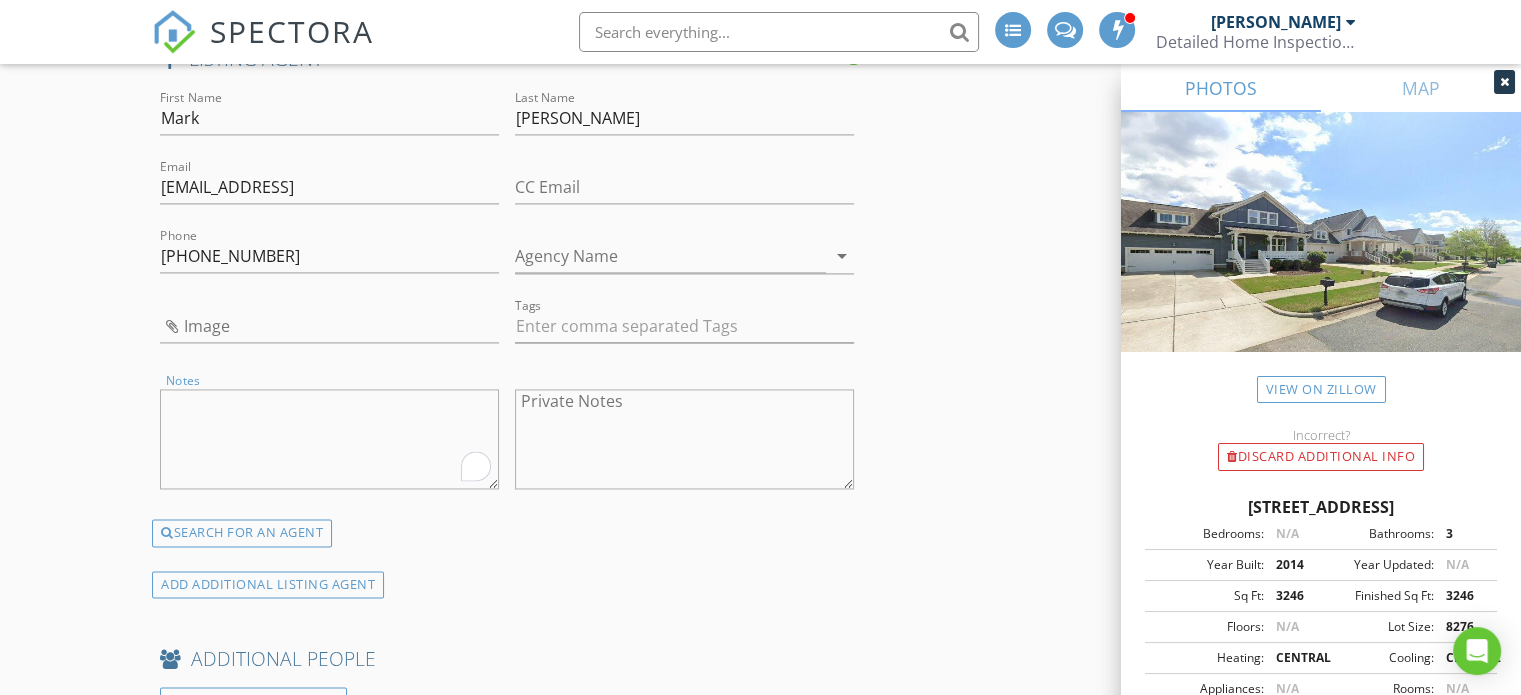 click at bounding box center (329, 439) 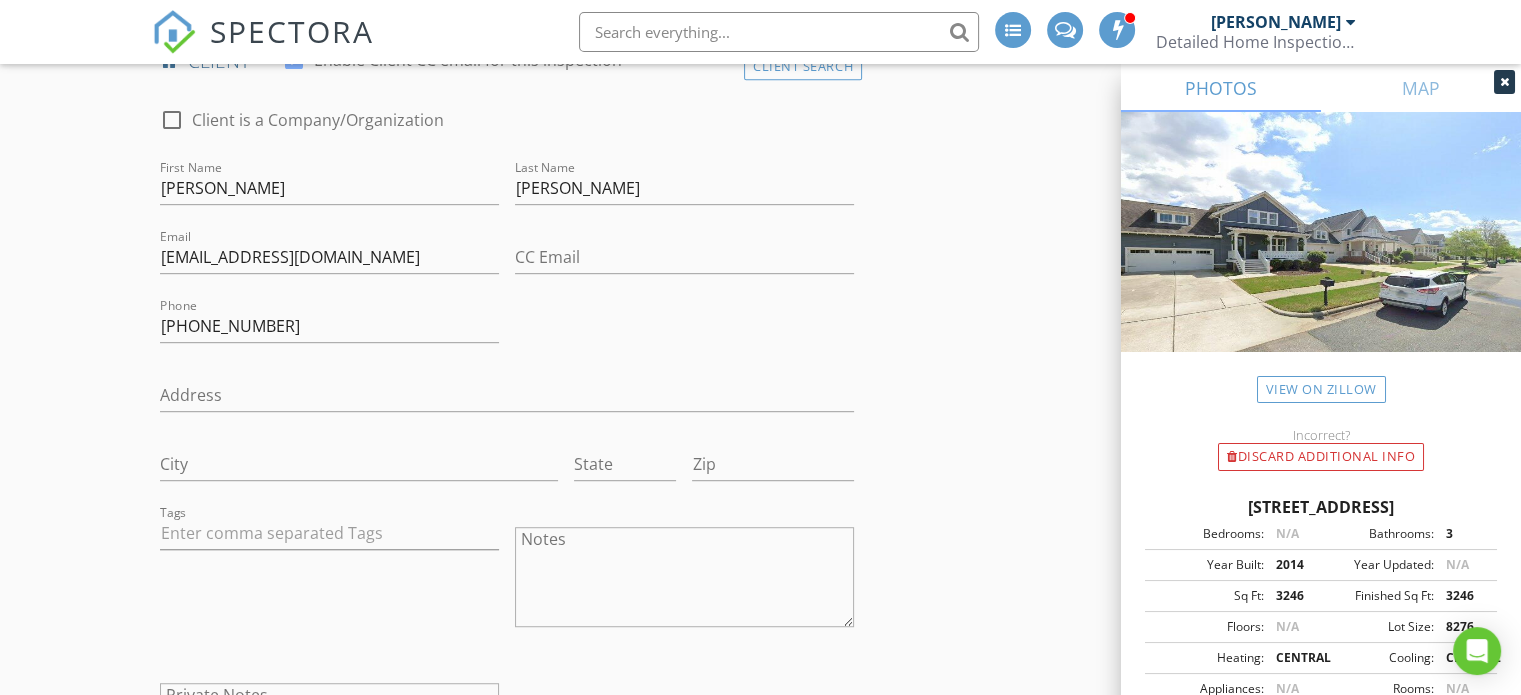 scroll, scrollTop: 1234, scrollLeft: 0, axis: vertical 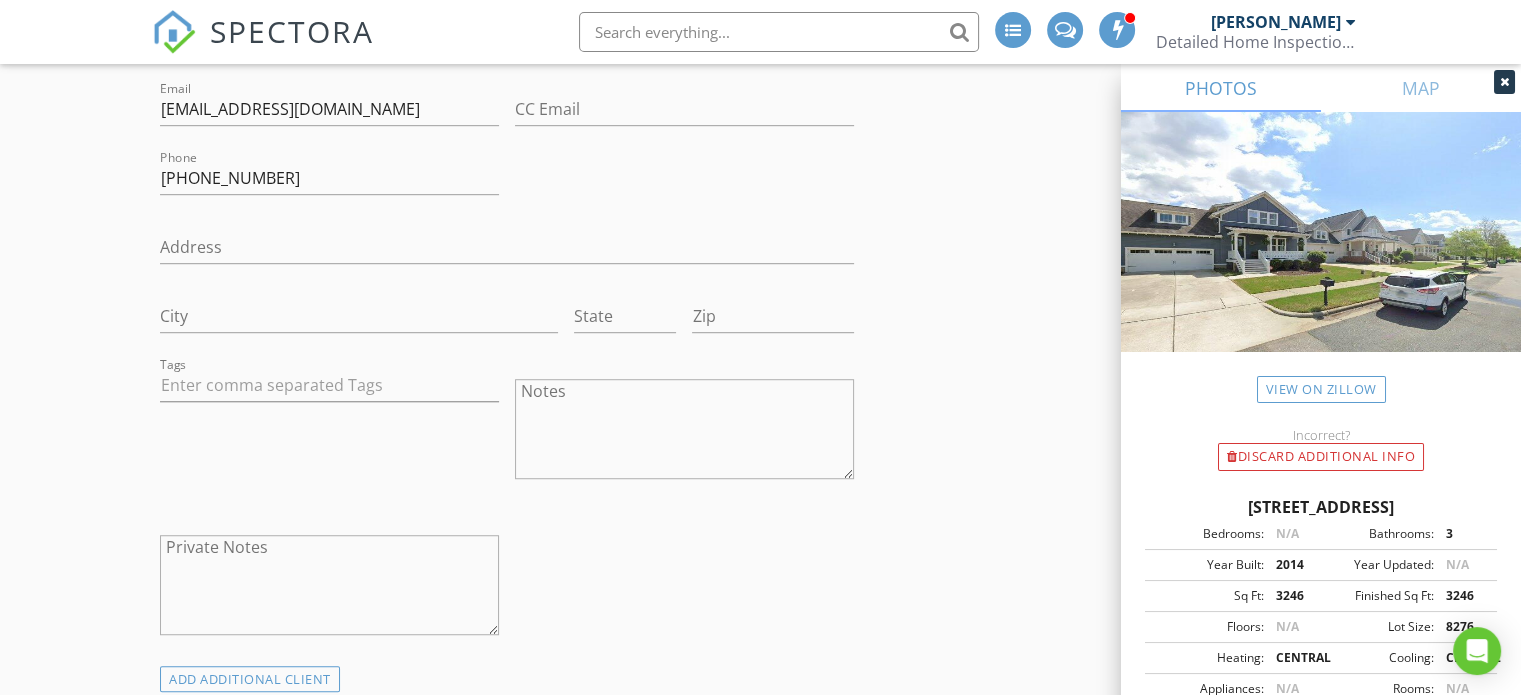 type on "Mark is the owner/seller and will provide access." 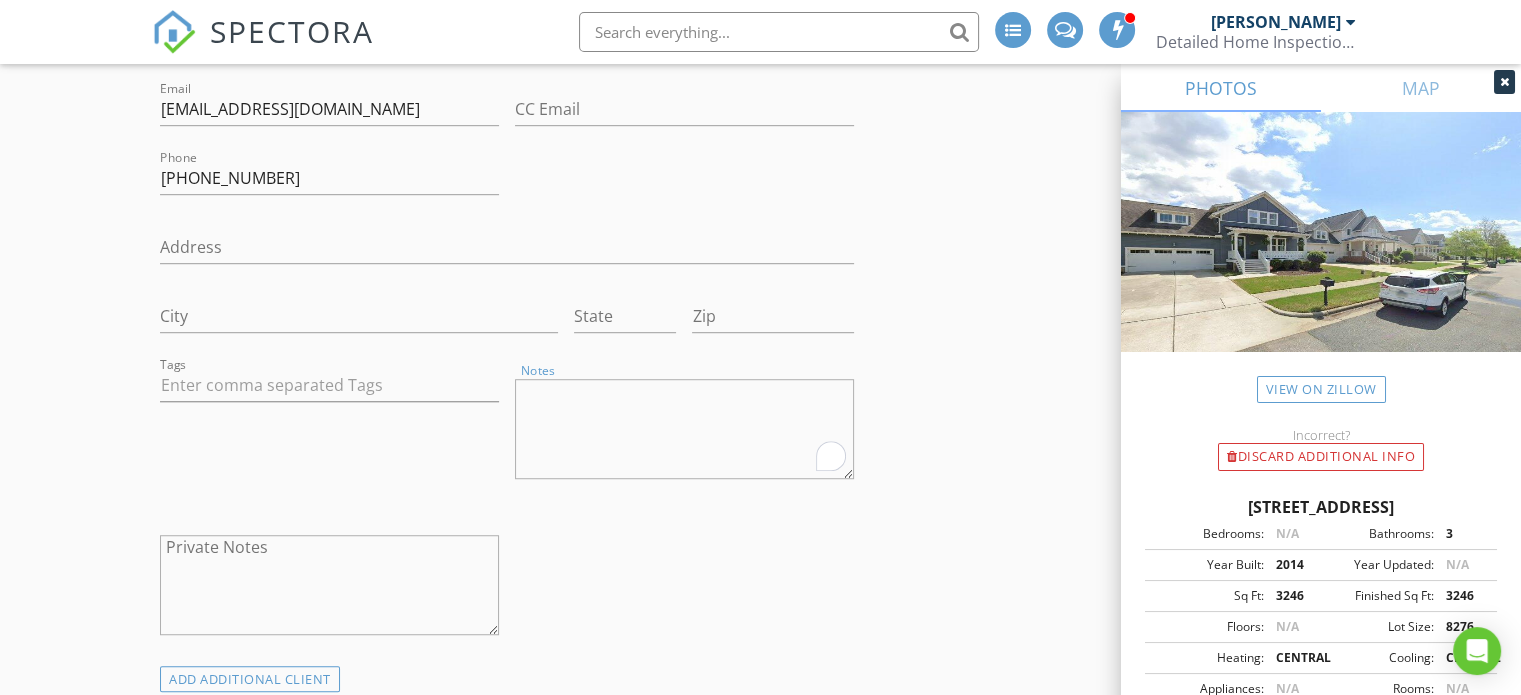 click on "Notes" at bounding box center [684, 429] 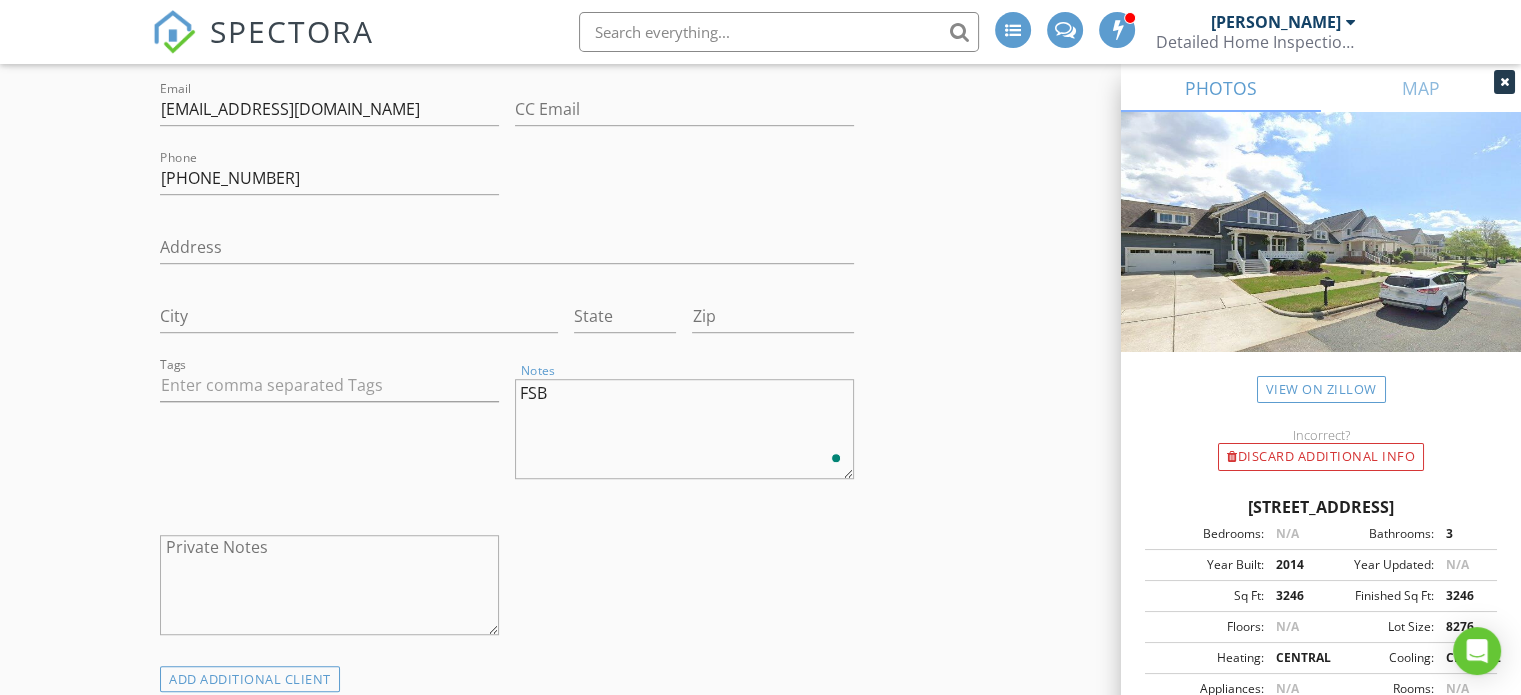 type on "FSBO" 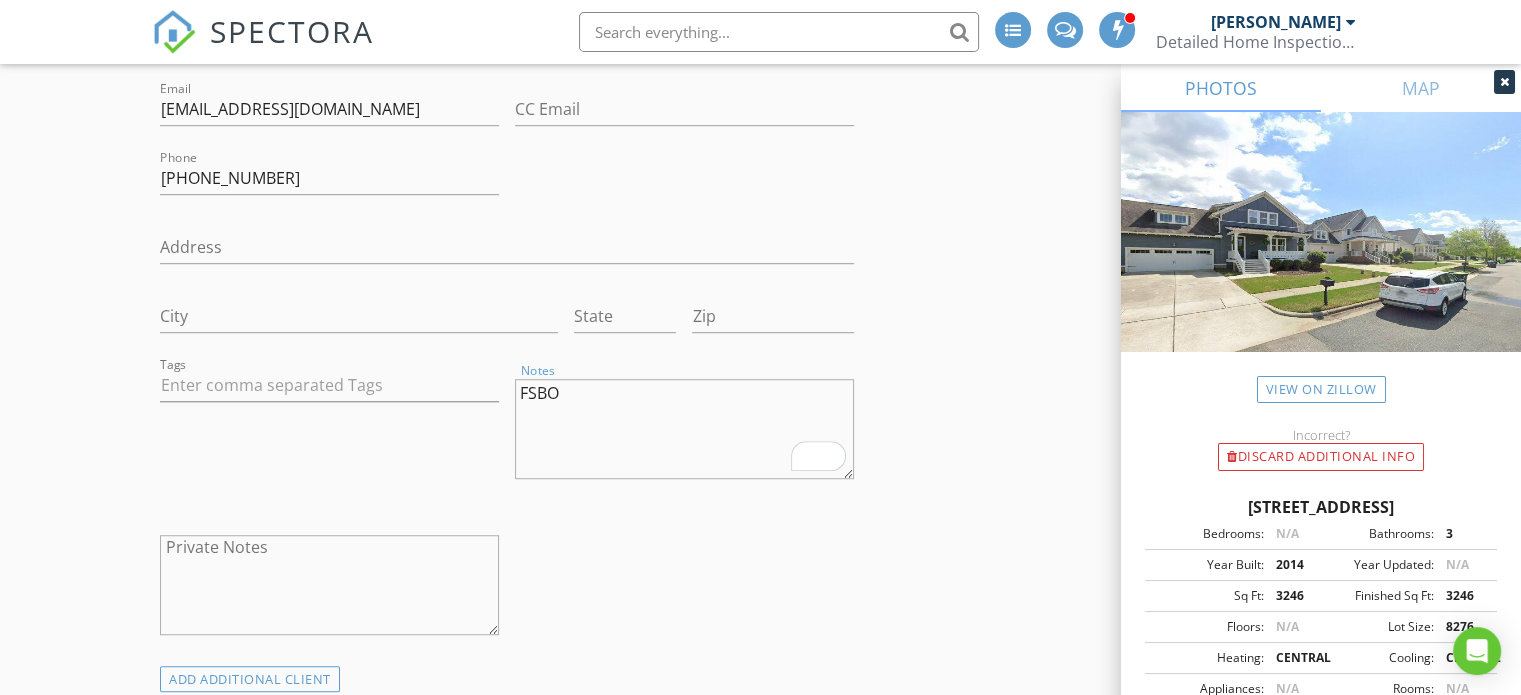 drag, startPoint x: 582, startPoint y: 388, endPoint x: 429, endPoint y: 402, distance: 153.63919 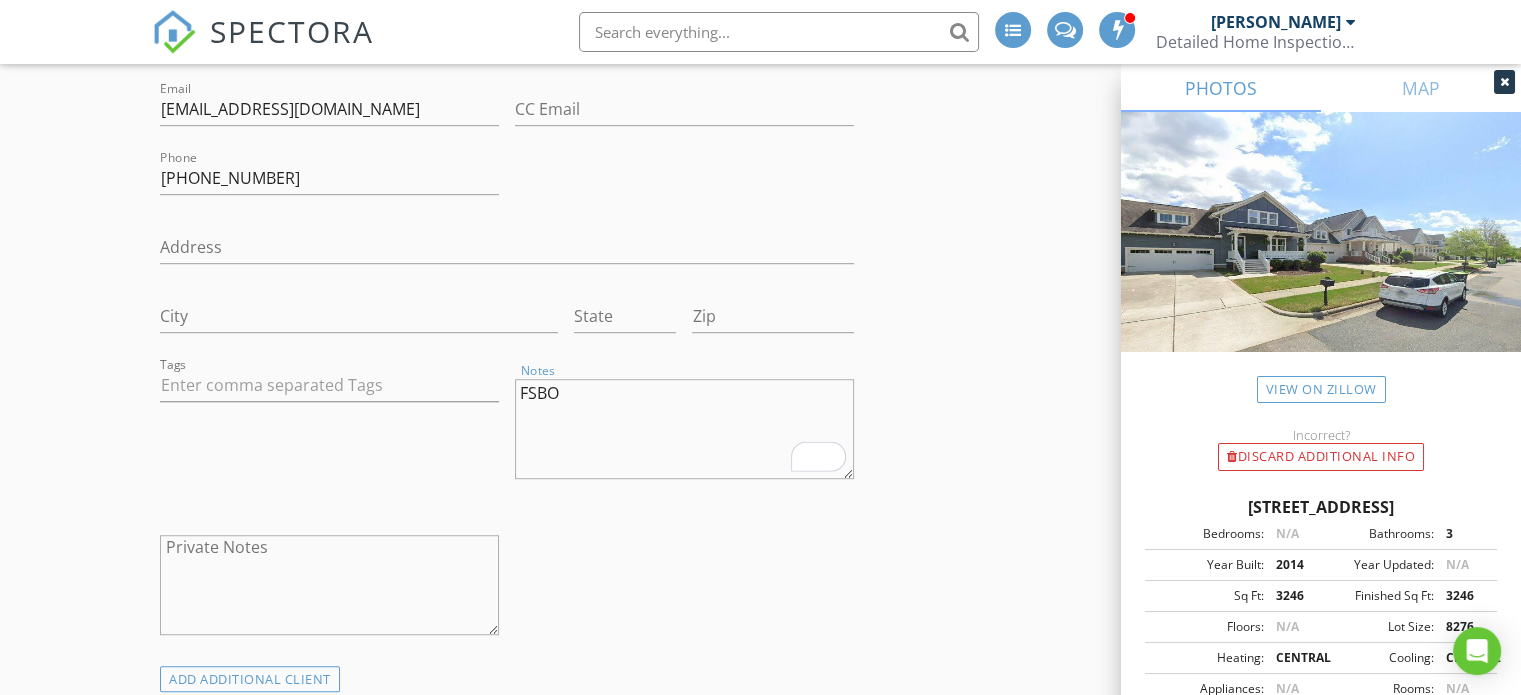 type 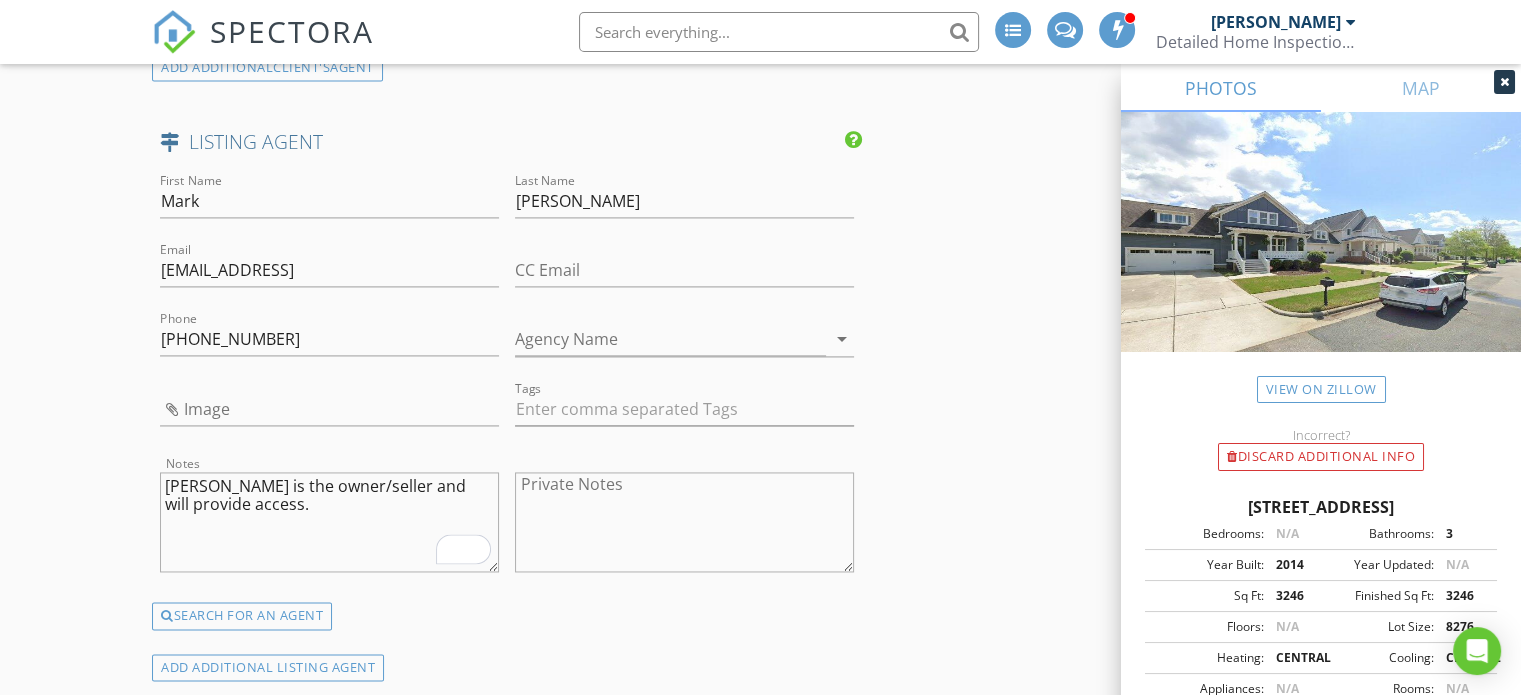 scroll, scrollTop: 3034, scrollLeft: 0, axis: vertical 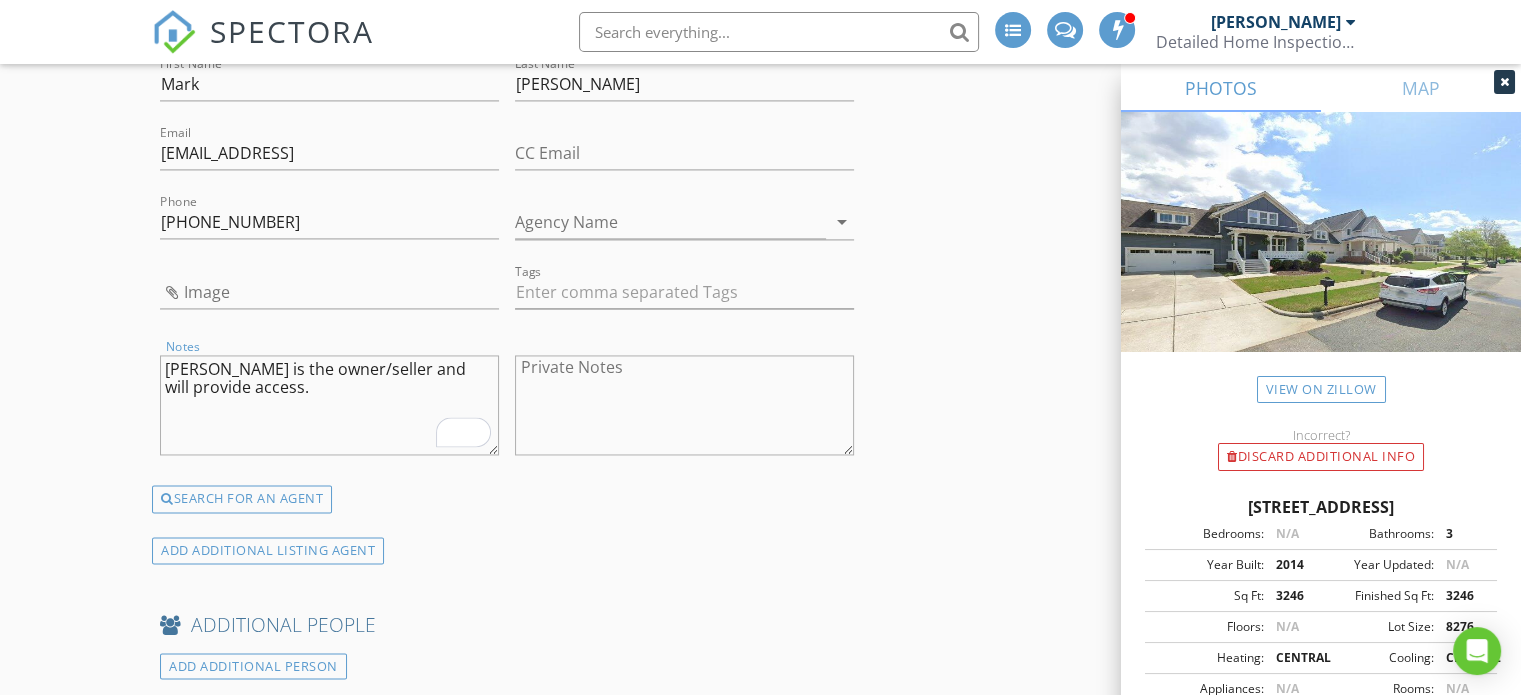 click on "Mark is the owner/seller and will provide access." at bounding box center (329, 405) 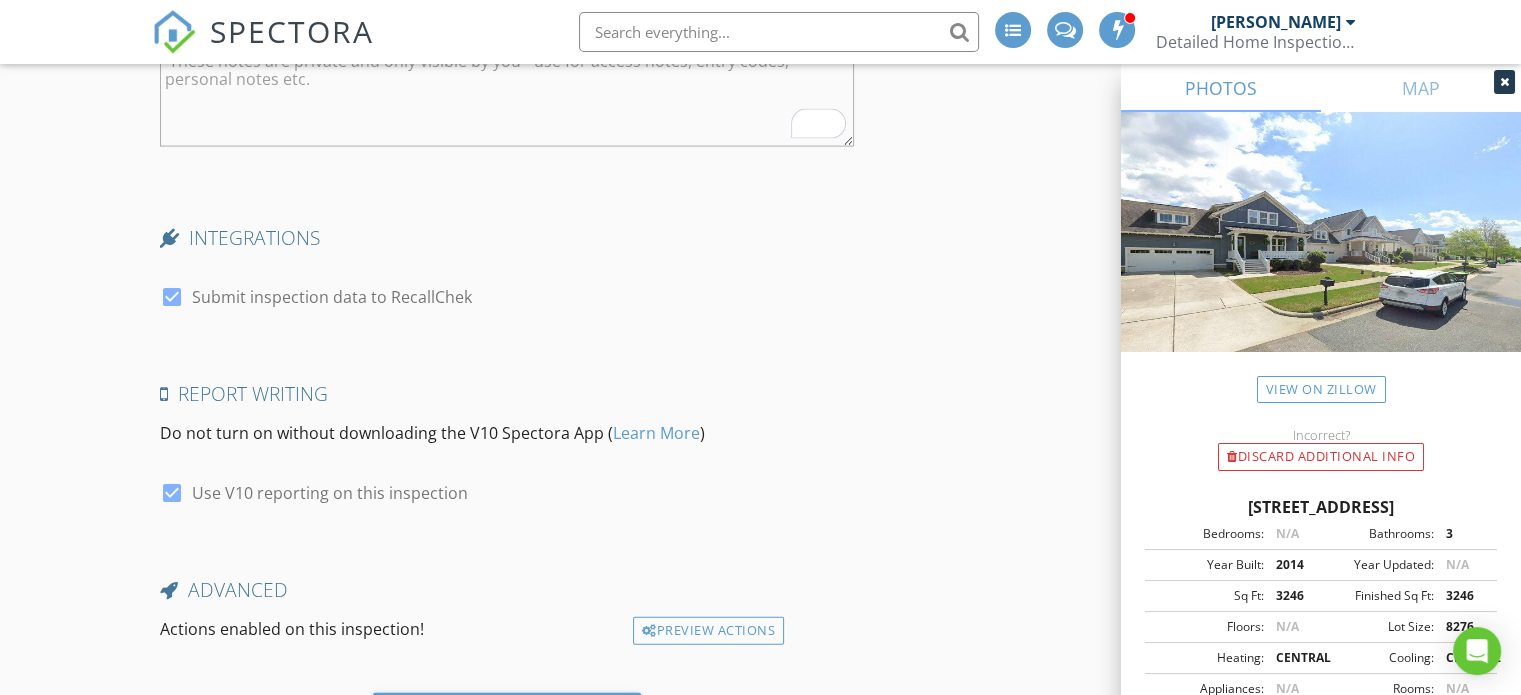 scroll, scrollTop: 4434, scrollLeft: 0, axis: vertical 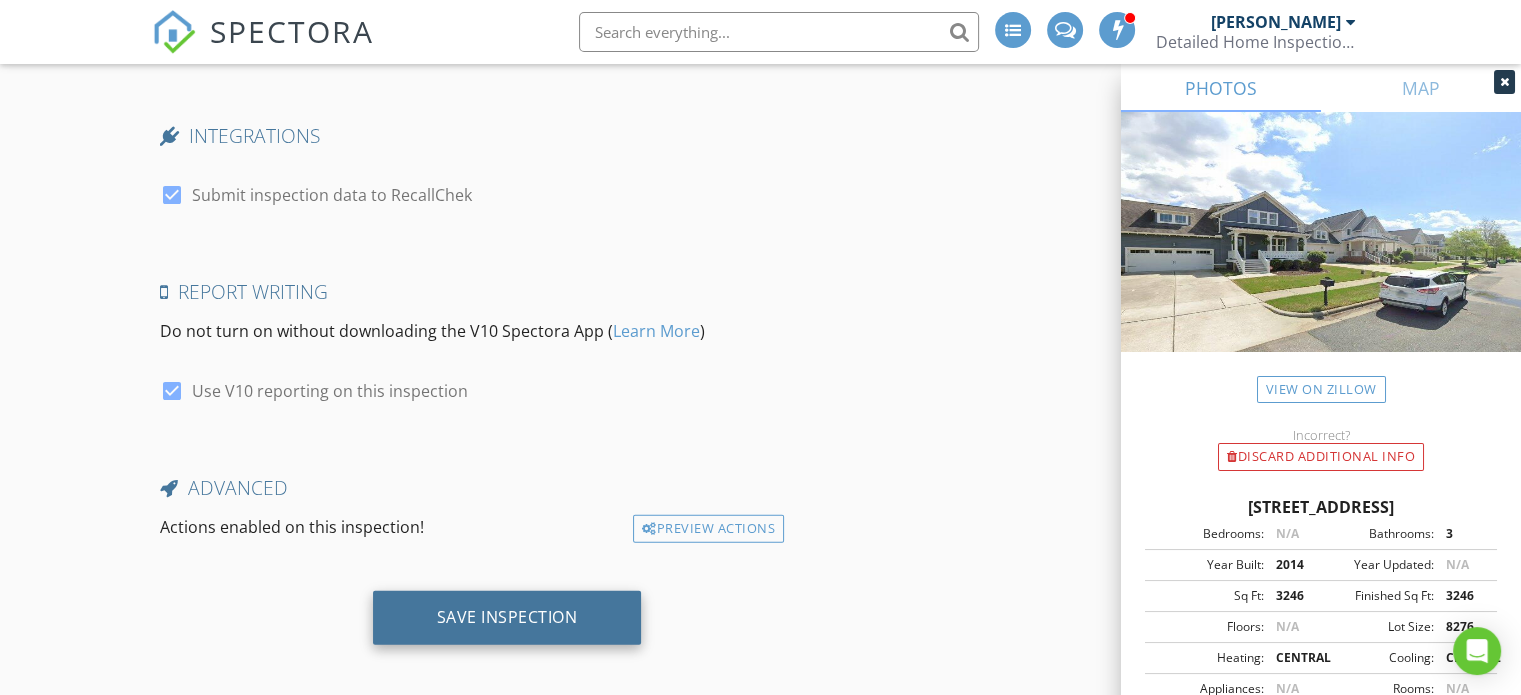 type on "FSBO - Mark is the owner/seller and will provide access." 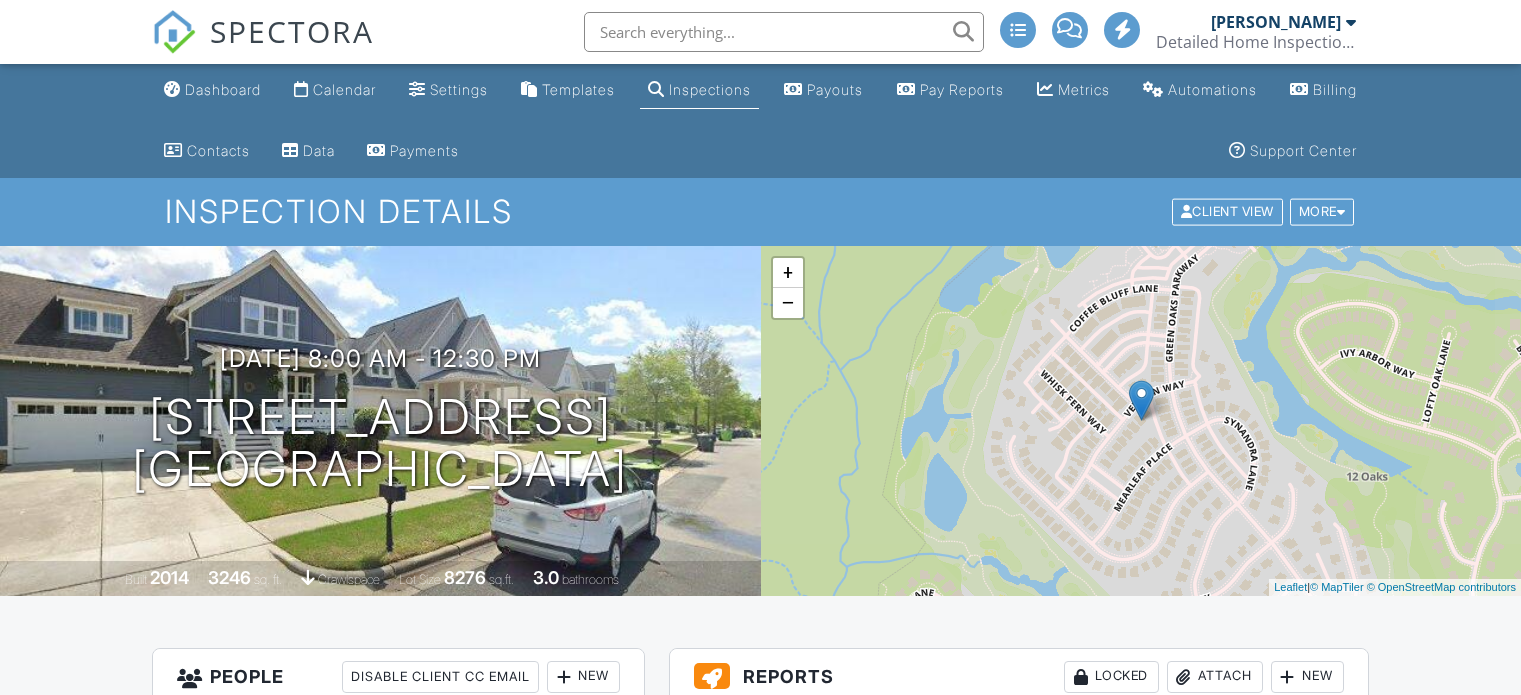scroll, scrollTop: 0, scrollLeft: 0, axis: both 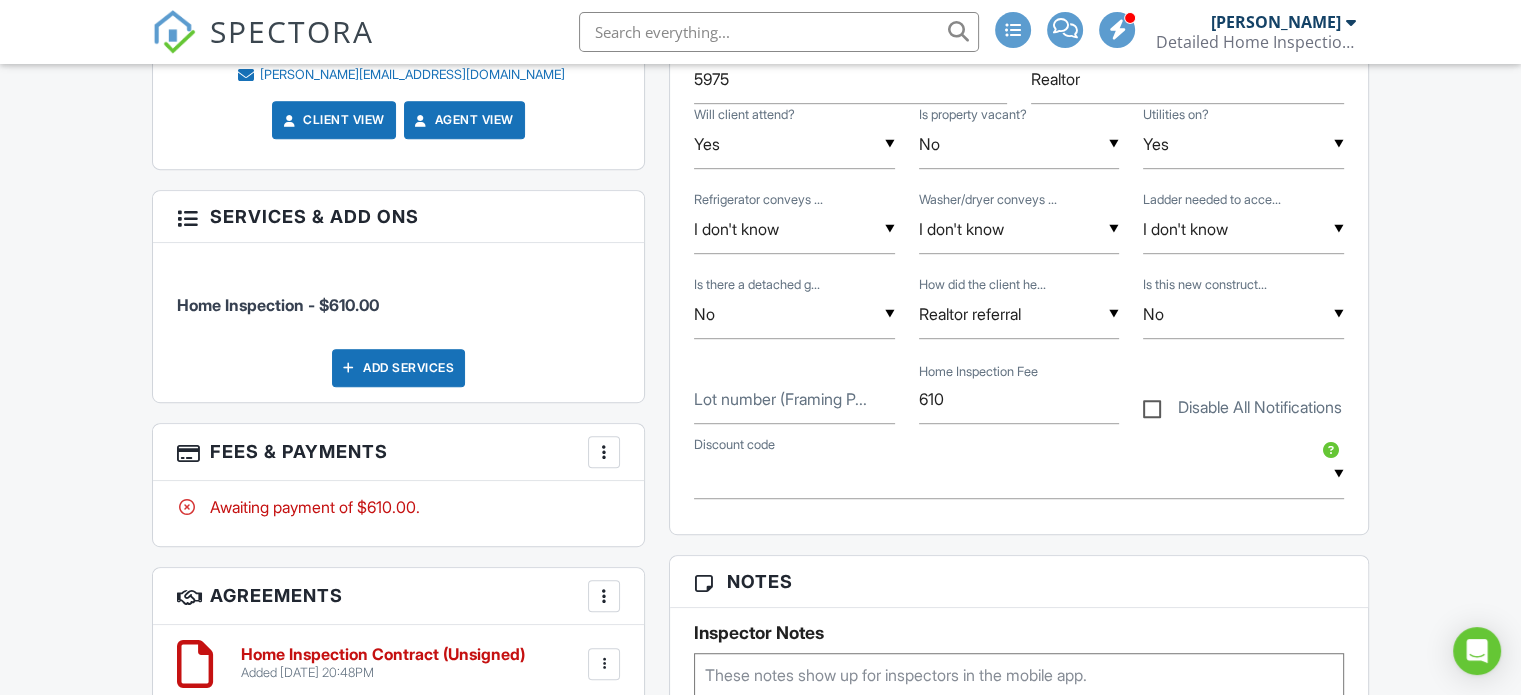 click on "Add Services" at bounding box center (398, 368) 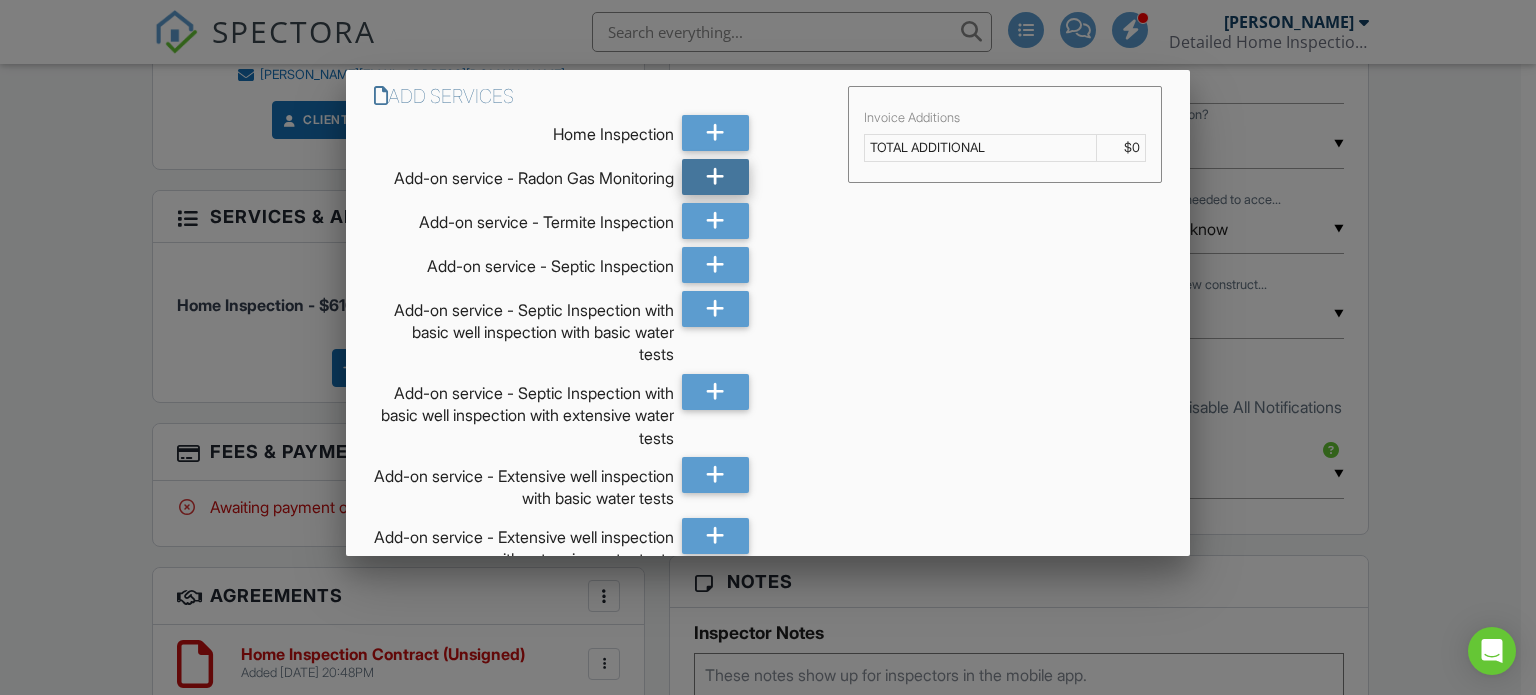 click at bounding box center [715, 177] 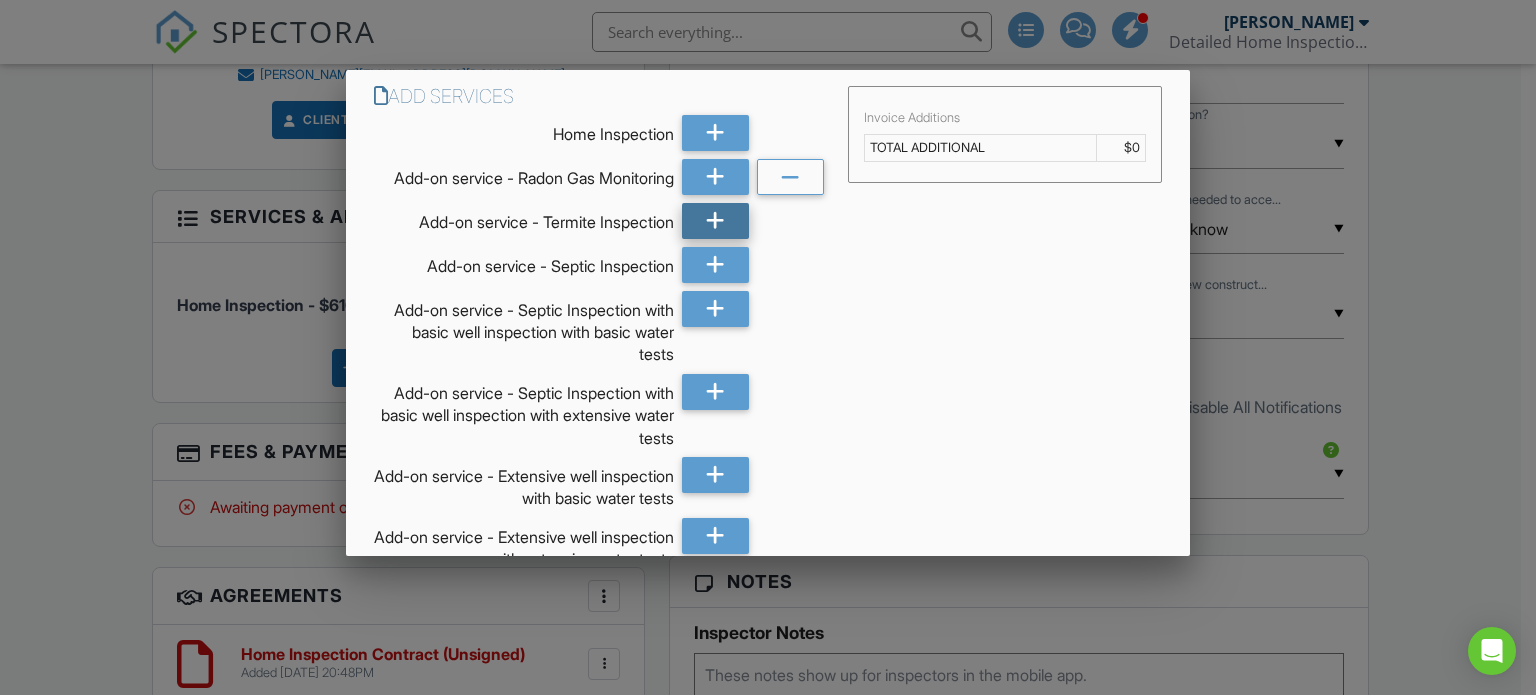 click at bounding box center (715, 221) 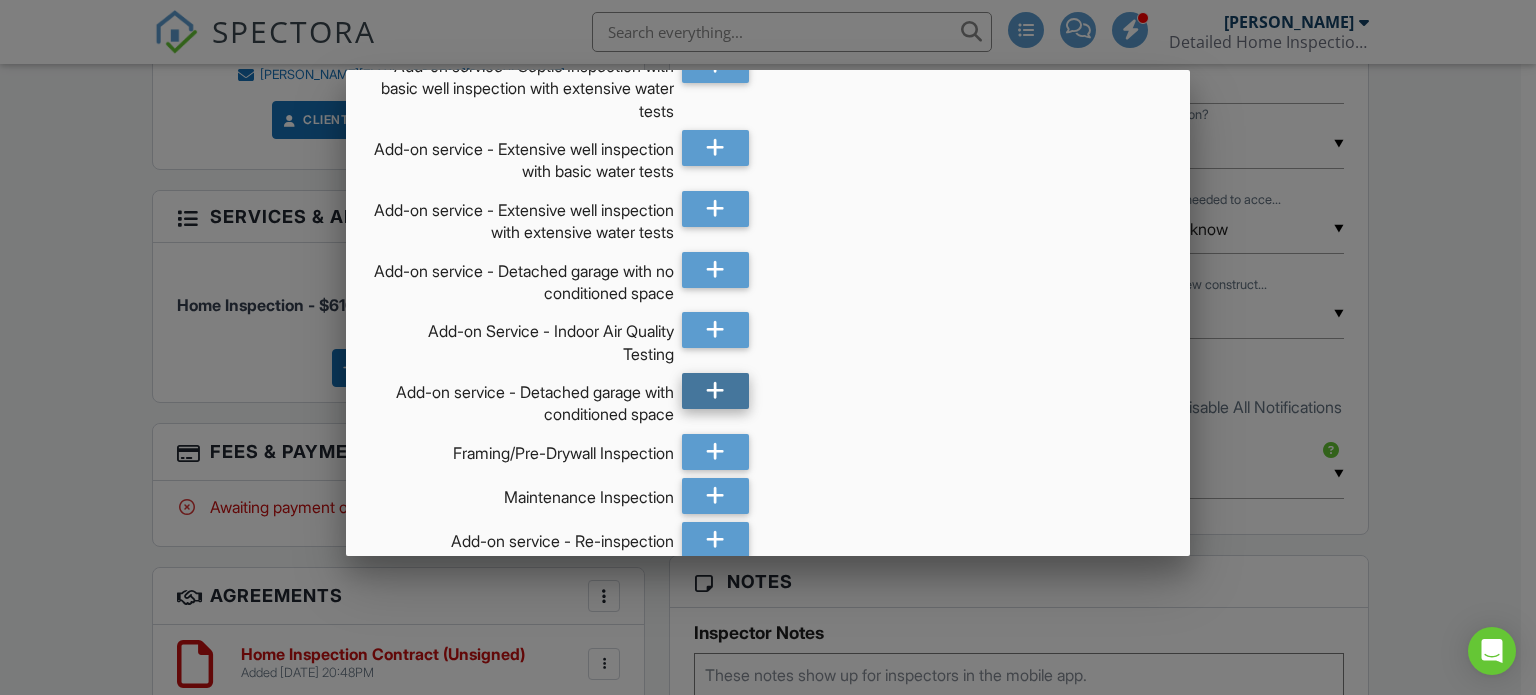 scroll, scrollTop: 532, scrollLeft: 0, axis: vertical 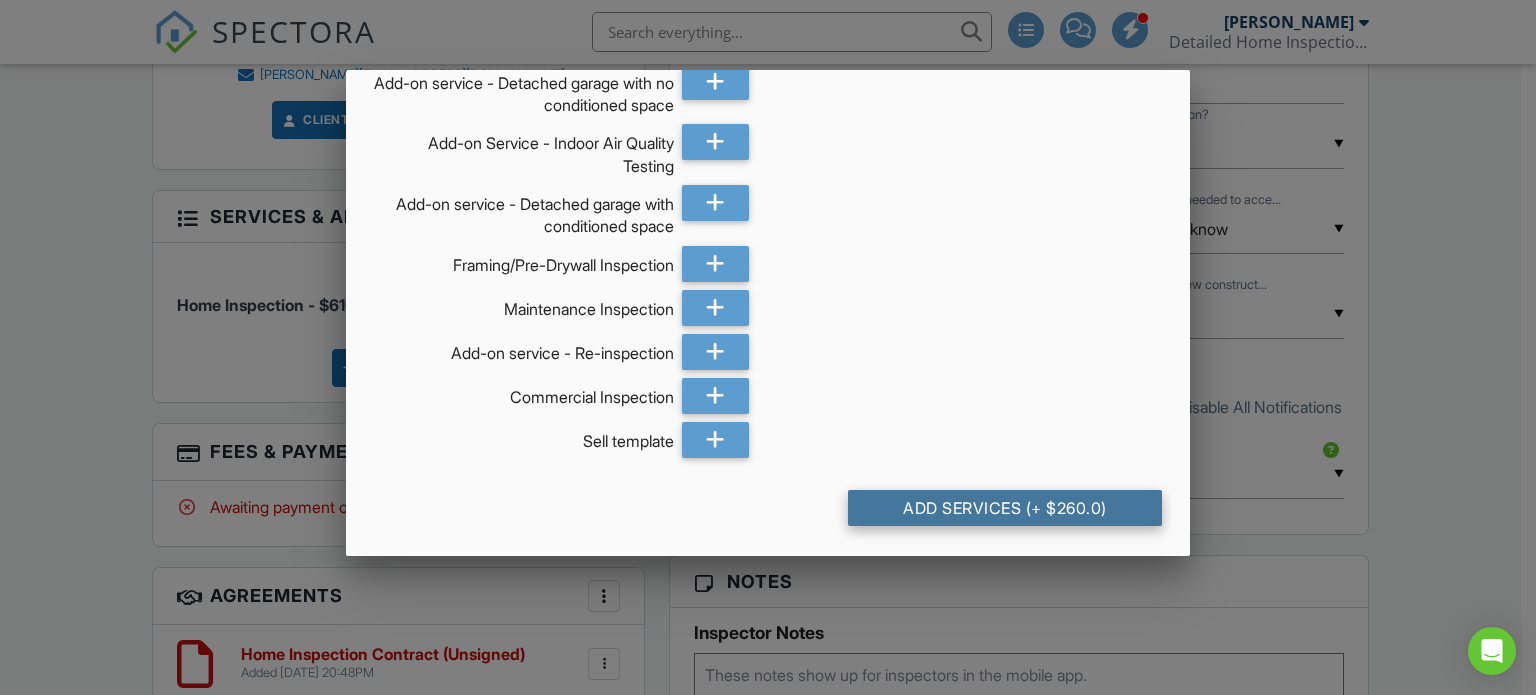 click on "Add Services
(+ $260.0)" at bounding box center (1005, 508) 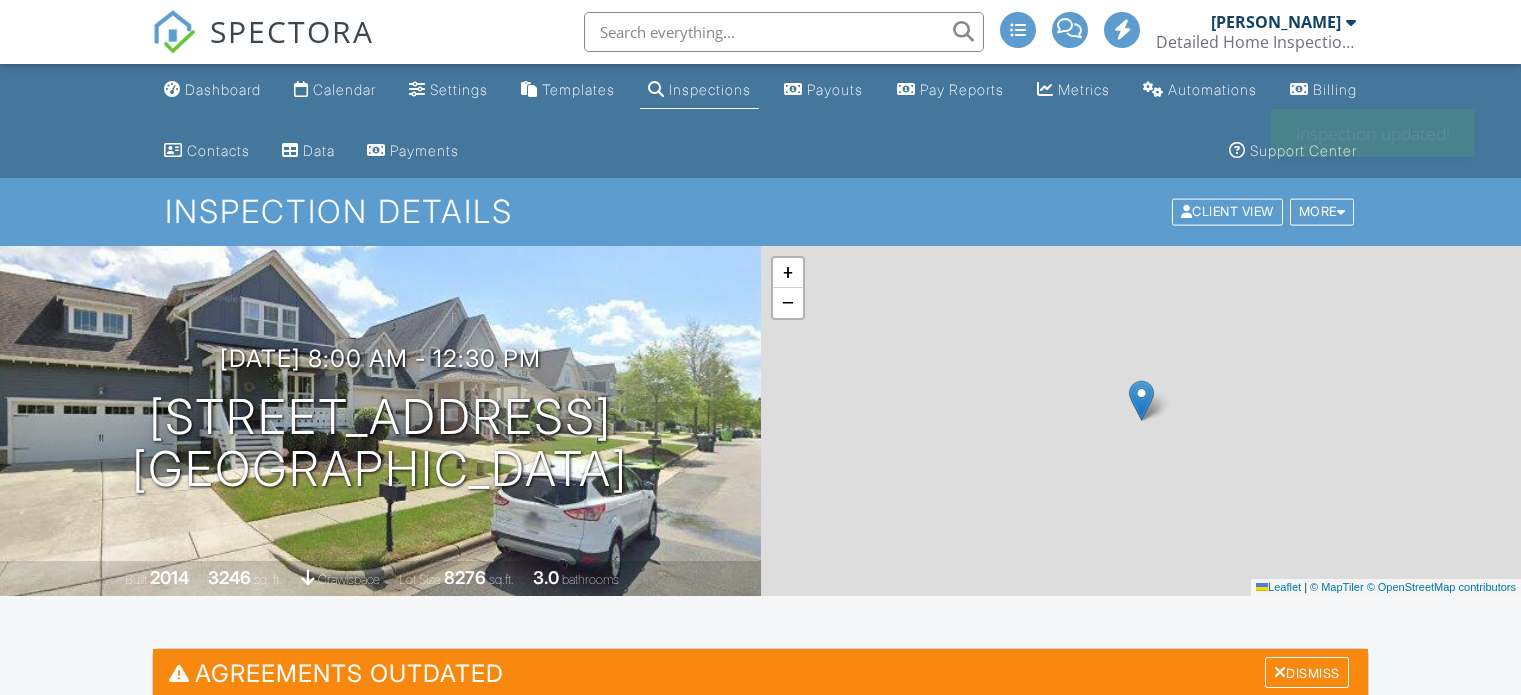 scroll, scrollTop: 0, scrollLeft: 0, axis: both 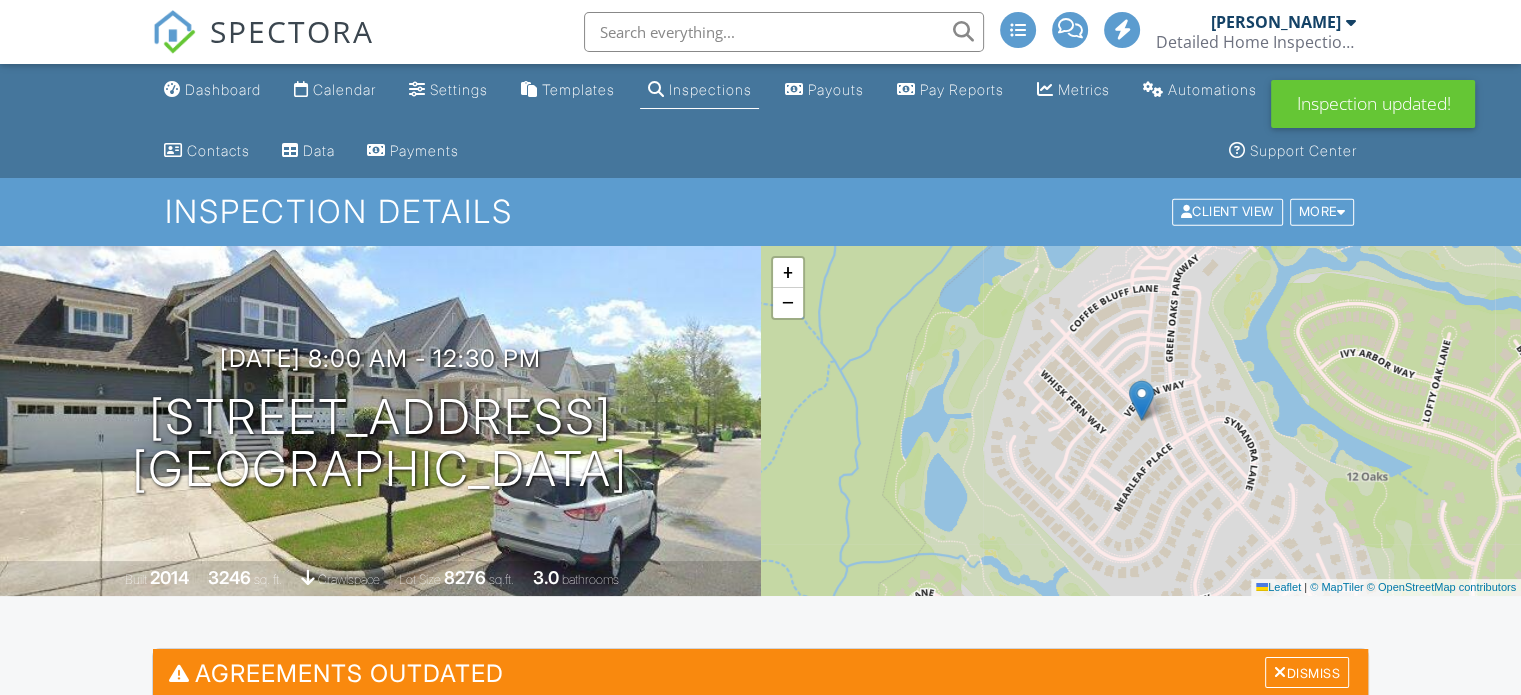 click on "Update Agreements" at bounding box center (760, 770) 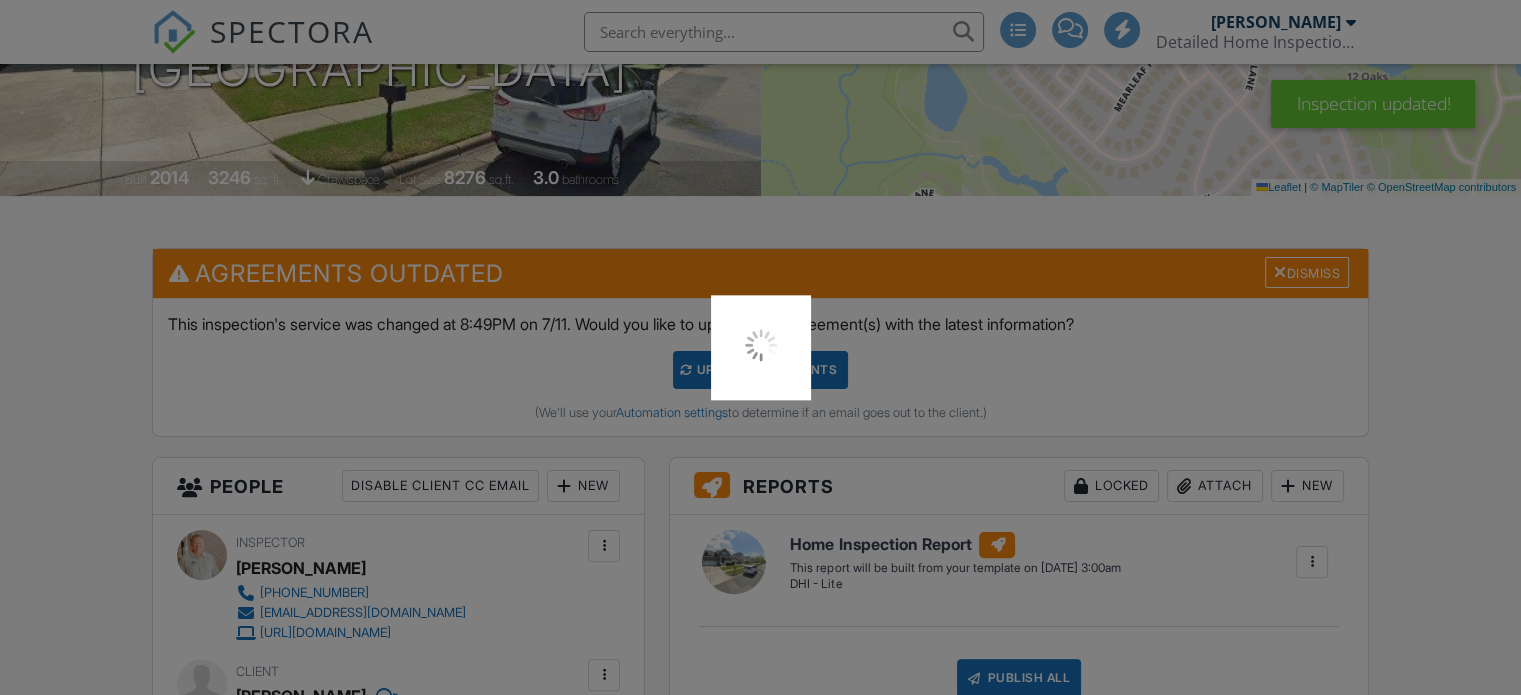 scroll, scrollTop: 0, scrollLeft: 0, axis: both 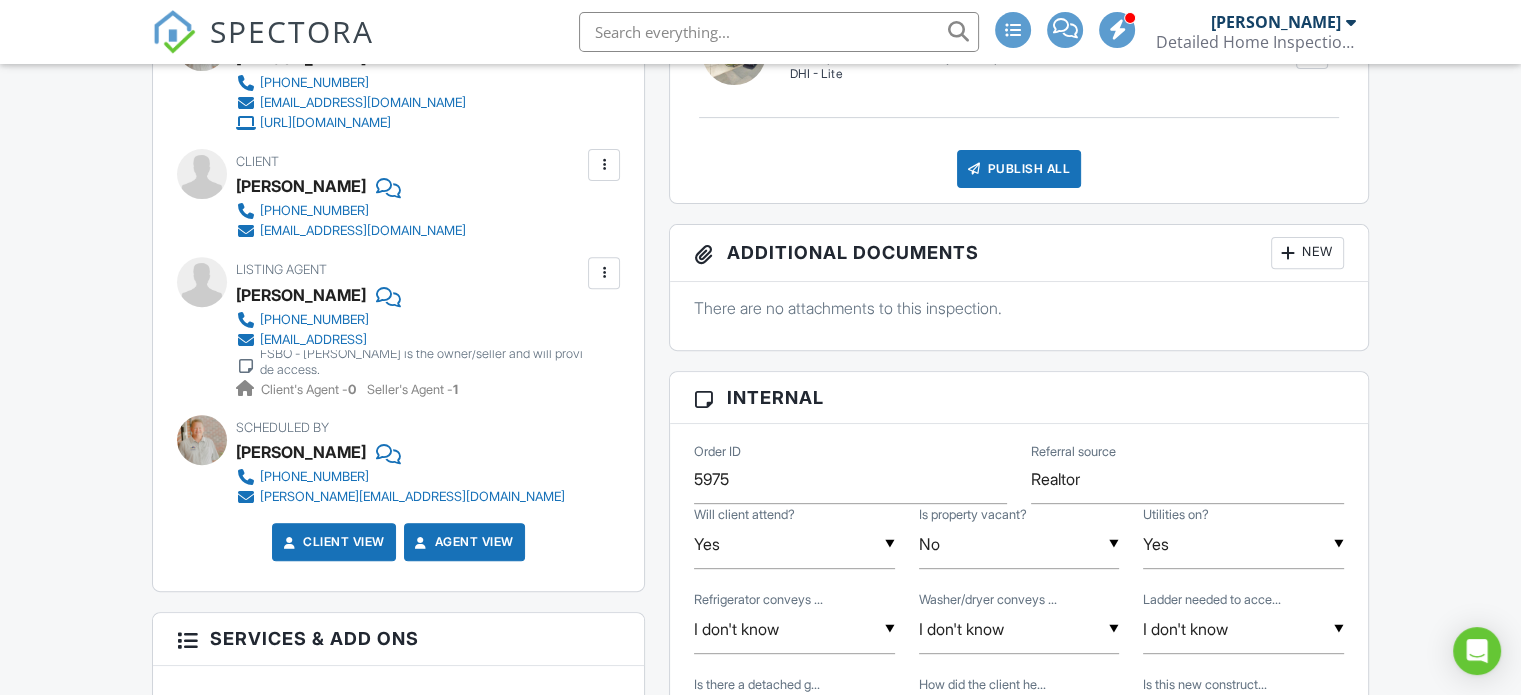 click at bounding box center [604, 273] 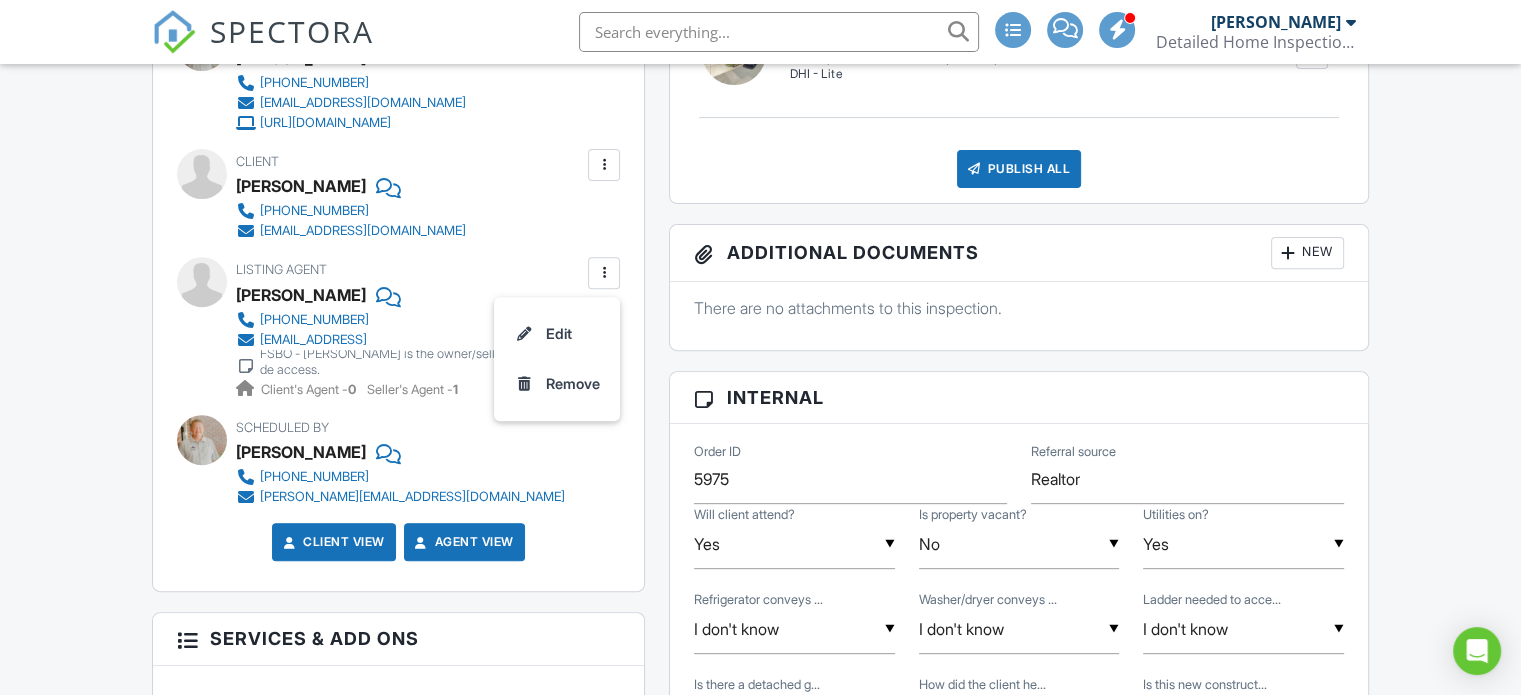 click on "Edit" at bounding box center (557, 334) 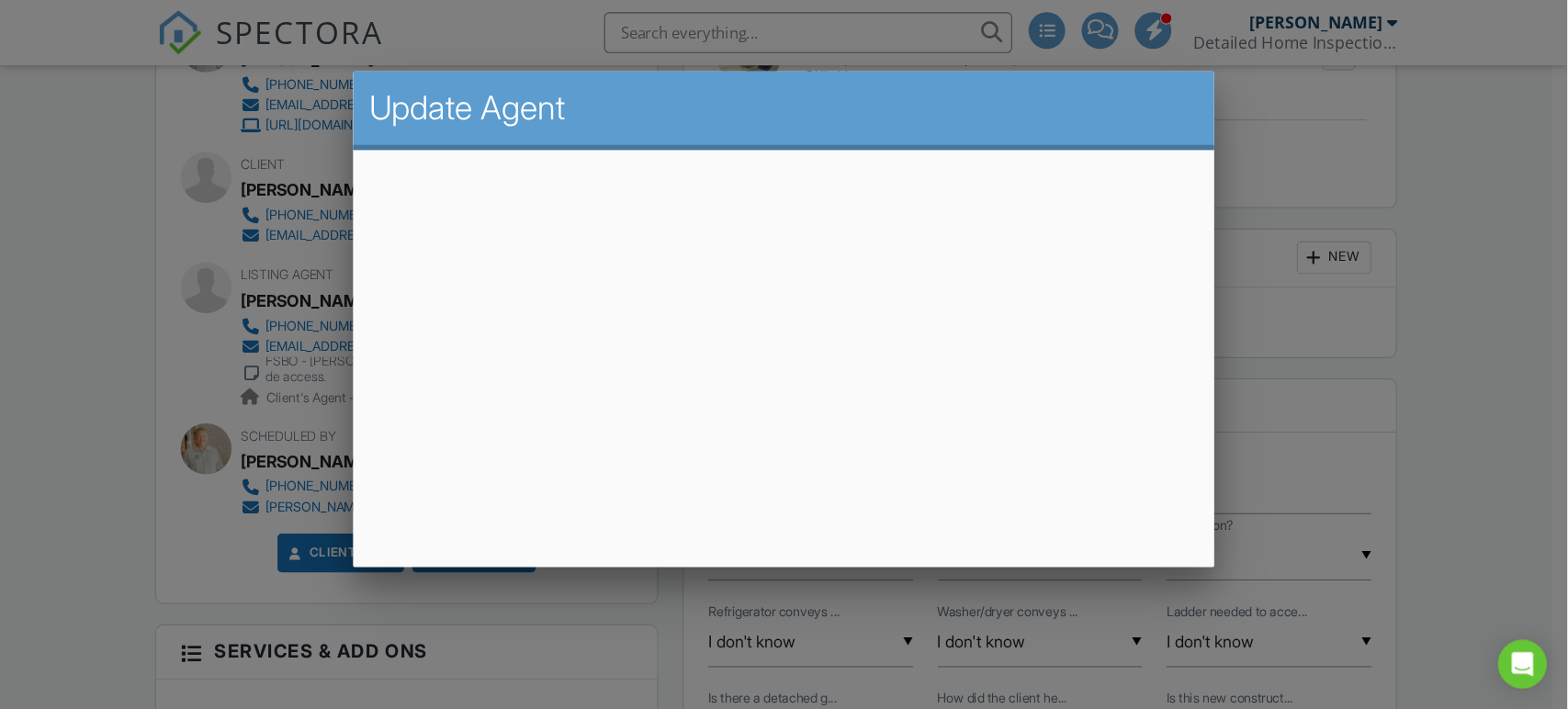 scroll, scrollTop: 643, scrollLeft: 0, axis: vertical 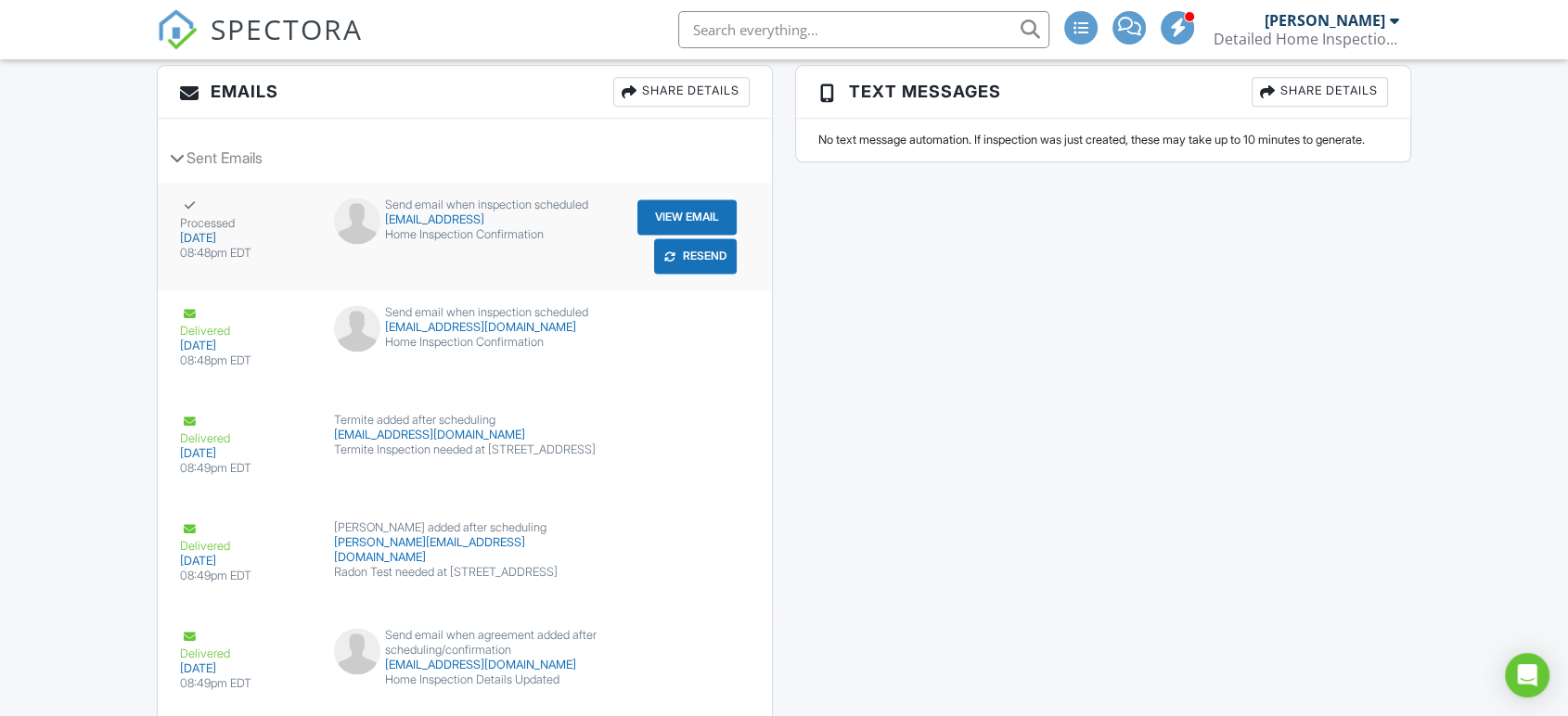 click at bounding box center [670, 256] 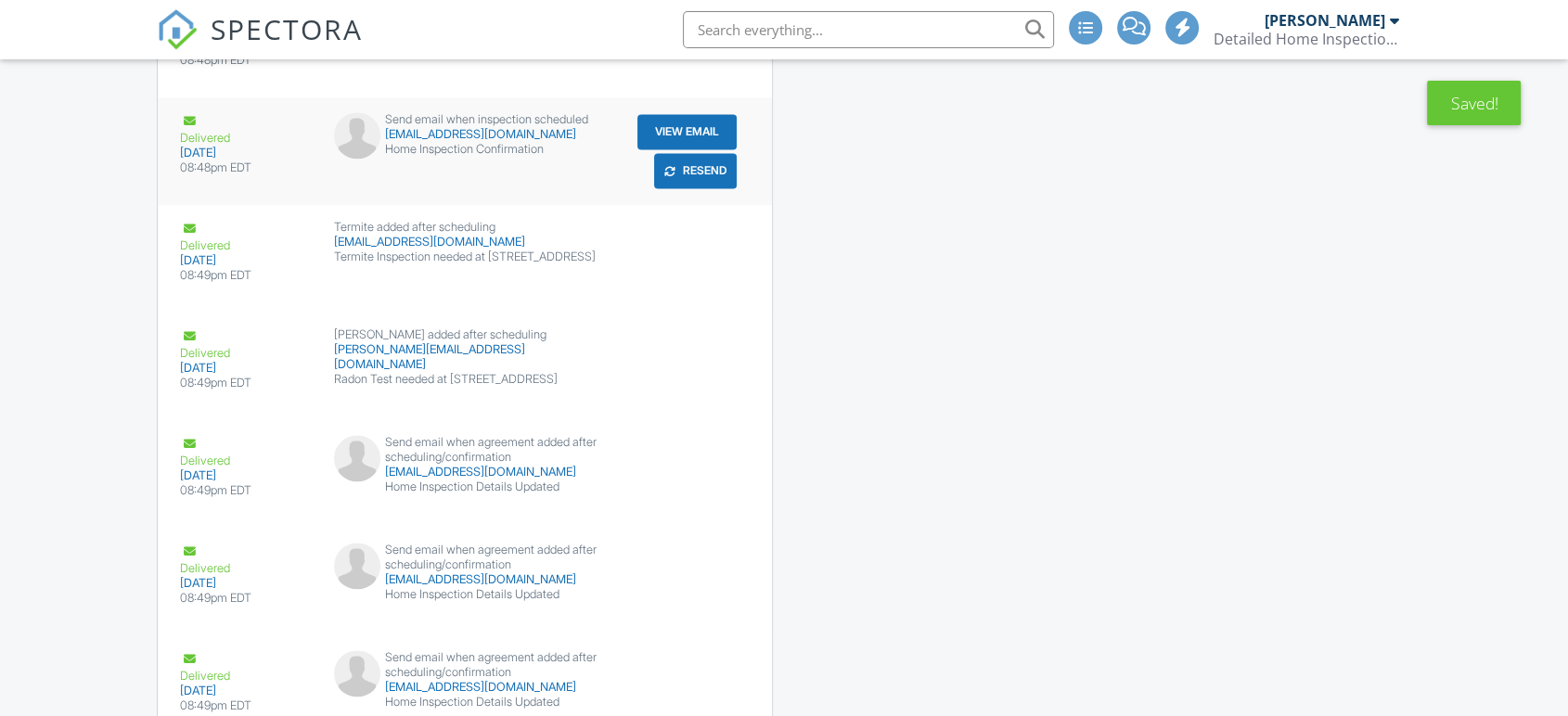 scroll, scrollTop: 2576, scrollLeft: 0, axis: vertical 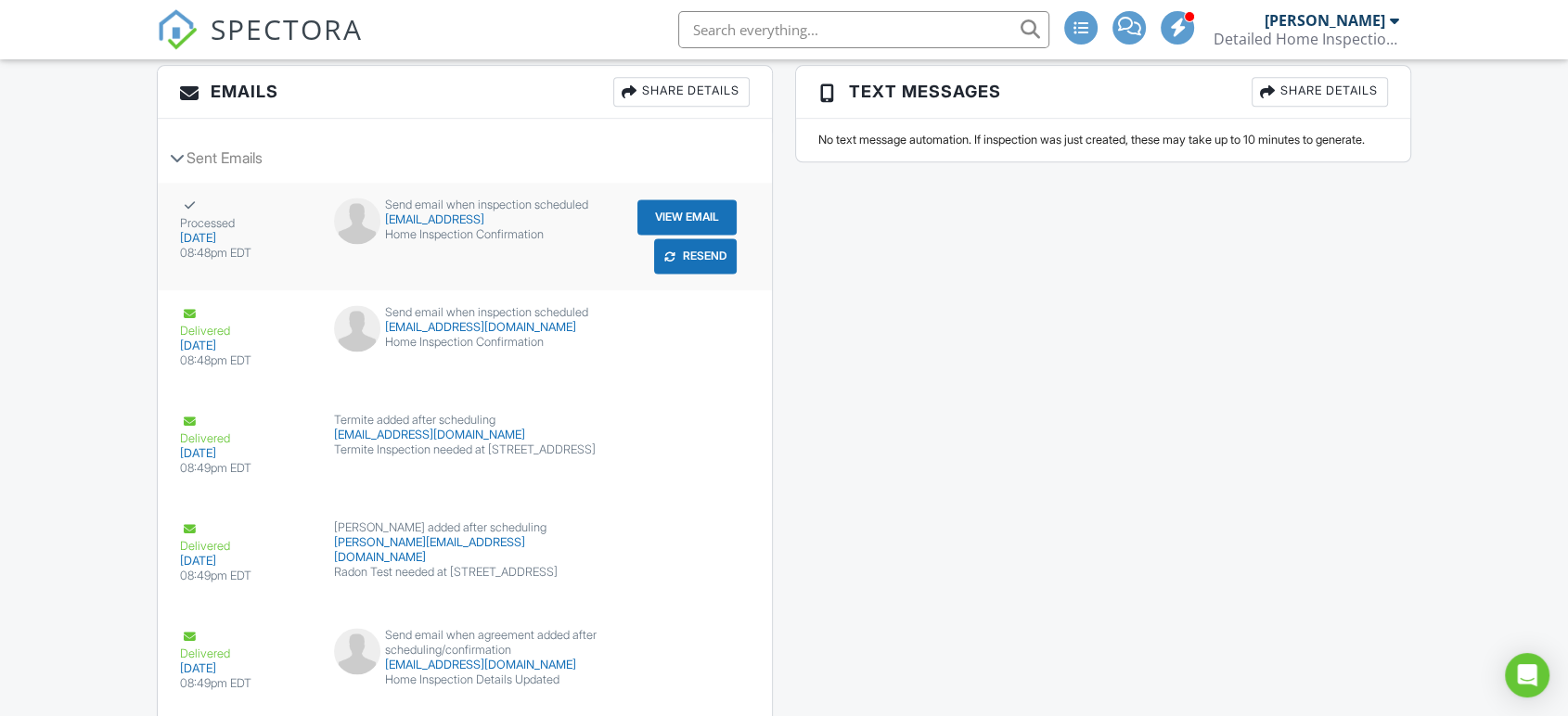click on "Resend" at bounding box center [695, 256] 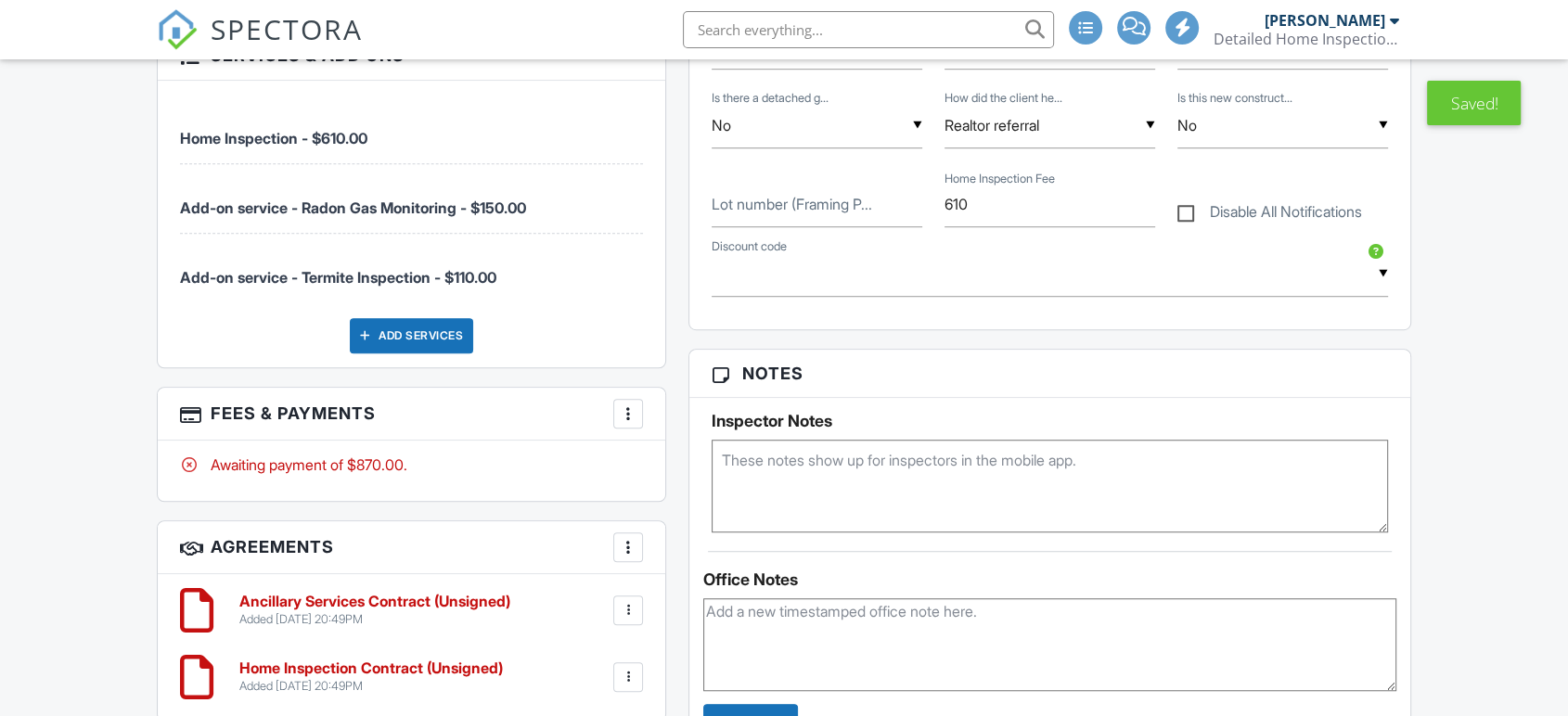 scroll, scrollTop: 1648, scrollLeft: 0, axis: vertical 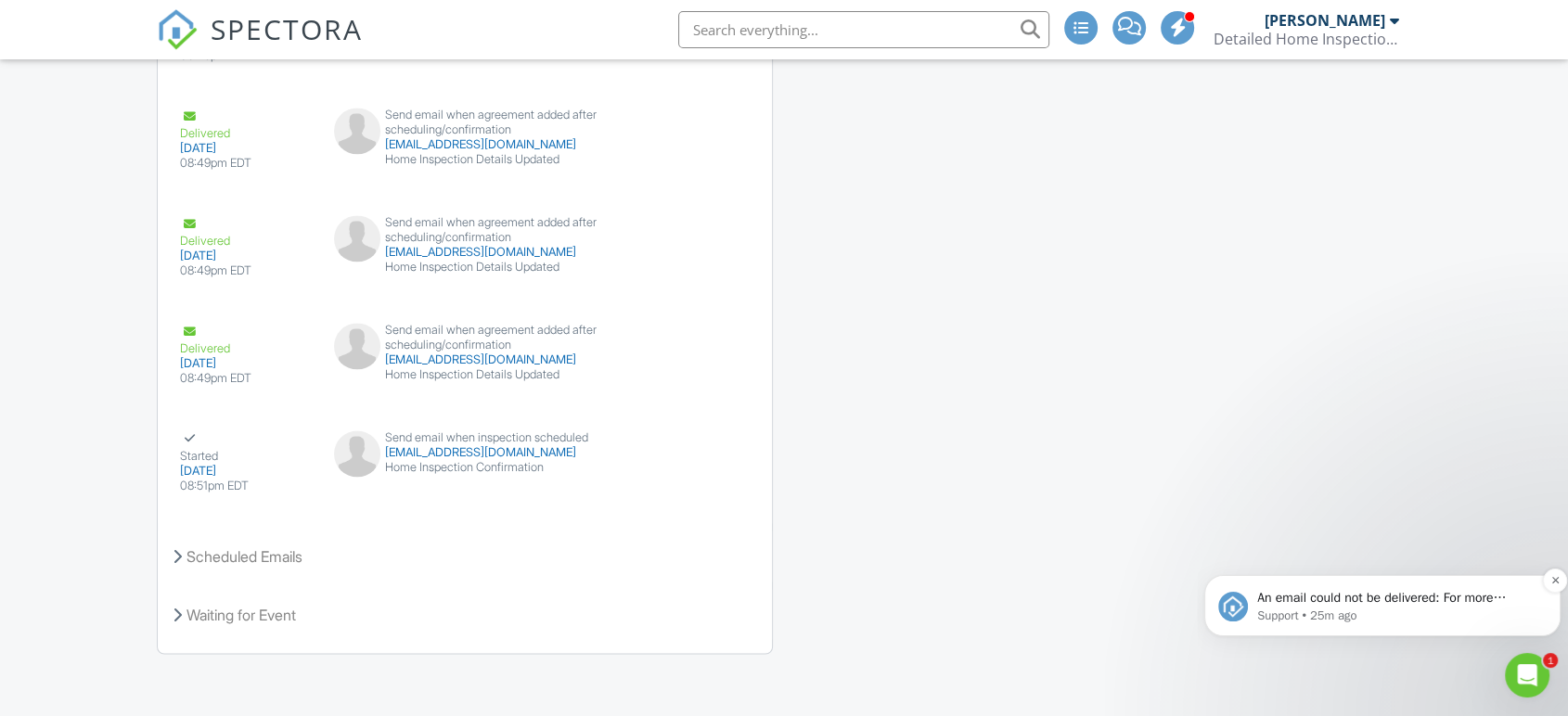 click on "An email could not be delivered:  For more information, view Why emails don't get delivered (Support Article)" at bounding box center [1397, 598] 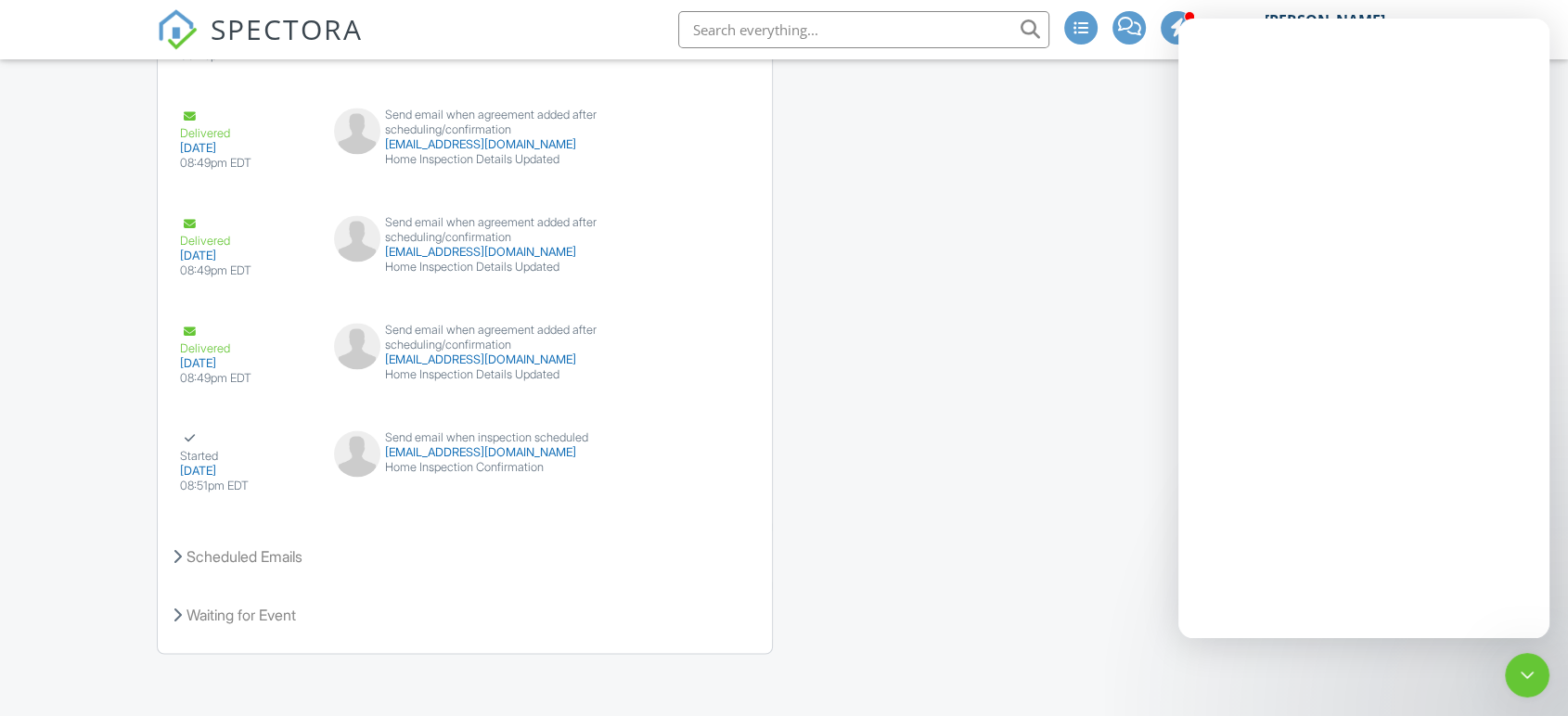 scroll, scrollTop: 0, scrollLeft: 0, axis: both 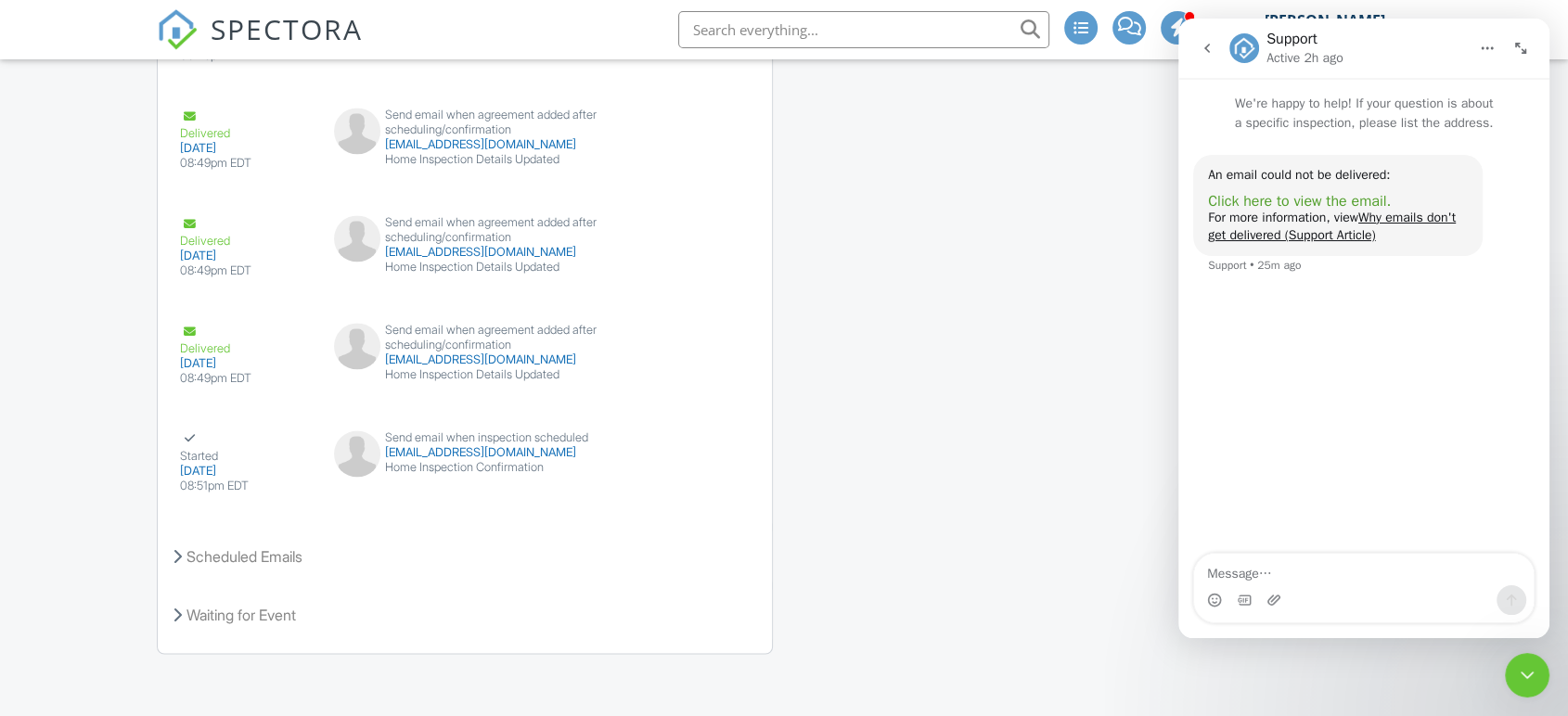 click on "Click here to view the email." at bounding box center [1299, 201] 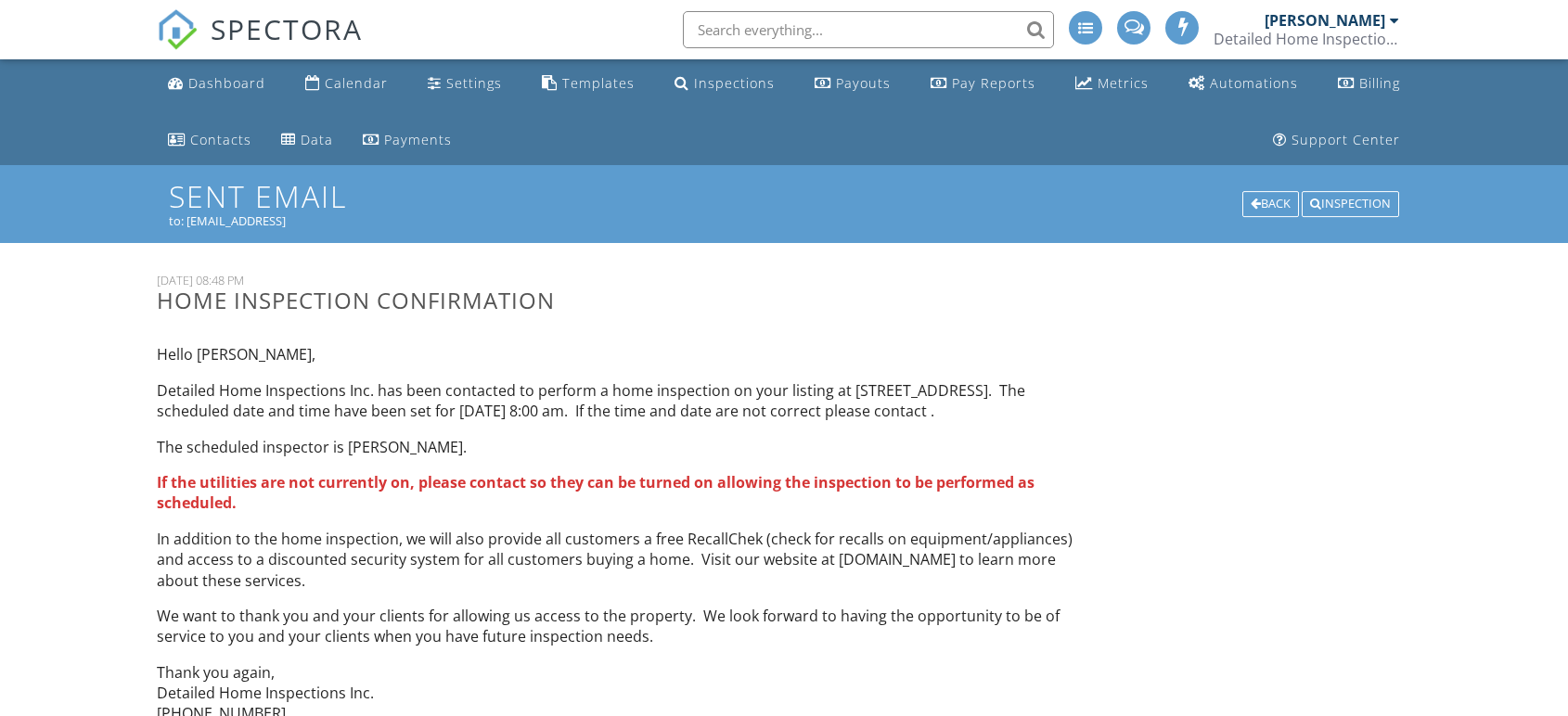 scroll, scrollTop: 0, scrollLeft: 0, axis: both 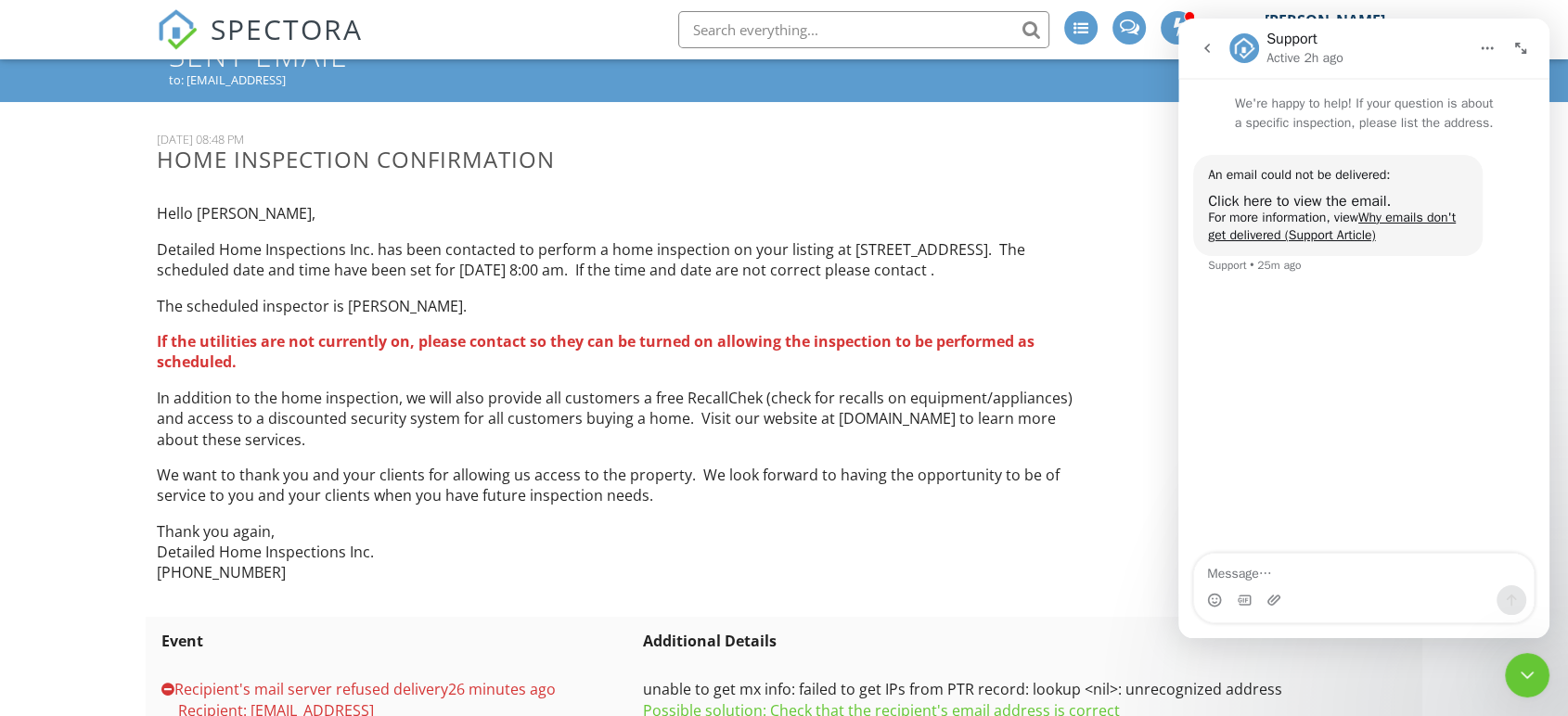 click 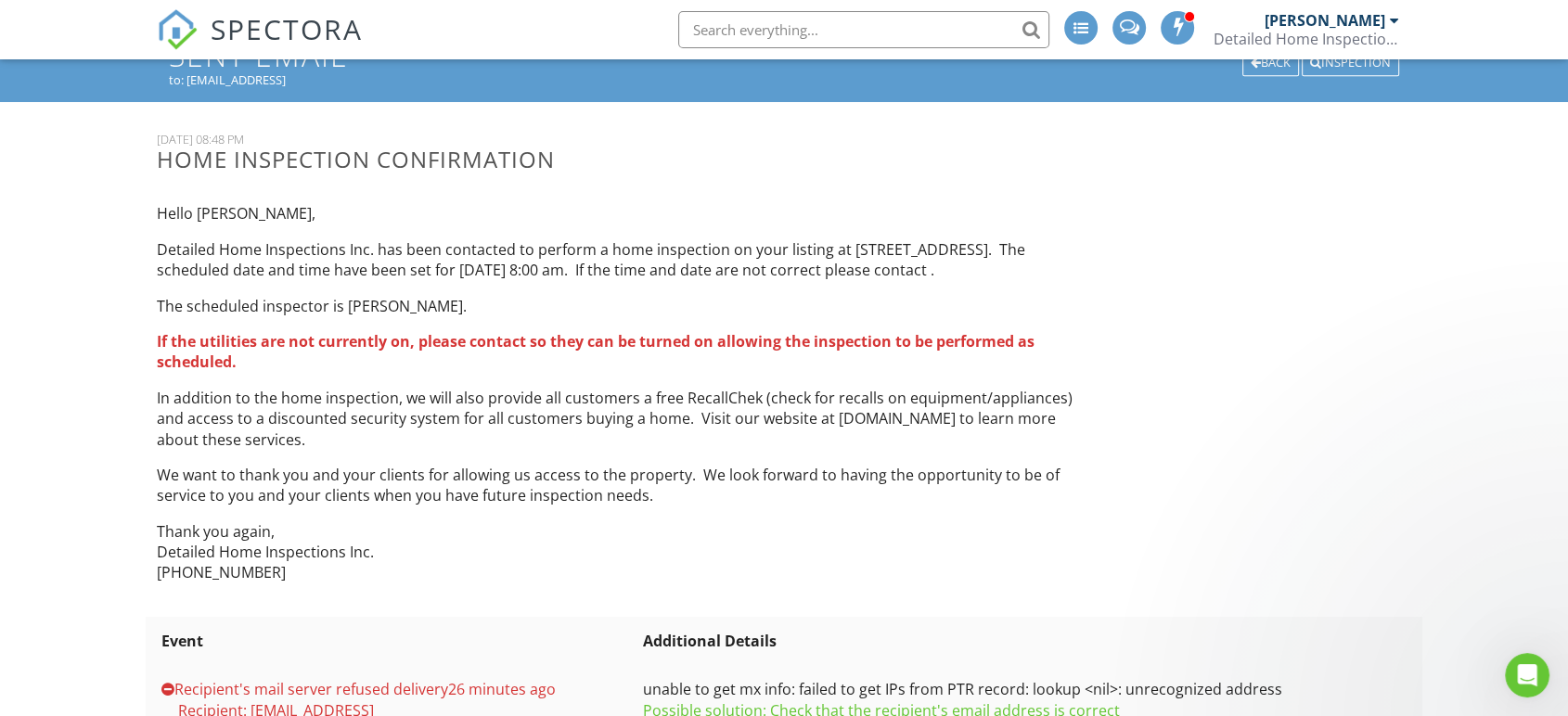 scroll, scrollTop: 0, scrollLeft: 0, axis: both 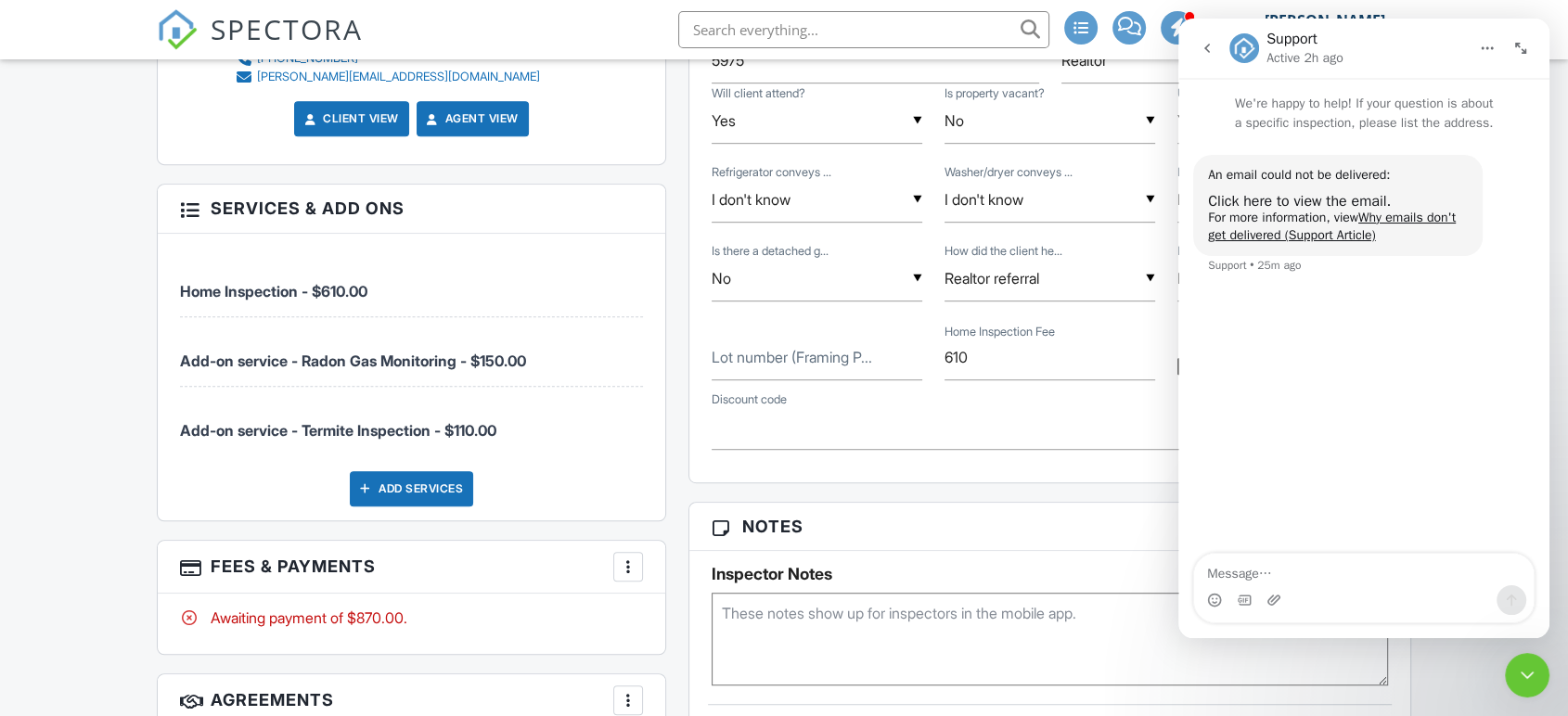 click at bounding box center [1527, 675] 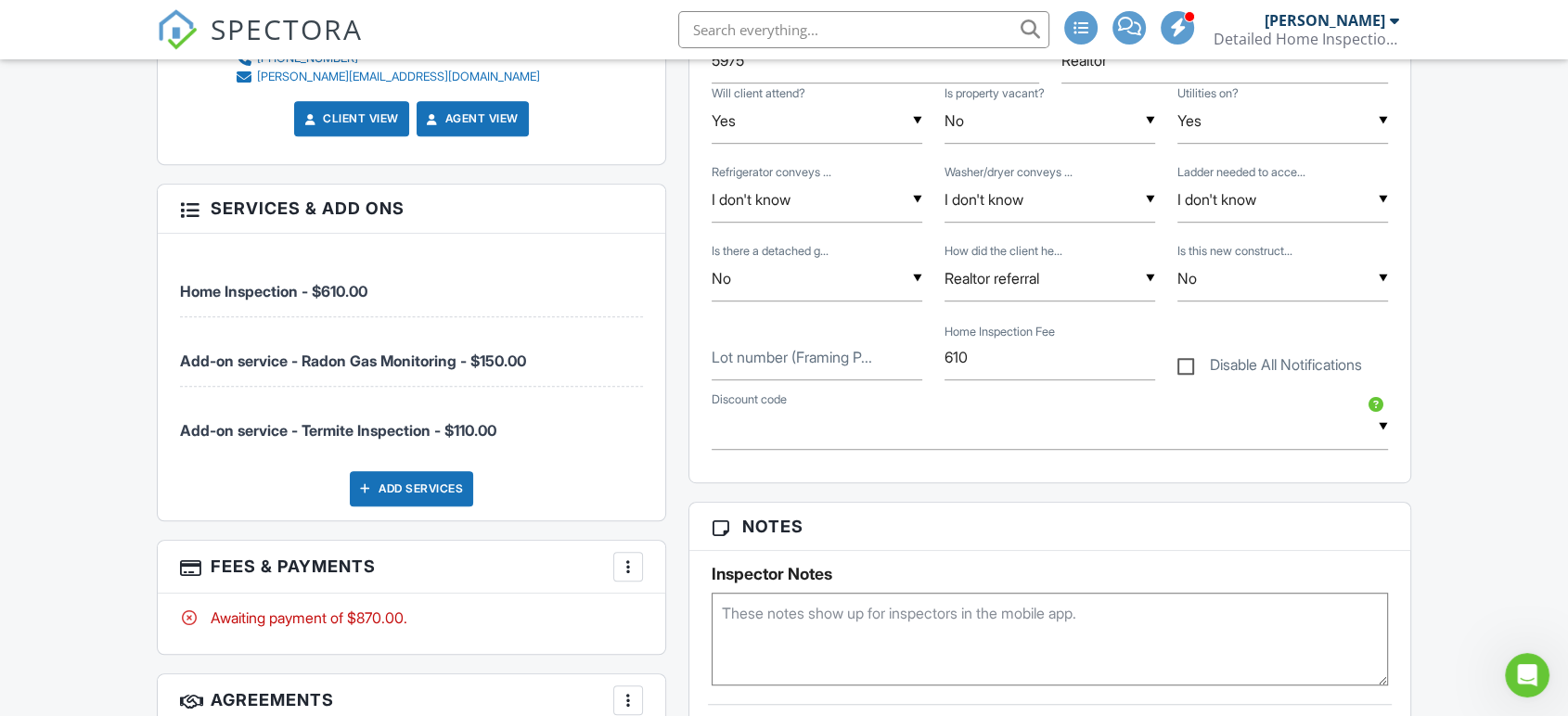 scroll, scrollTop: 0, scrollLeft: 0, axis: both 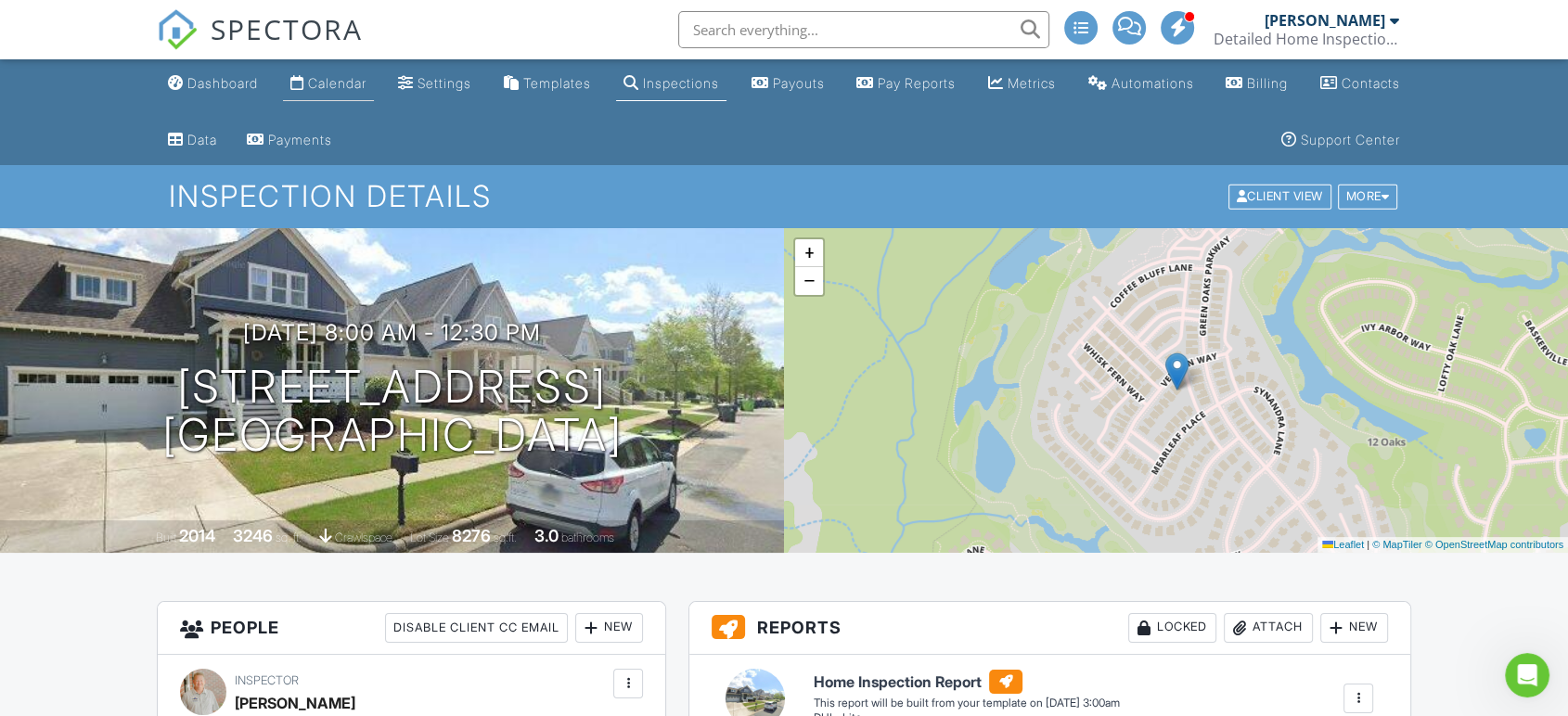 click on "Calendar" at bounding box center [337, 83] 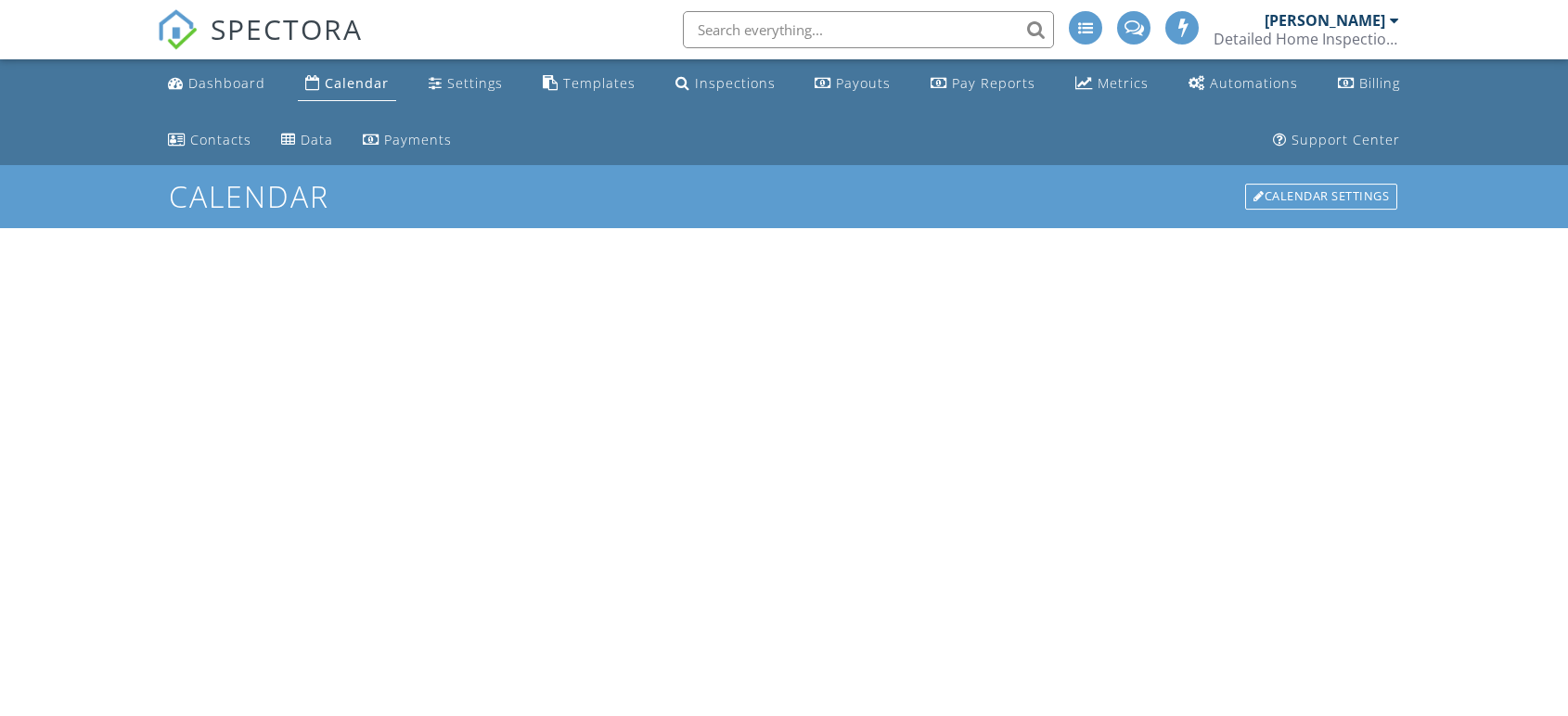 scroll, scrollTop: 0, scrollLeft: 0, axis: both 